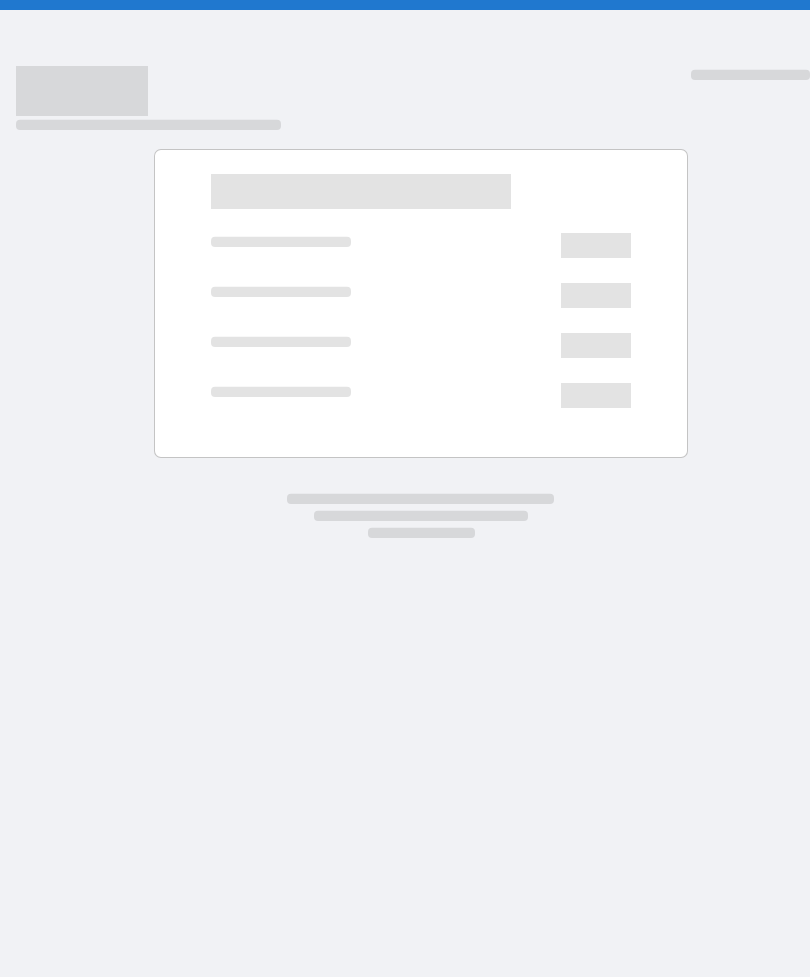 scroll, scrollTop: 0, scrollLeft: 0, axis: both 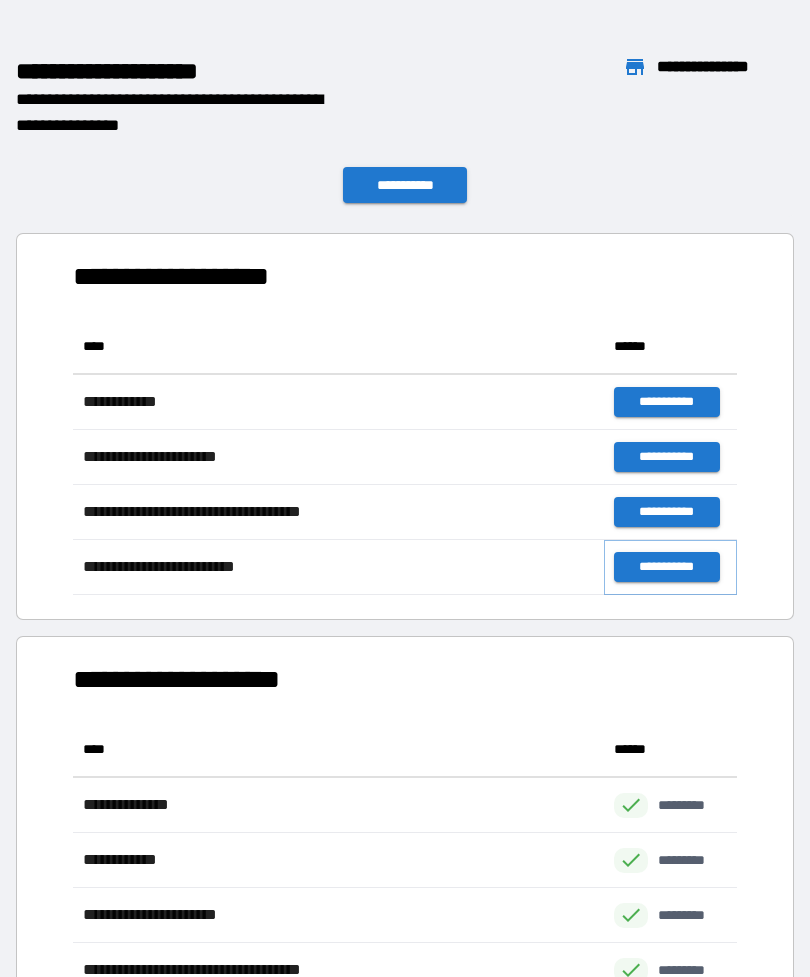 click on "**********" at bounding box center (666, 567) 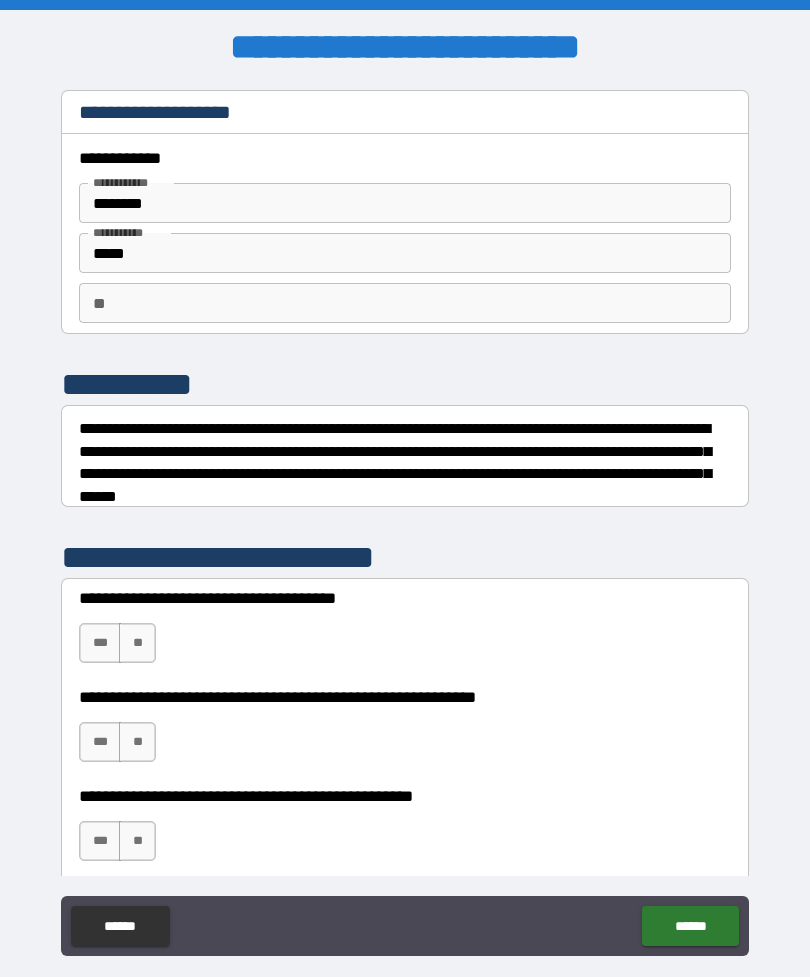 click on "***" at bounding box center (100, 643) 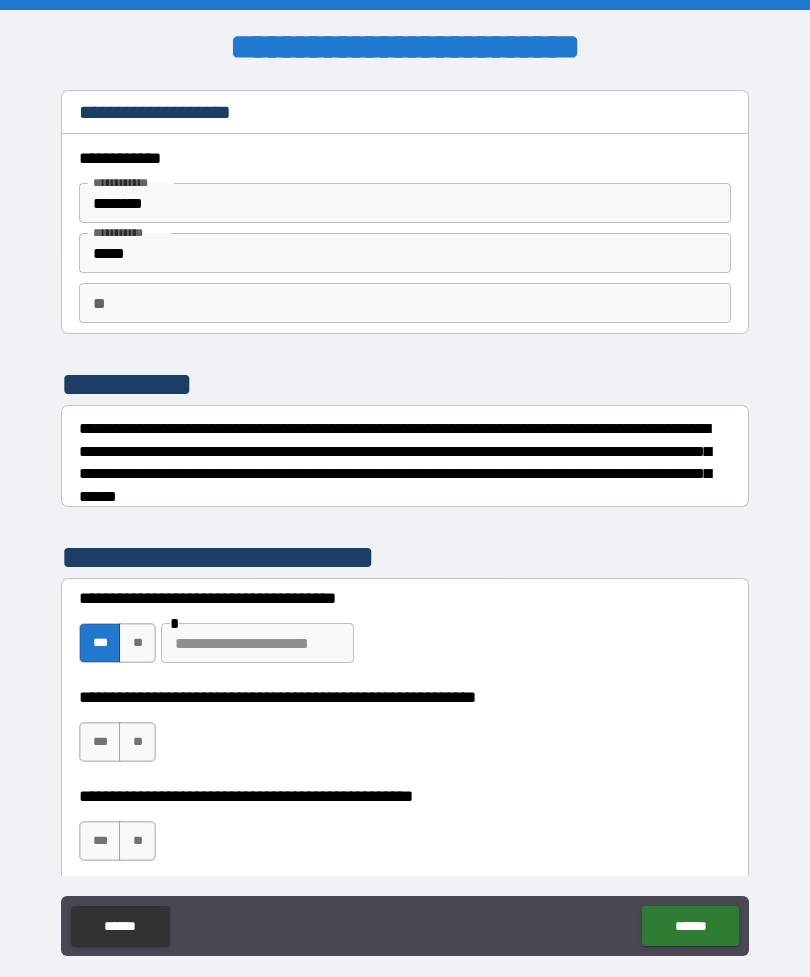 click on "**" at bounding box center (137, 643) 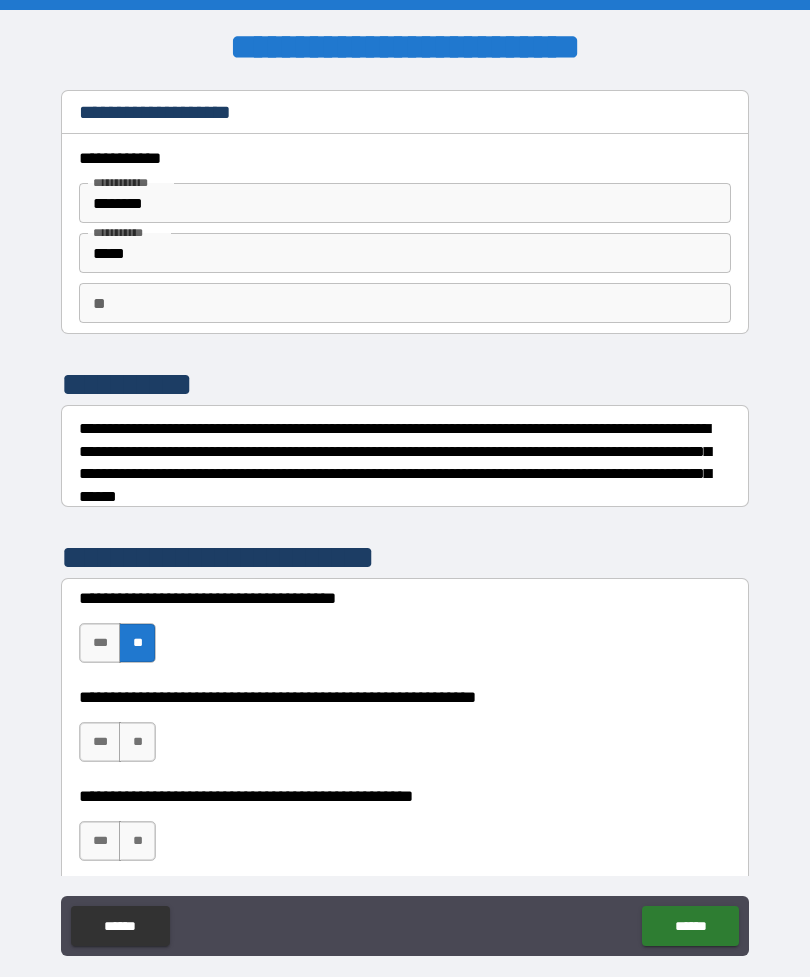 click on "**" at bounding box center (137, 742) 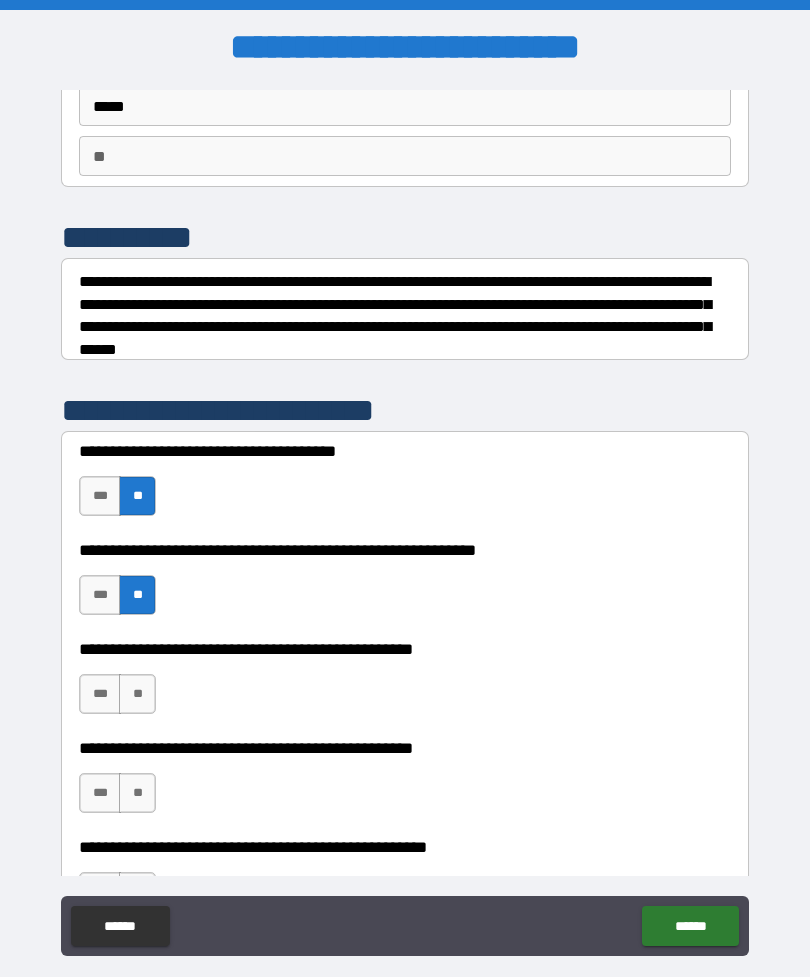 scroll, scrollTop: 168, scrollLeft: 0, axis: vertical 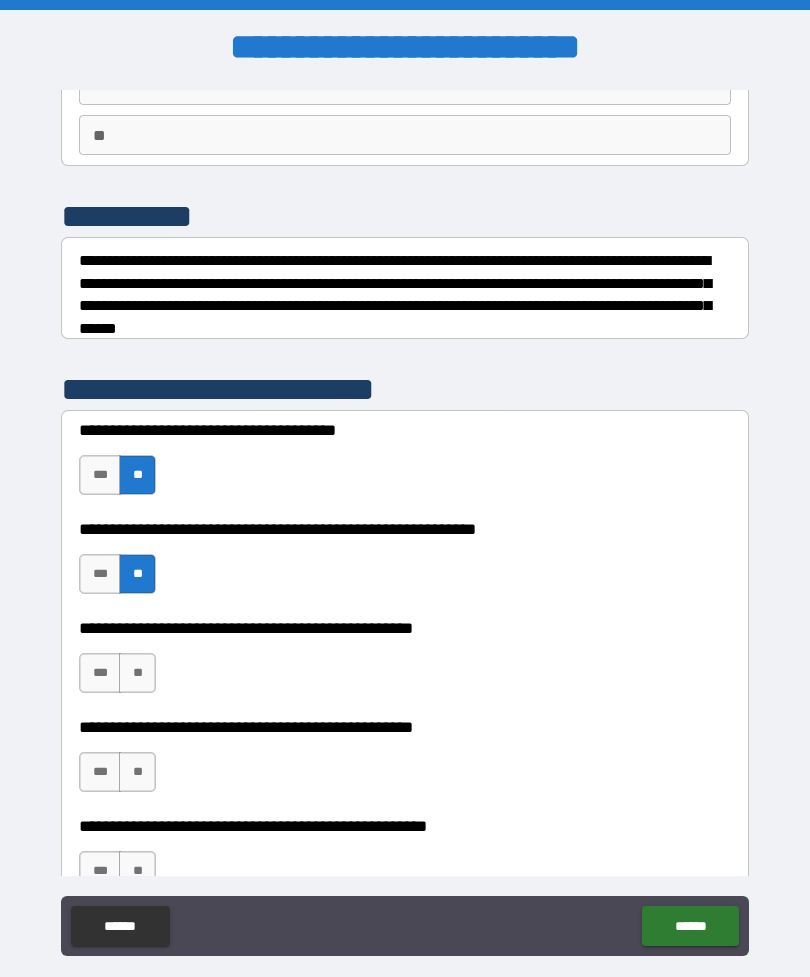 click on "**" at bounding box center (137, 673) 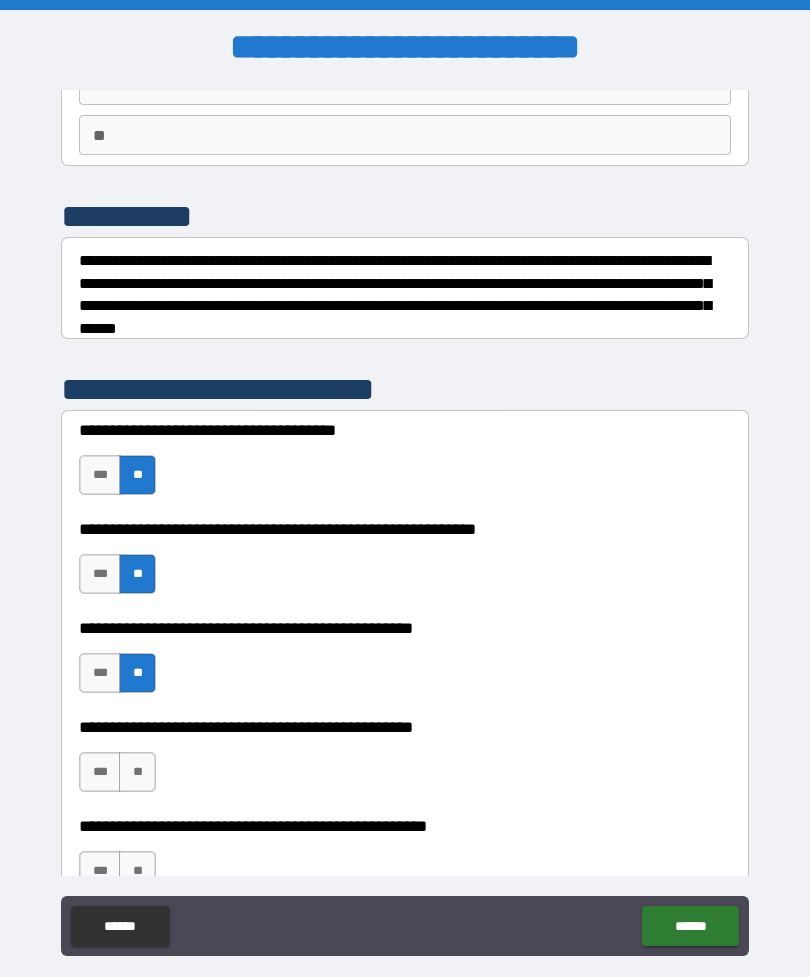 click on "***" at bounding box center [100, 772] 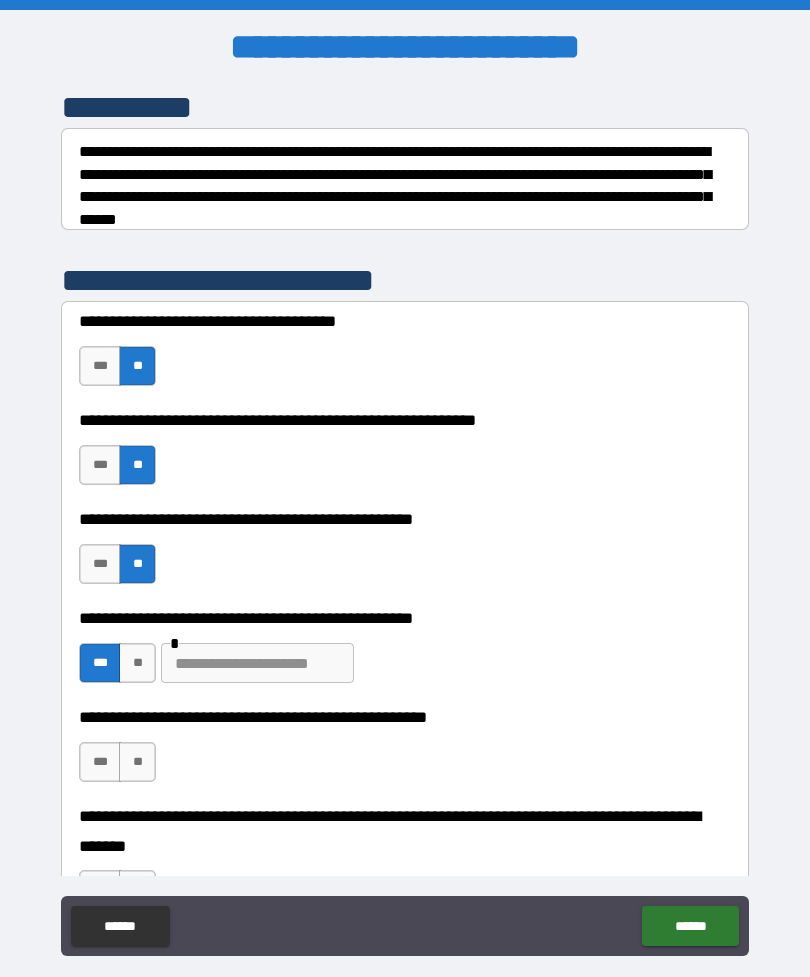 scroll, scrollTop: 289, scrollLeft: 0, axis: vertical 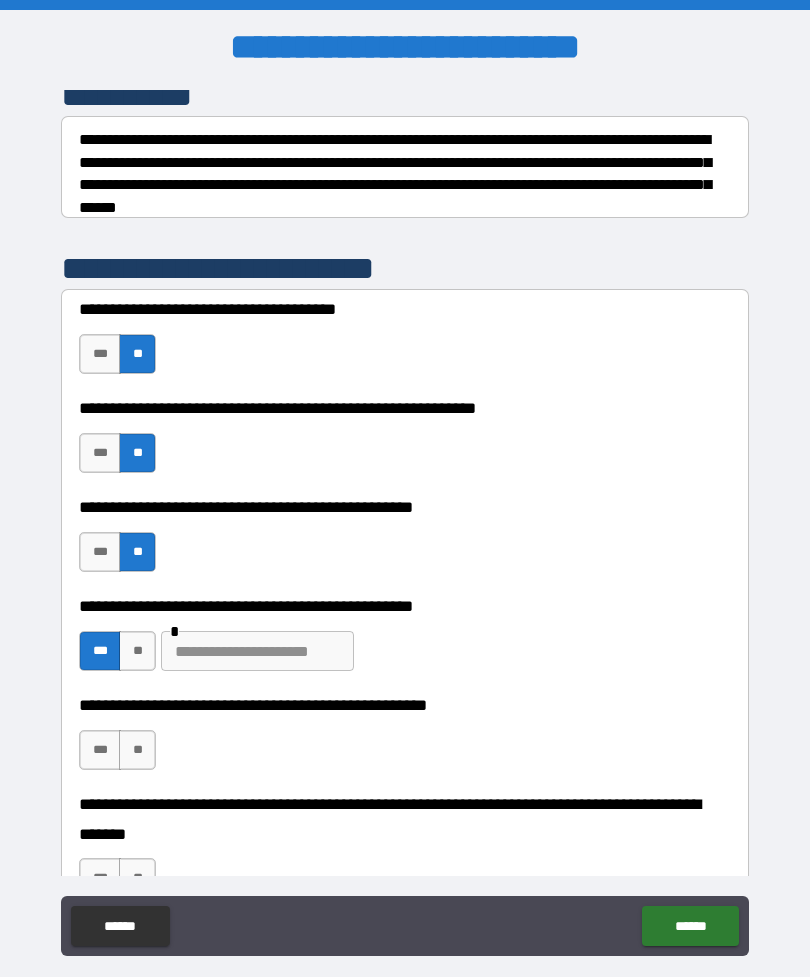 click at bounding box center [257, 651] 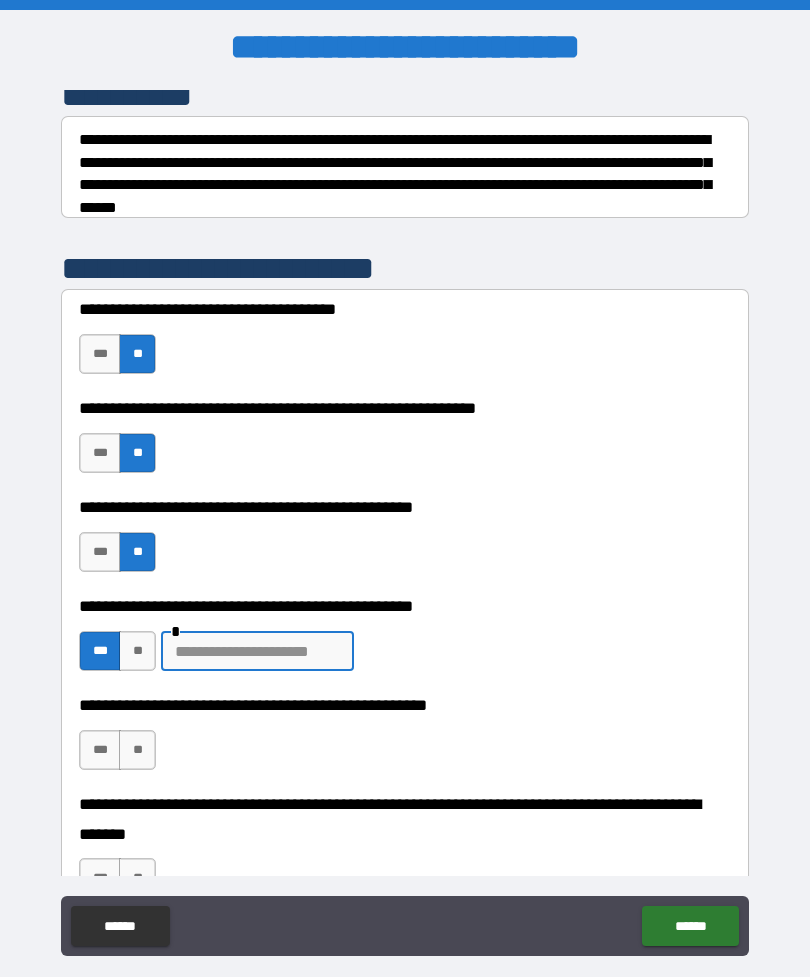 scroll, scrollTop: 4, scrollLeft: 0, axis: vertical 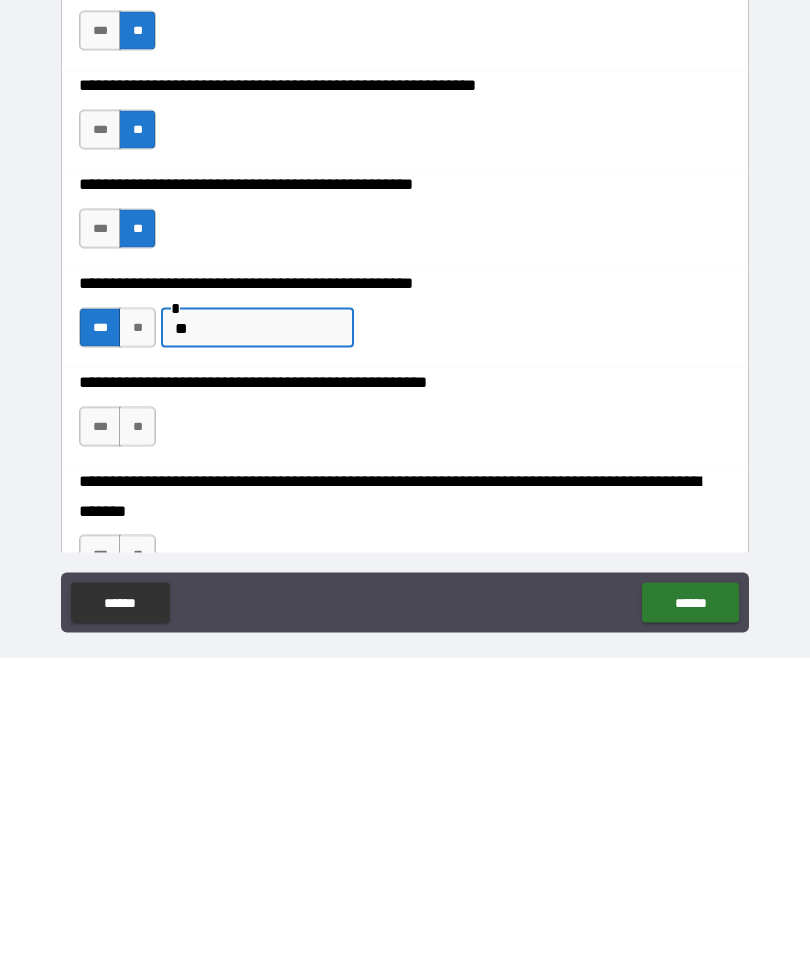 type on "*" 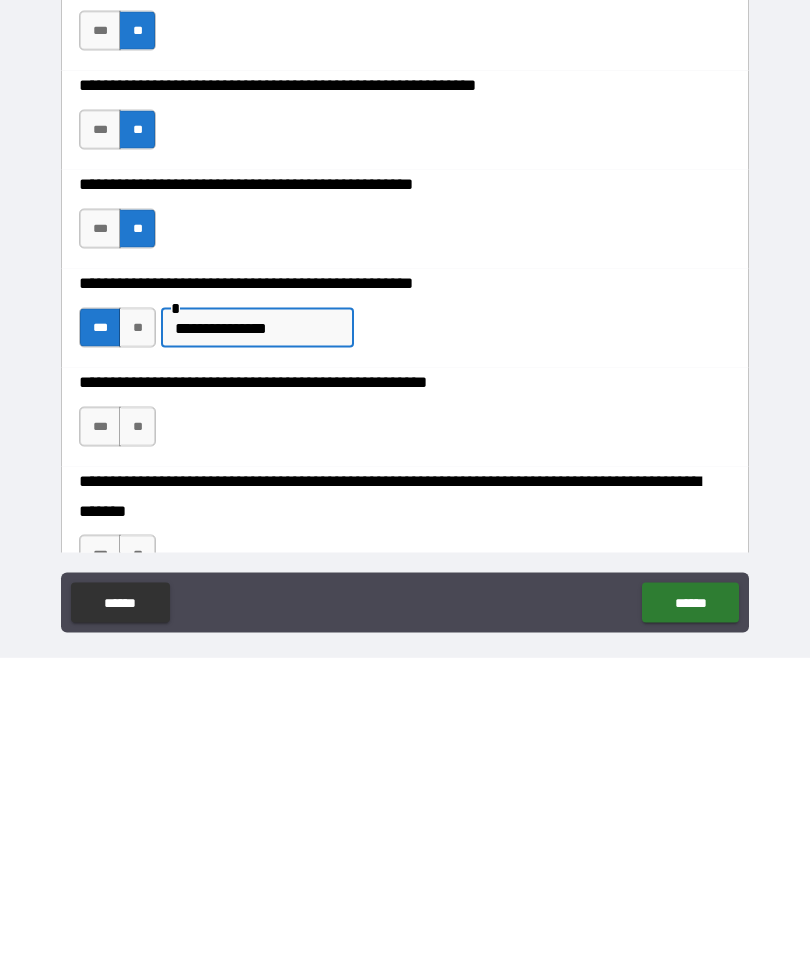 type on "**********" 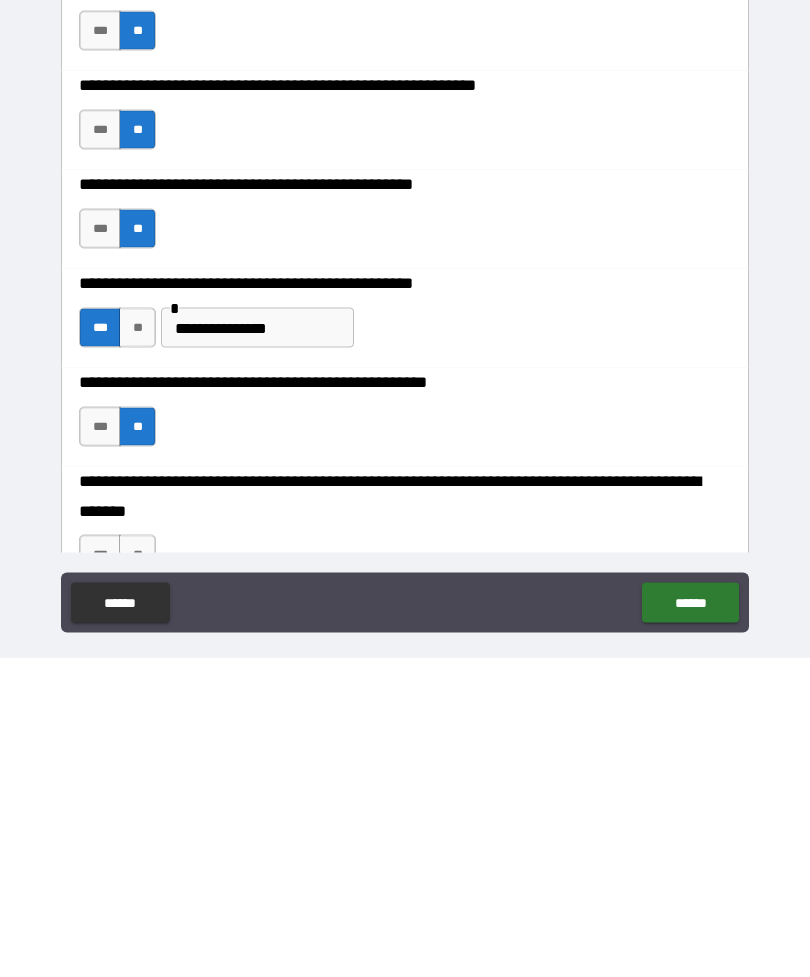 scroll, scrollTop: 64, scrollLeft: 0, axis: vertical 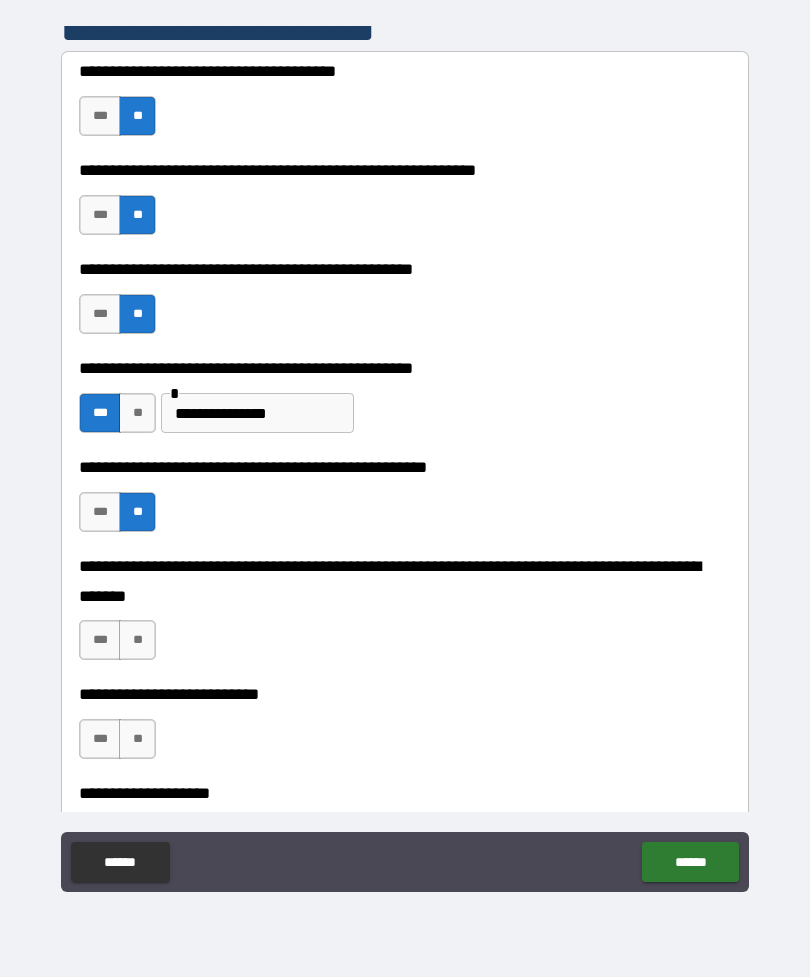 click on "**" at bounding box center [137, 640] 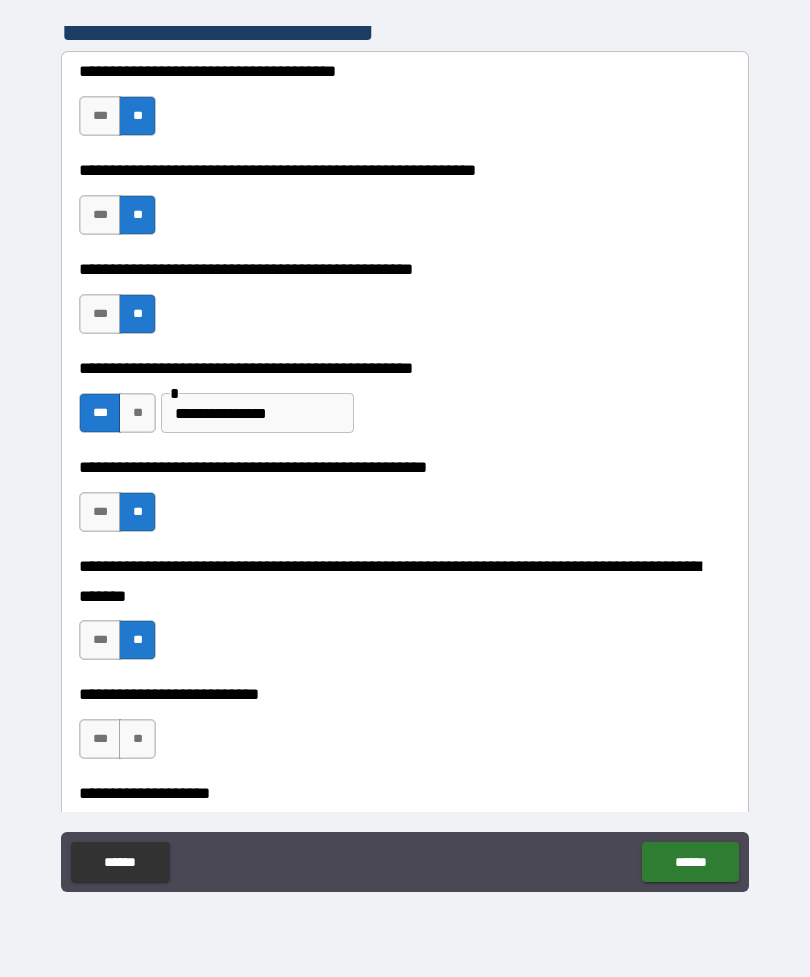click on "**" at bounding box center [137, 739] 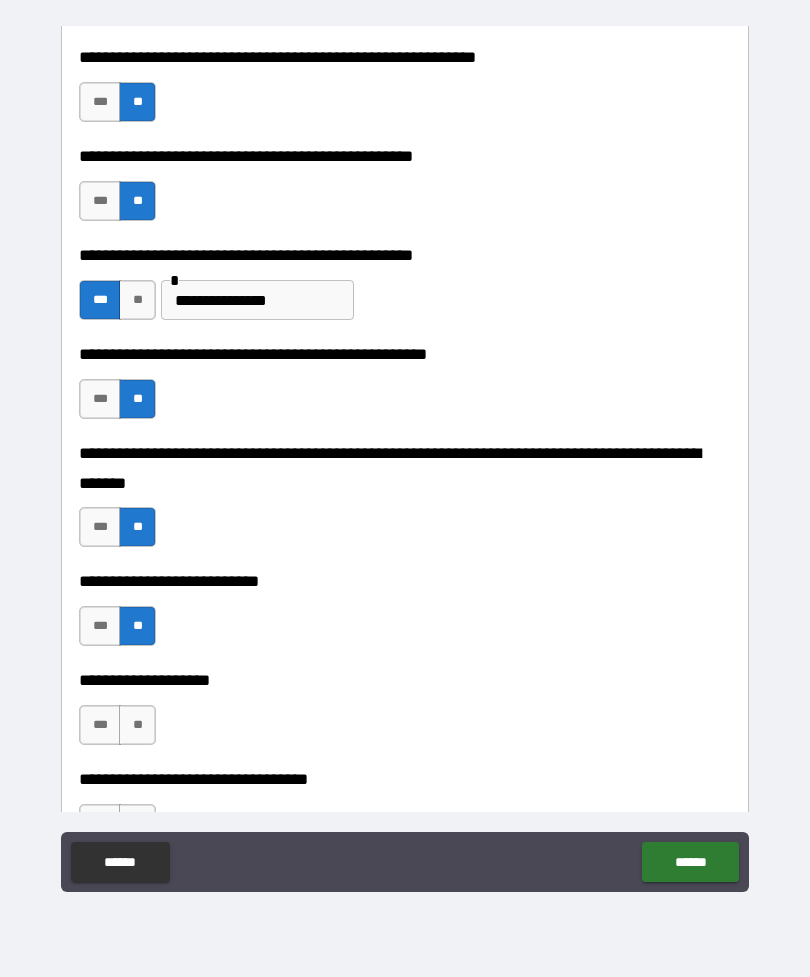 scroll, scrollTop: 619, scrollLeft: 0, axis: vertical 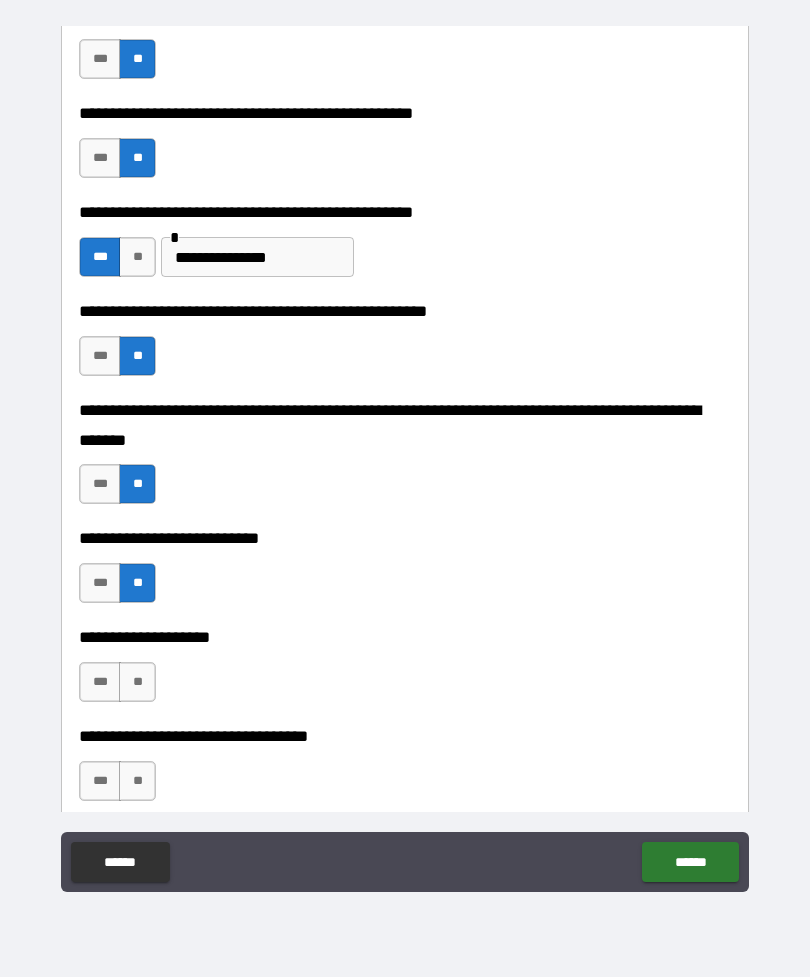 click on "**" at bounding box center [137, 682] 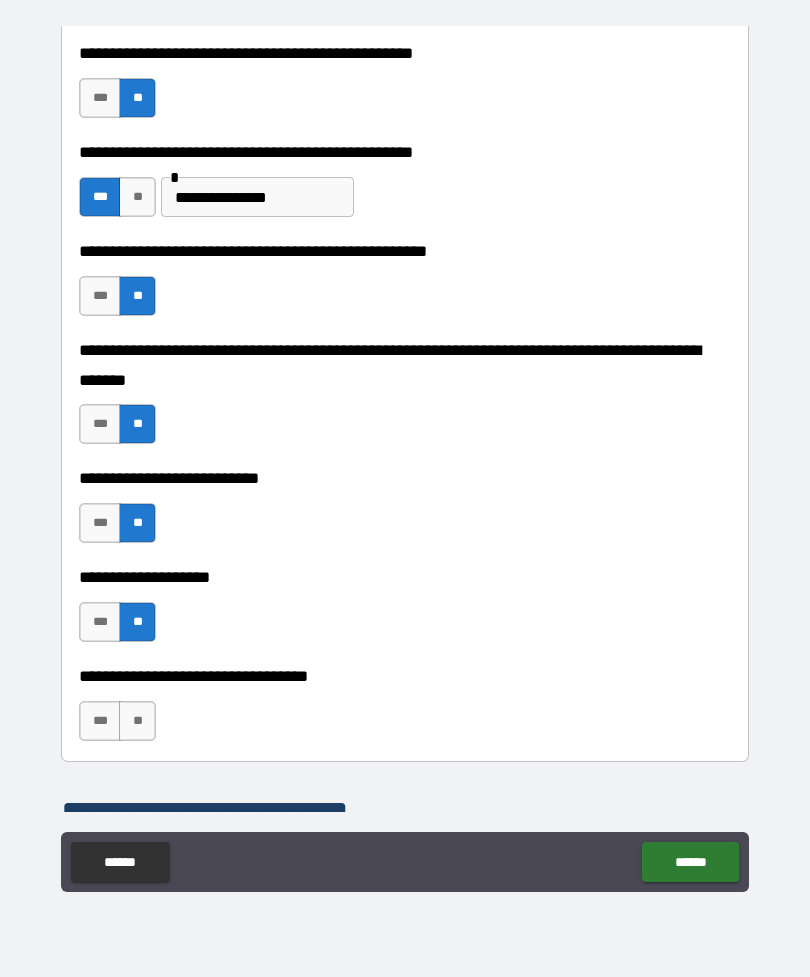 scroll, scrollTop: 695, scrollLeft: 0, axis: vertical 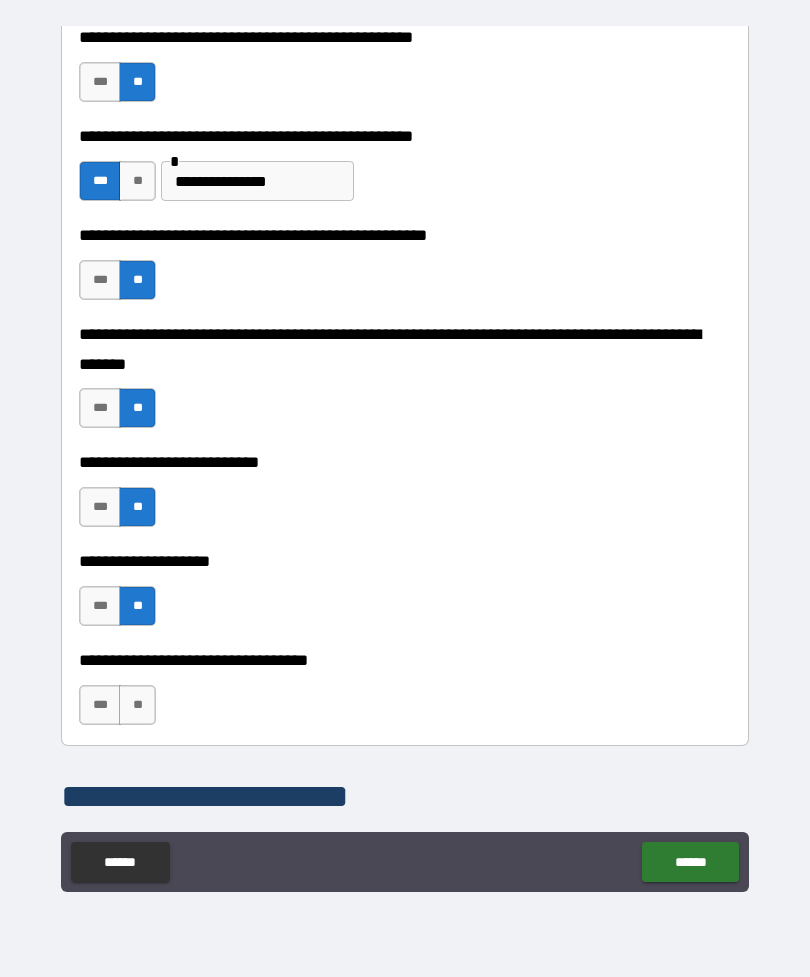 click on "**" at bounding box center [137, 705] 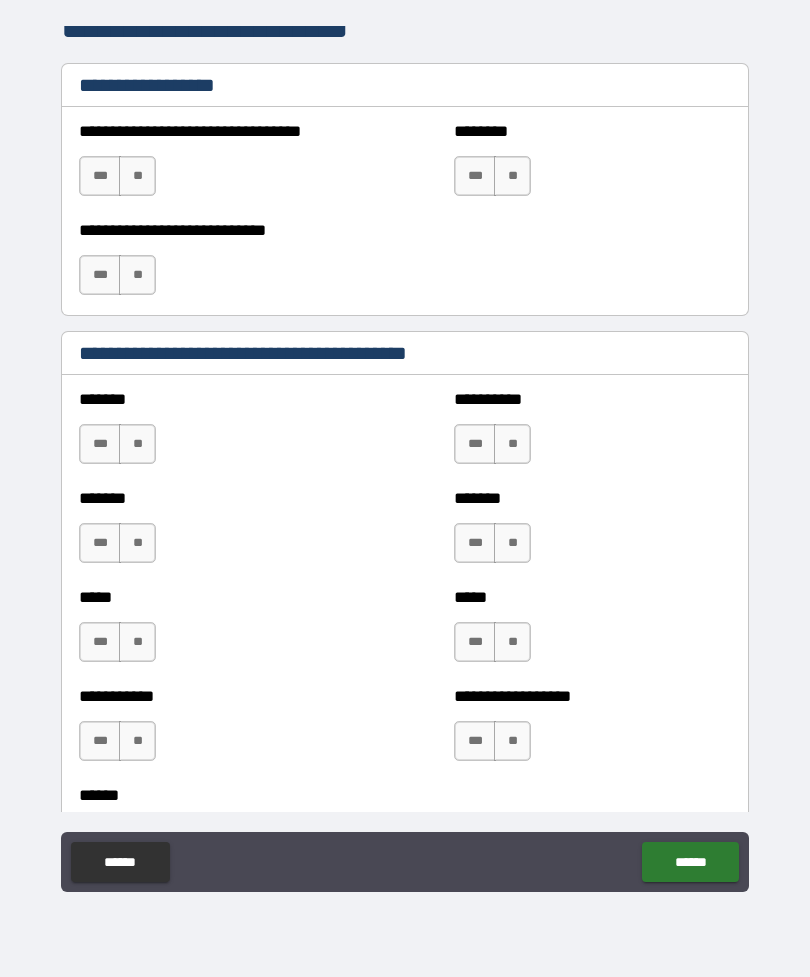 scroll, scrollTop: 1465, scrollLeft: 0, axis: vertical 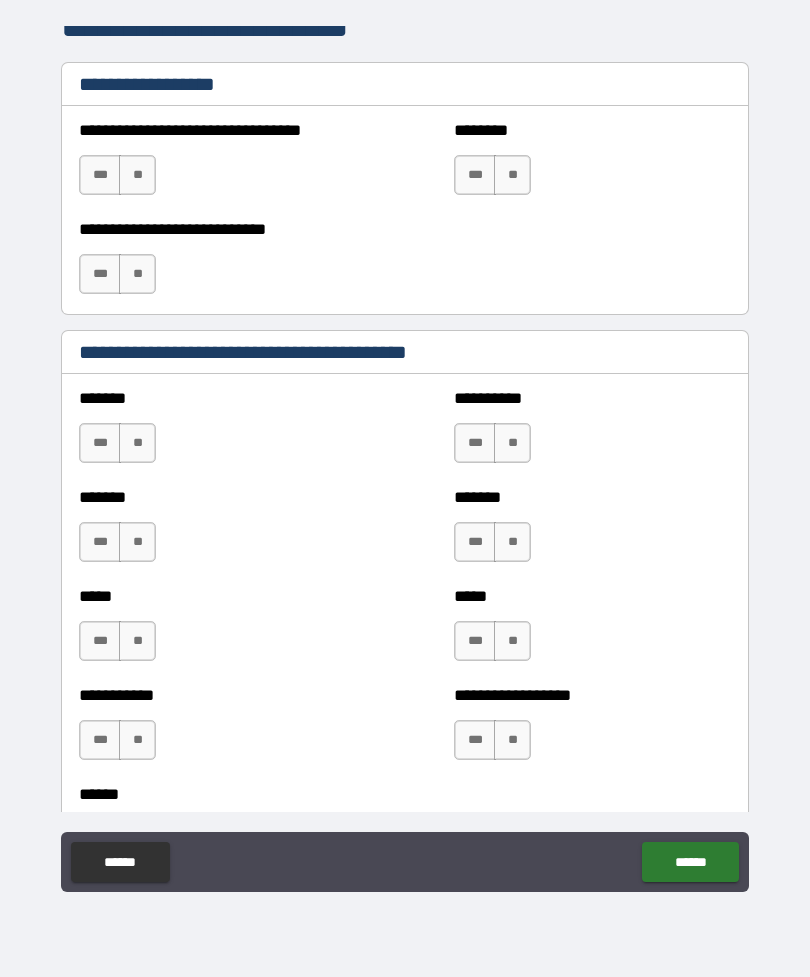 click on "**" at bounding box center [137, 443] 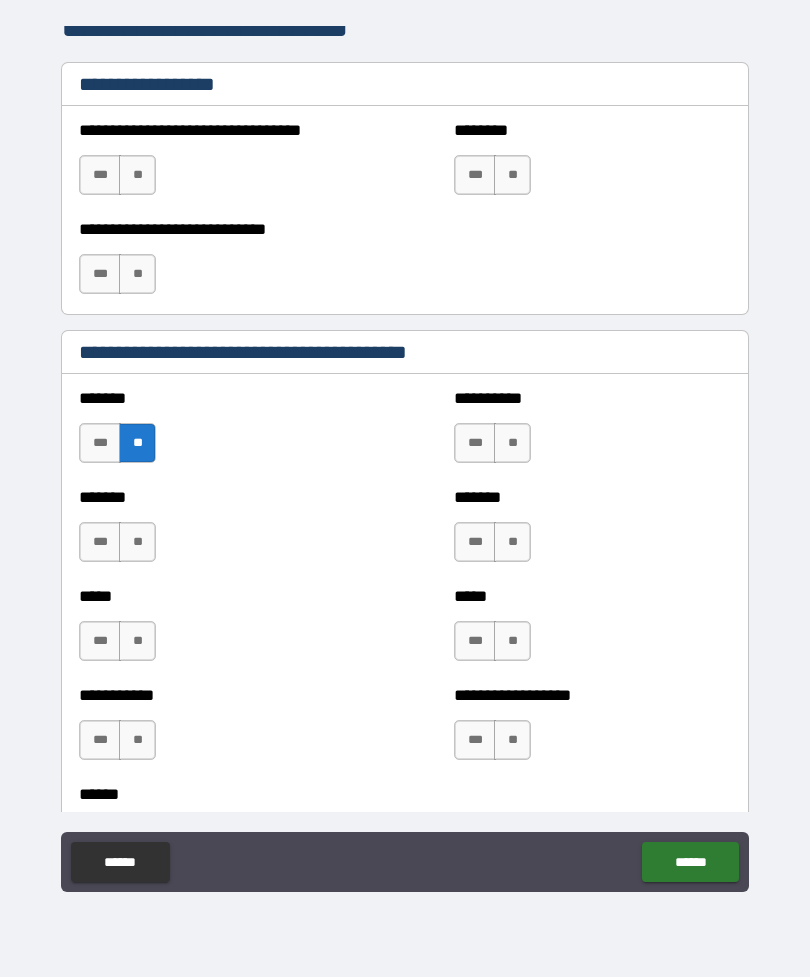 click on "**" at bounding box center [137, 542] 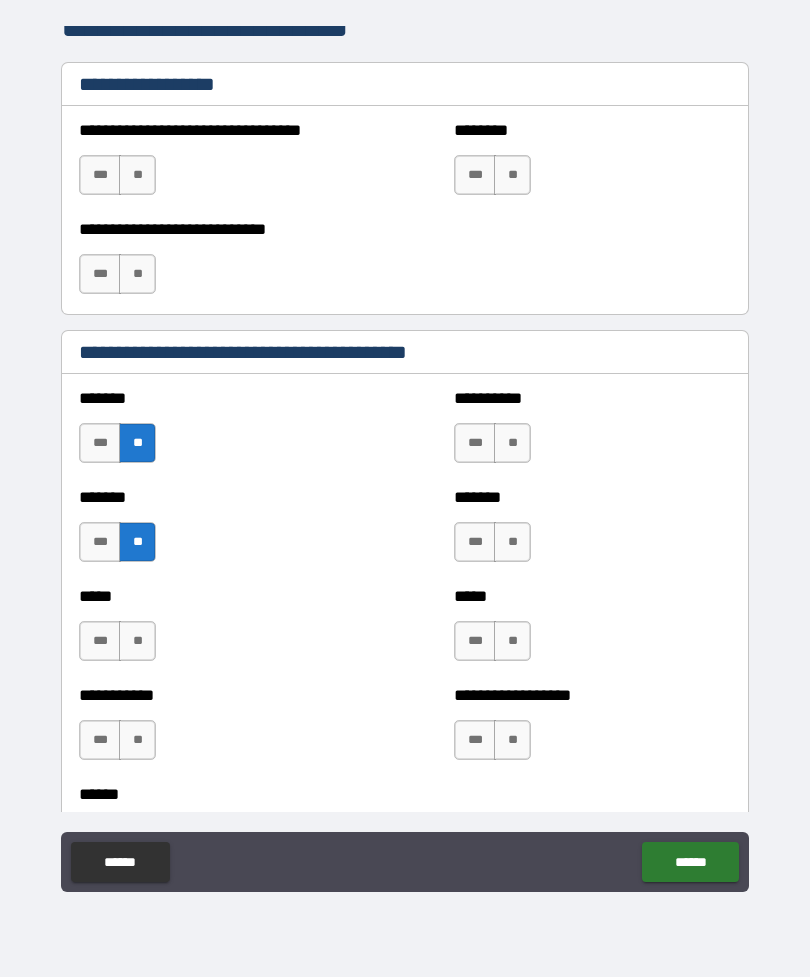 click on "**" at bounding box center [137, 641] 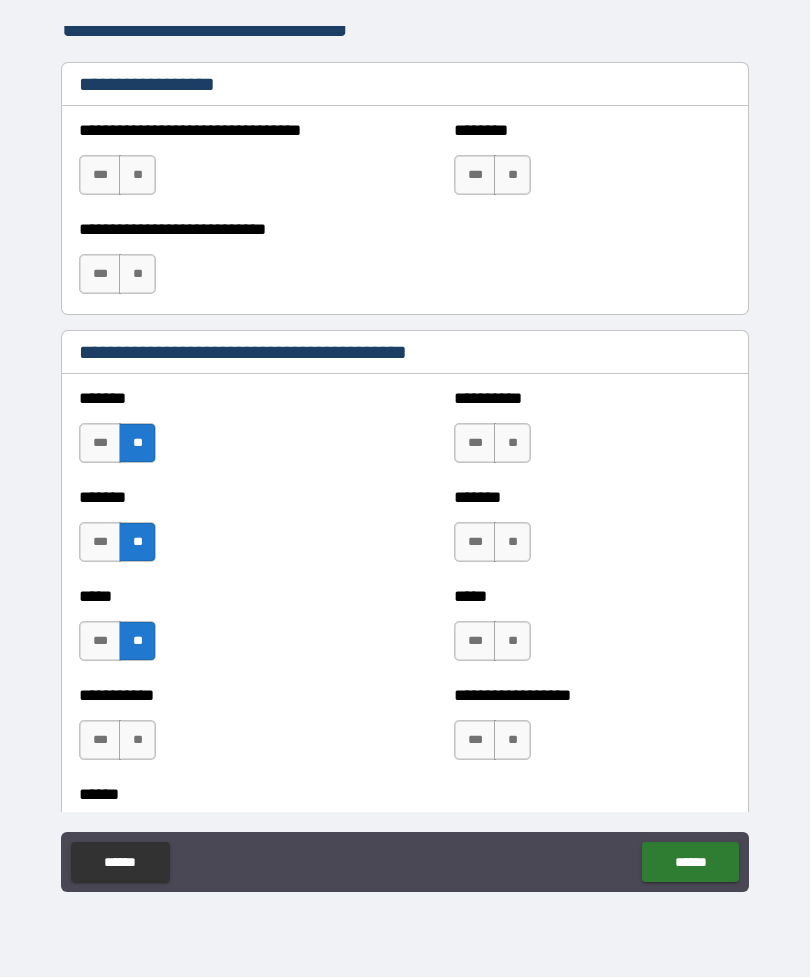 click on "**" at bounding box center (137, 740) 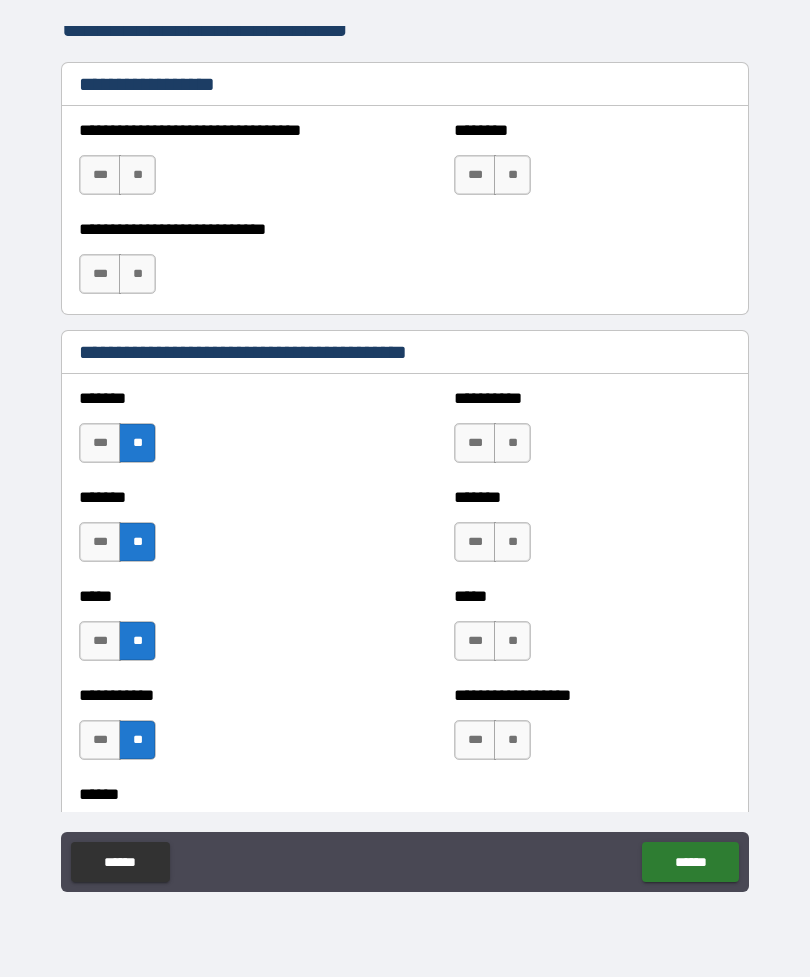 click on "**" at bounding box center (512, 443) 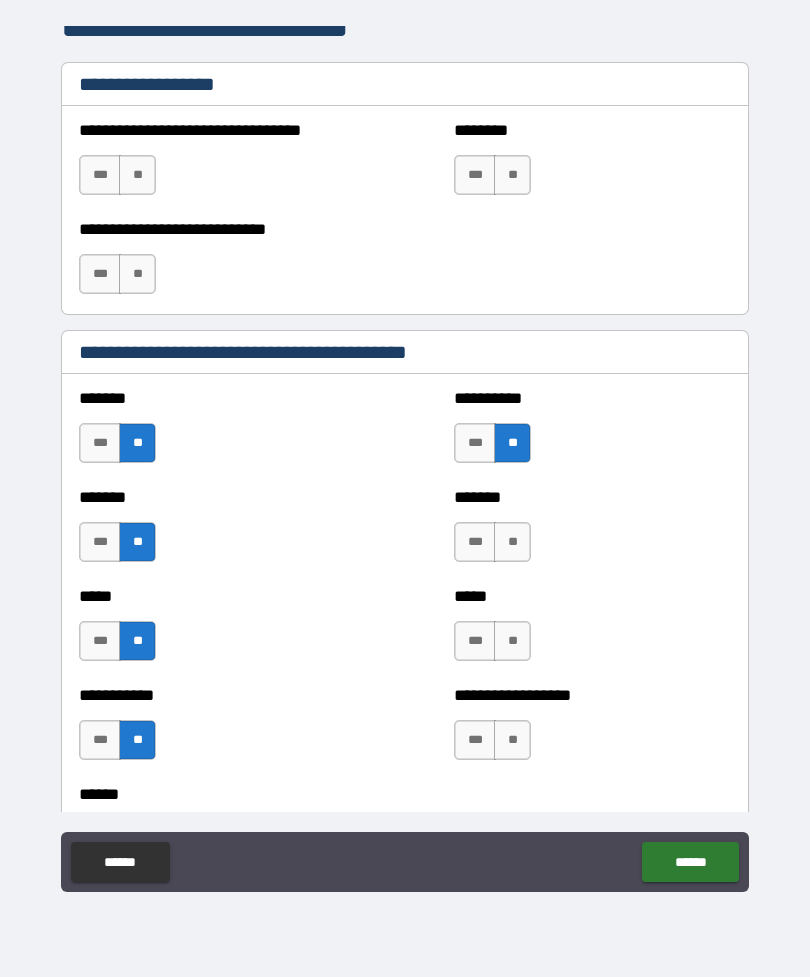click on "**" at bounding box center [512, 542] 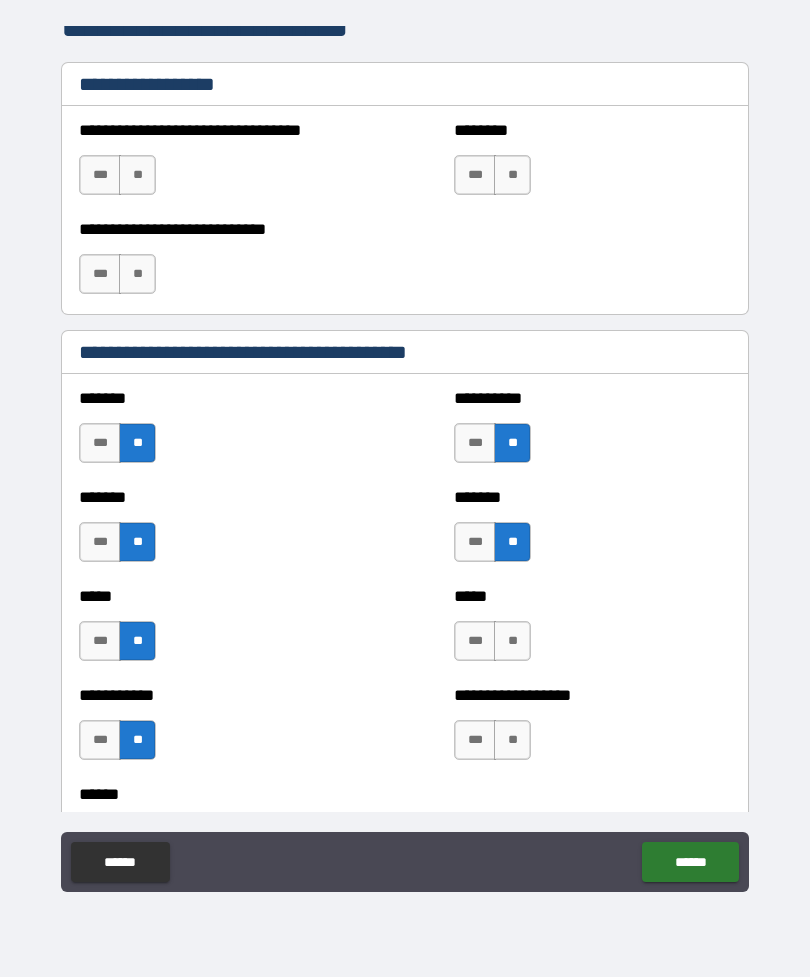 click on "**" at bounding box center [512, 641] 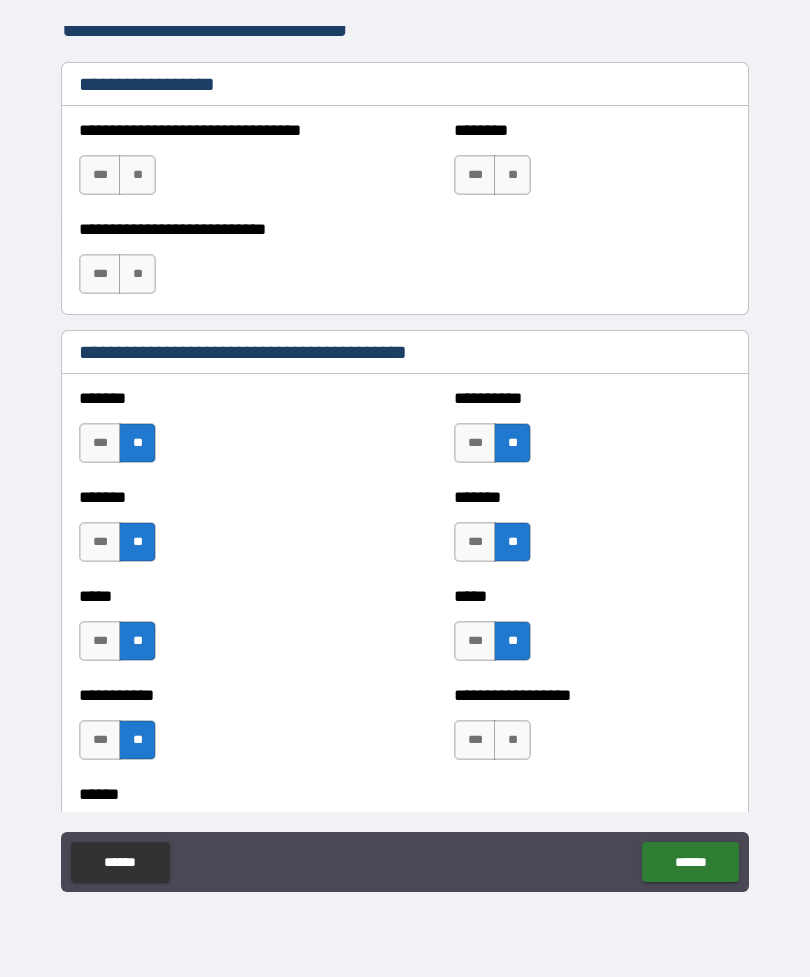 click on "**" at bounding box center (512, 740) 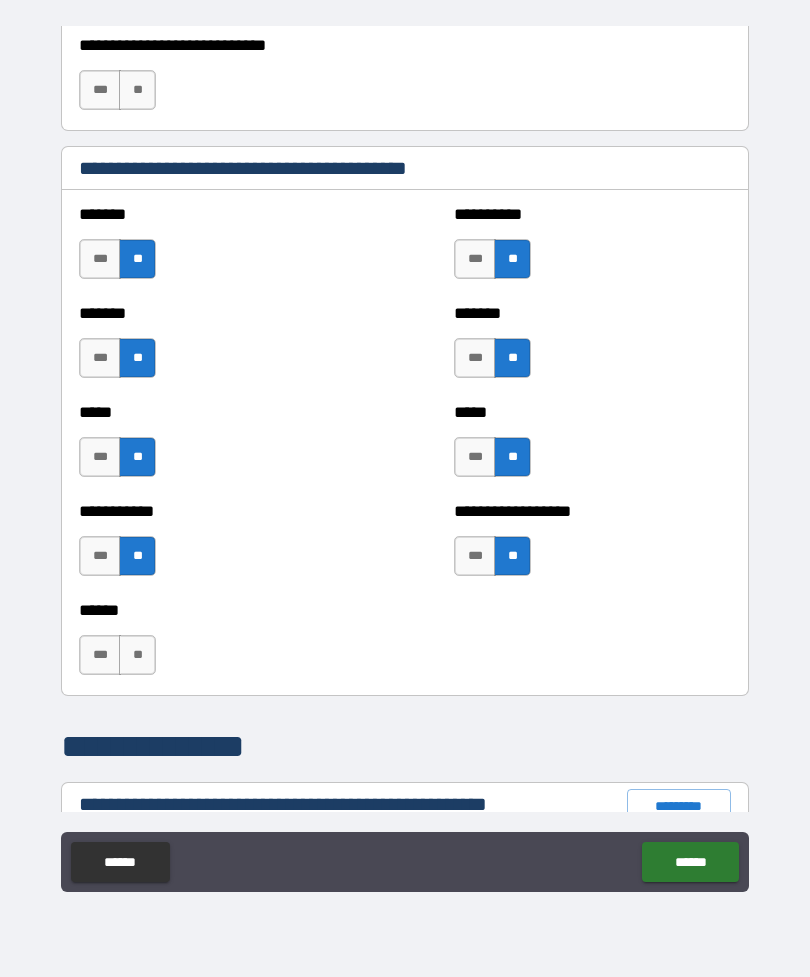 scroll, scrollTop: 1680, scrollLeft: 0, axis: vertical 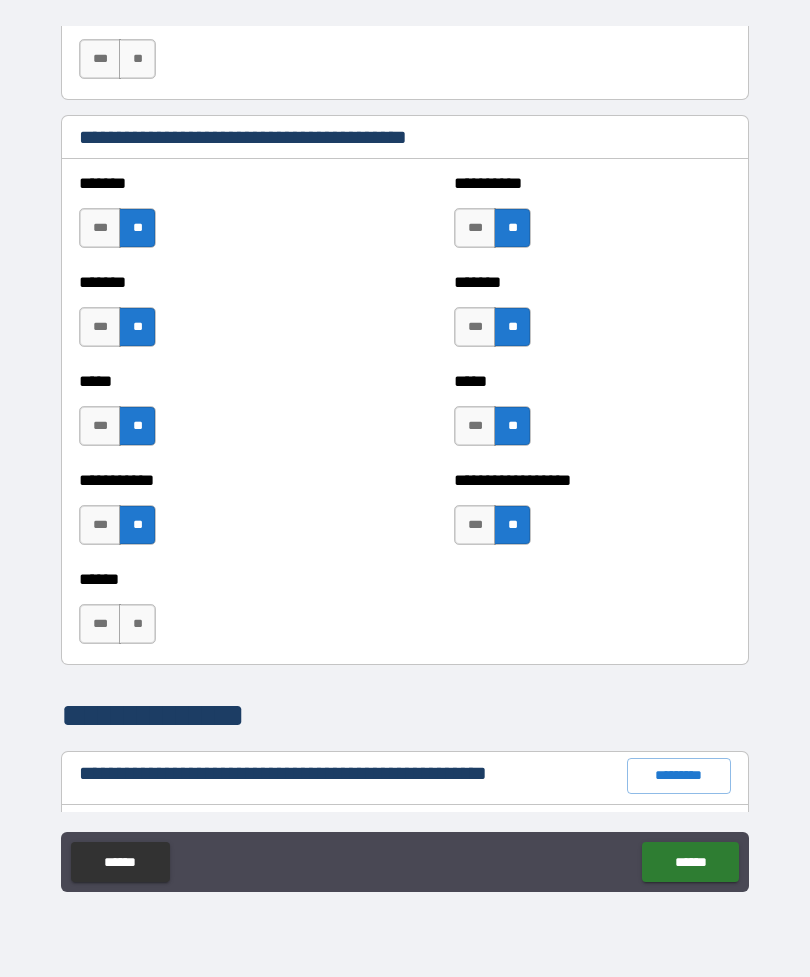click on "**" at bounding box center (137, 624) 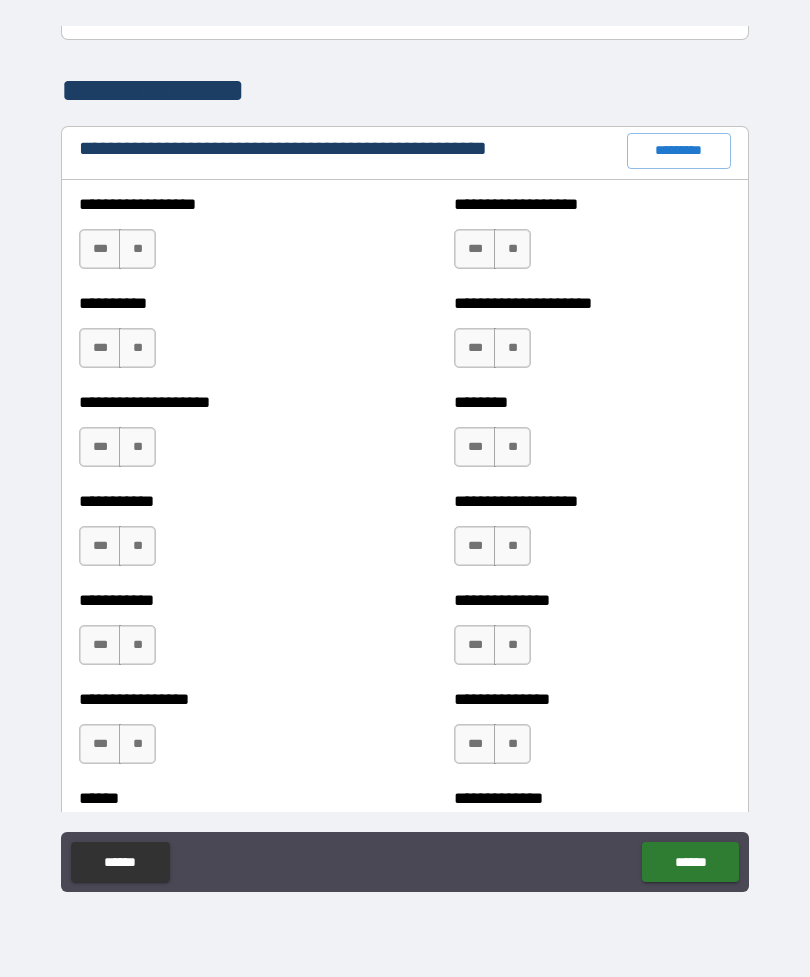 scroll, scrollTop: 2305, scrollLeft: 0, axis: vertical 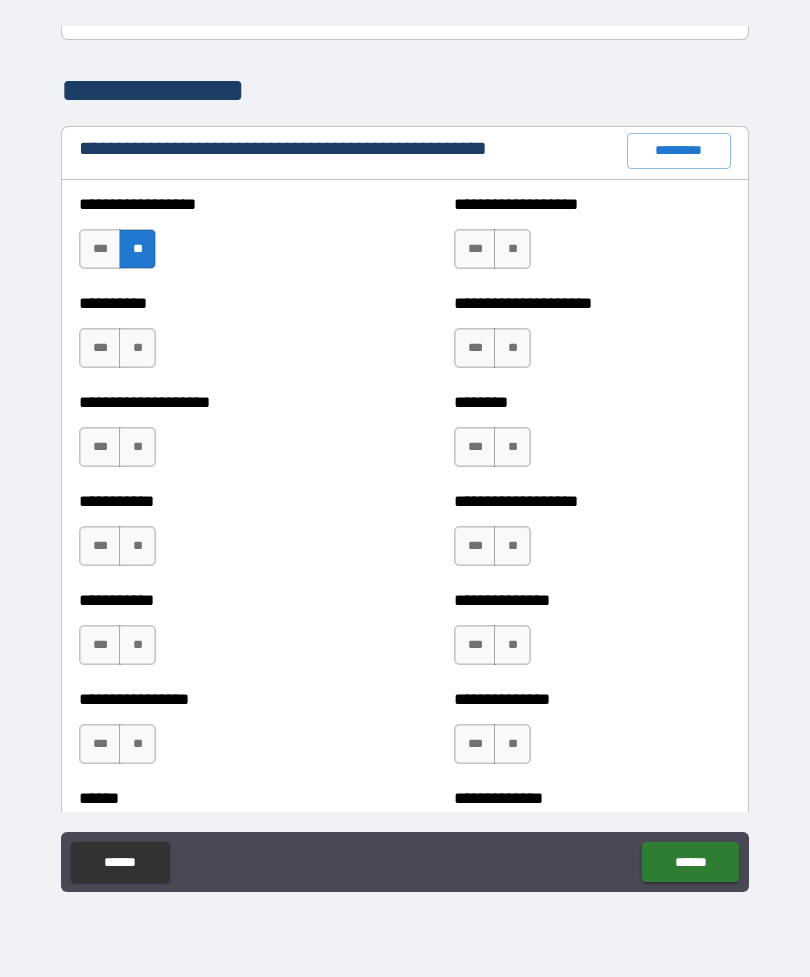 click on "**" at bounding box center [137, 348] 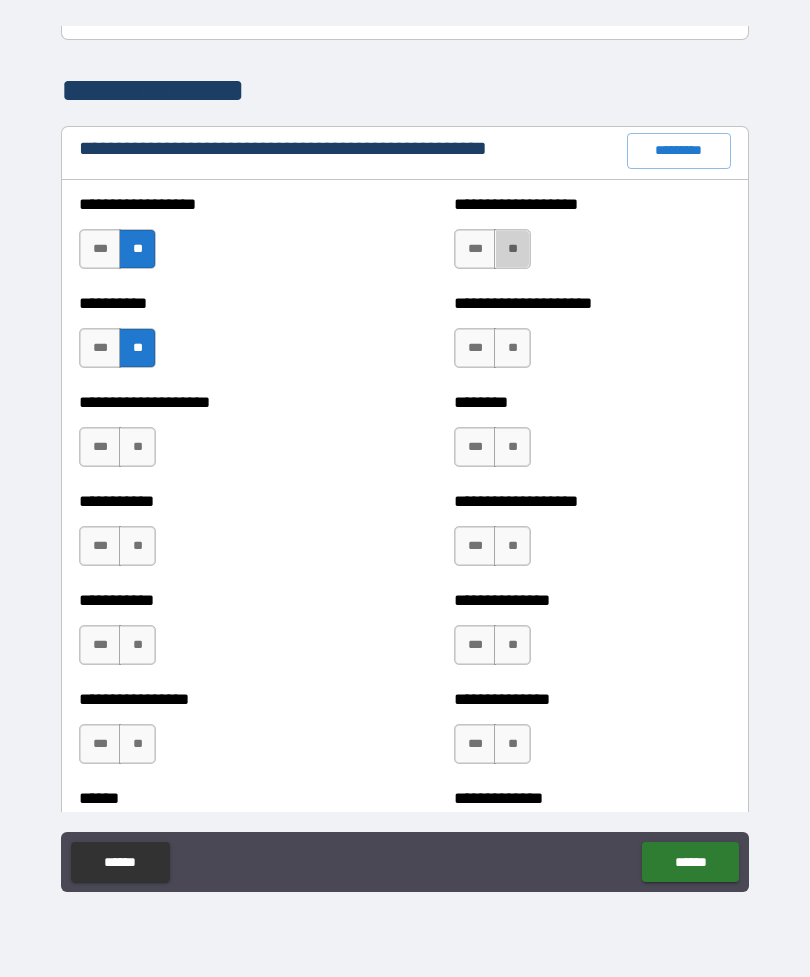 click on "**" at bounding box center (512, 249) 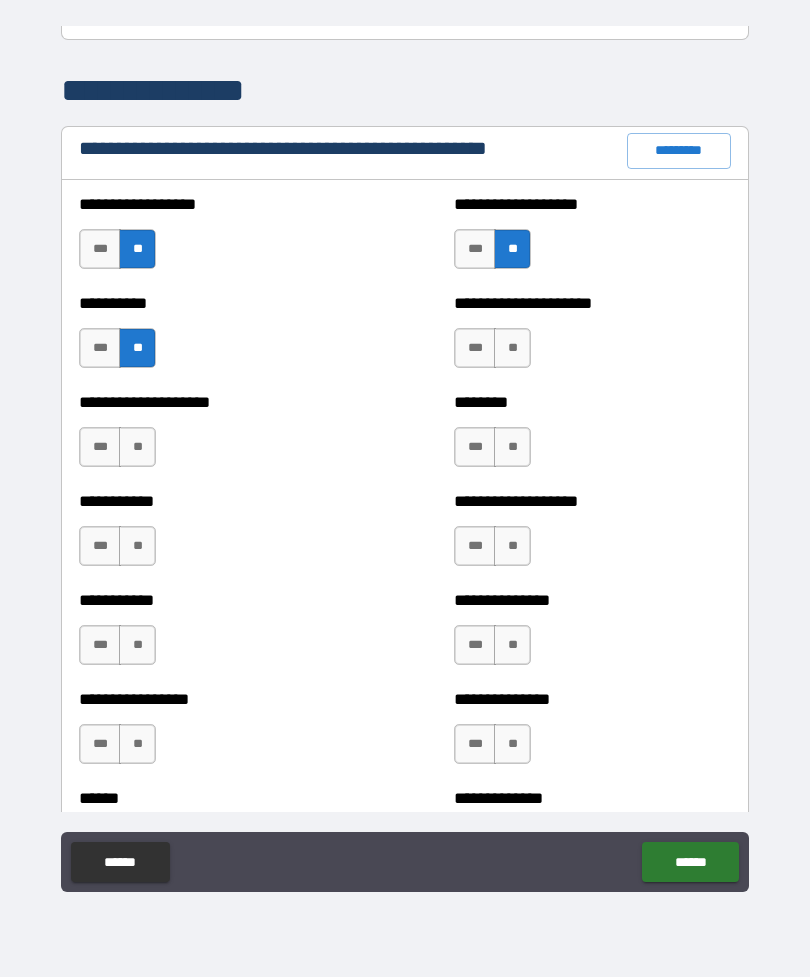 click on "**" at bounding box center [137, 447] 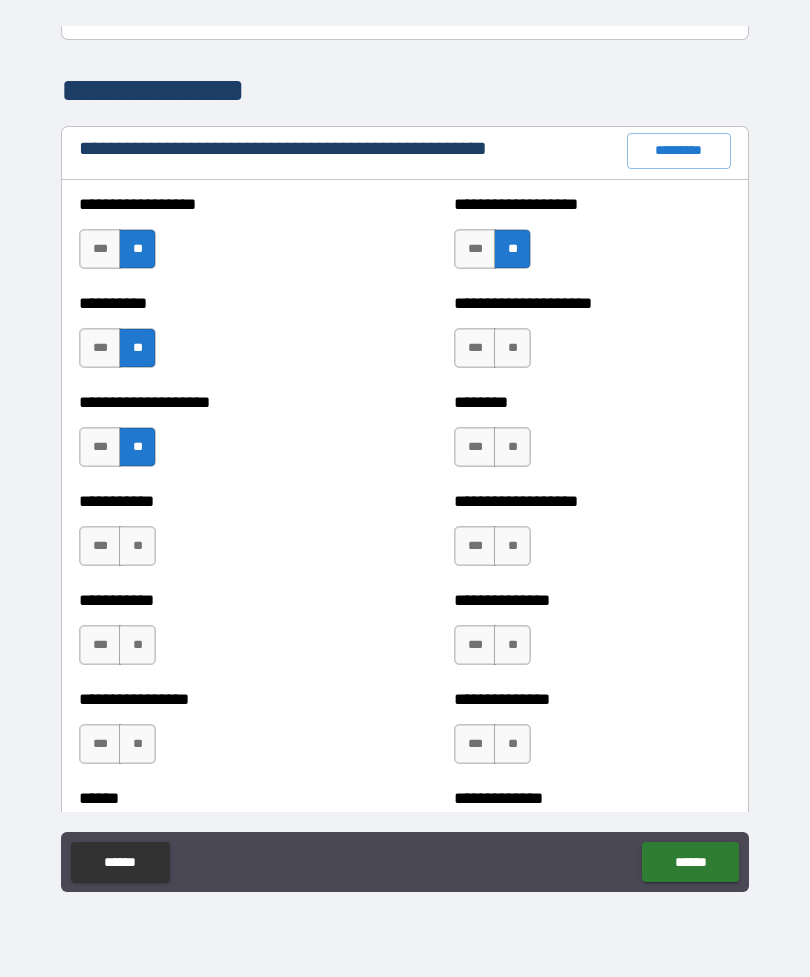click on "**" at bounding box center (137, 546) 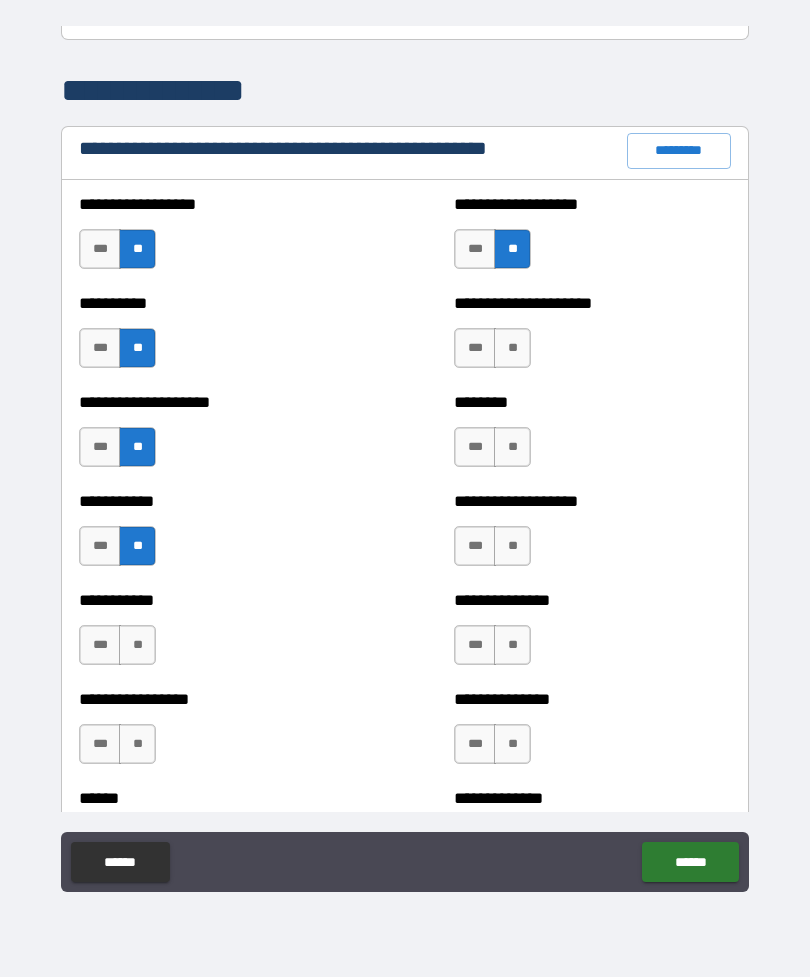 click on "**" at bounding box center (137, 645) 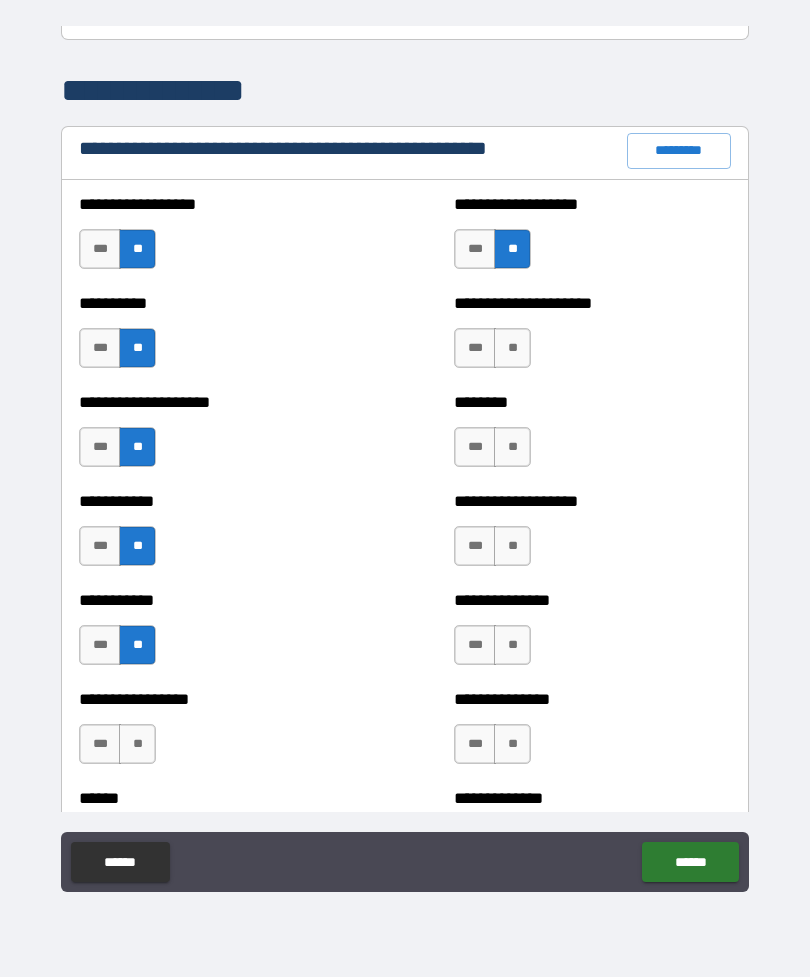 click on "**" at bounding box center (137, 744) 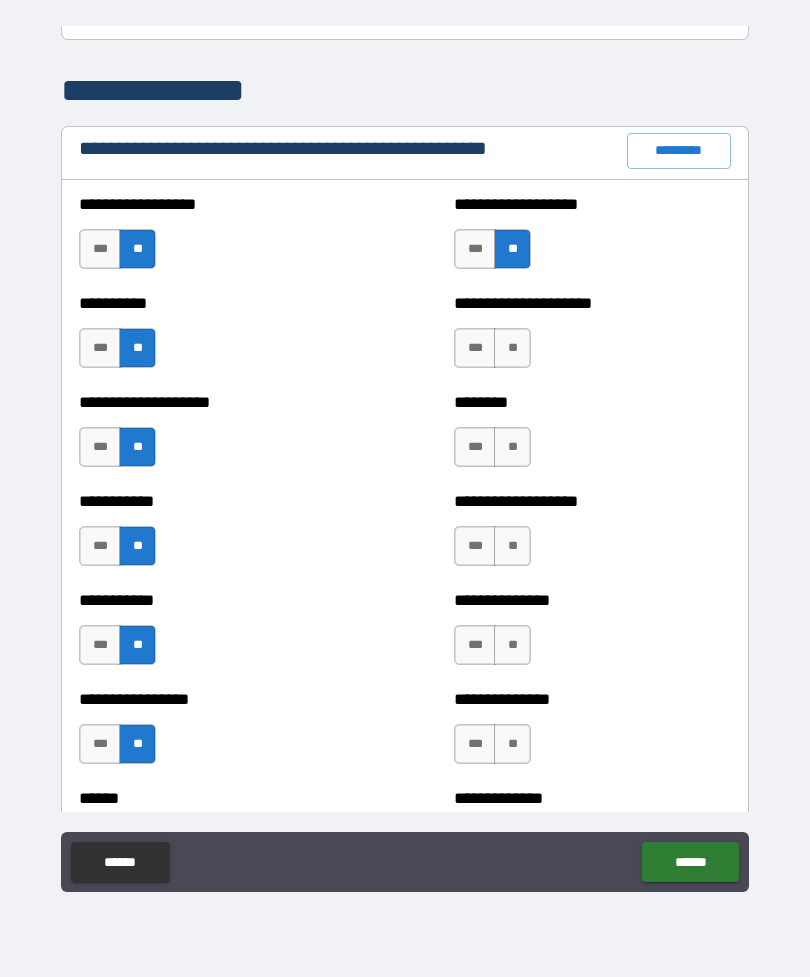 click on "**" at bounding box center (512, 744) 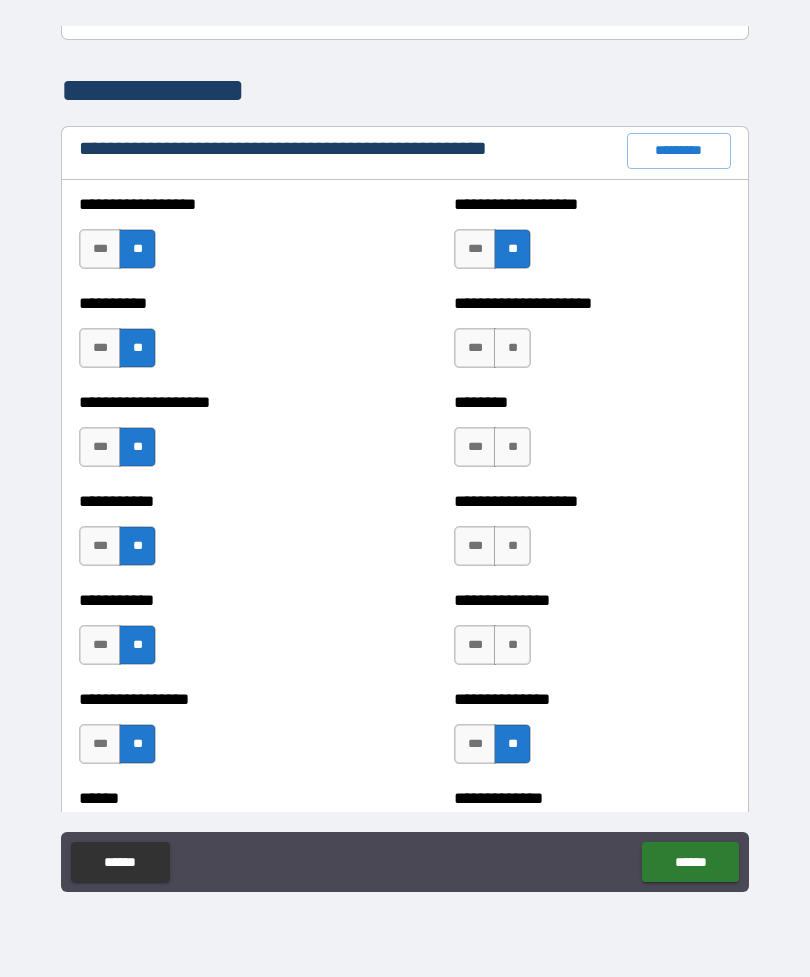 click on "**" at bounding box center [512, 645] 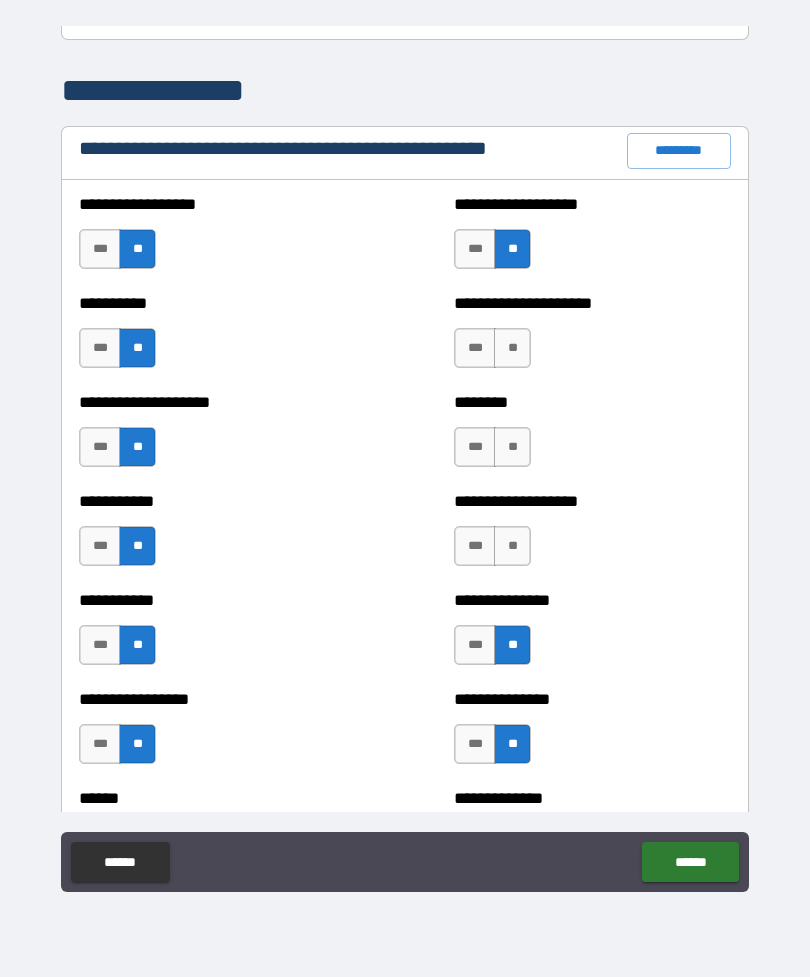 click on "**" at bounding box center (512, 546) 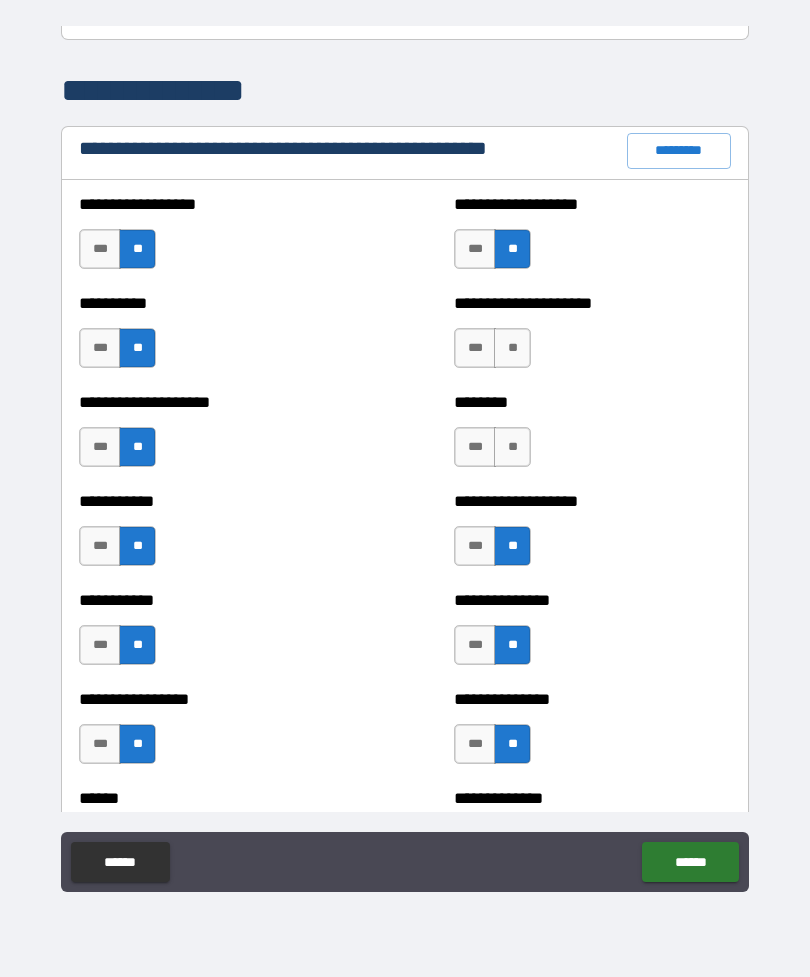 click on "**" at bounding box center [512, 447] 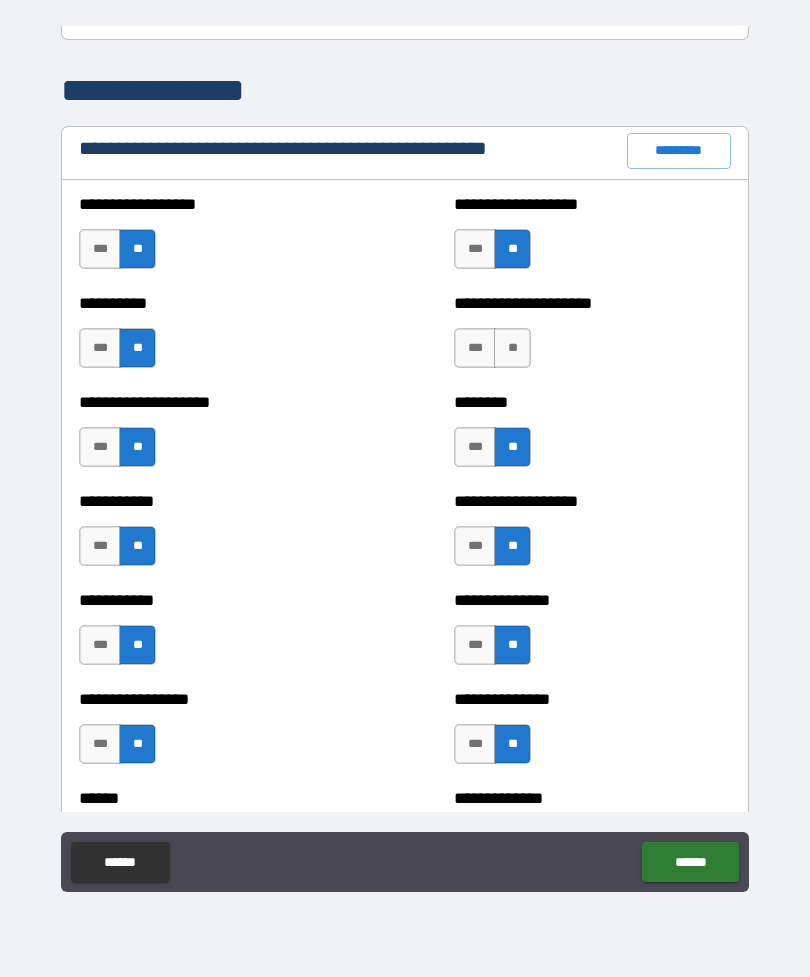 click on "**" at bounding box center (512, 348) 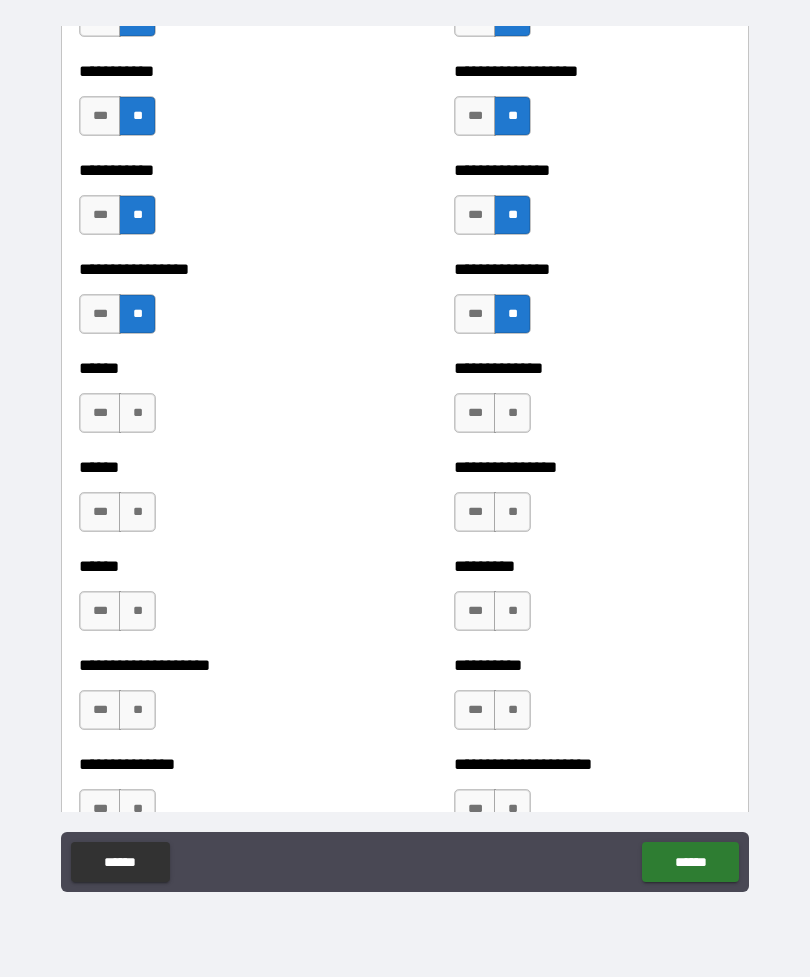 scroll, scrollTop: 2742, scrollLeft: 0, axis: vertical 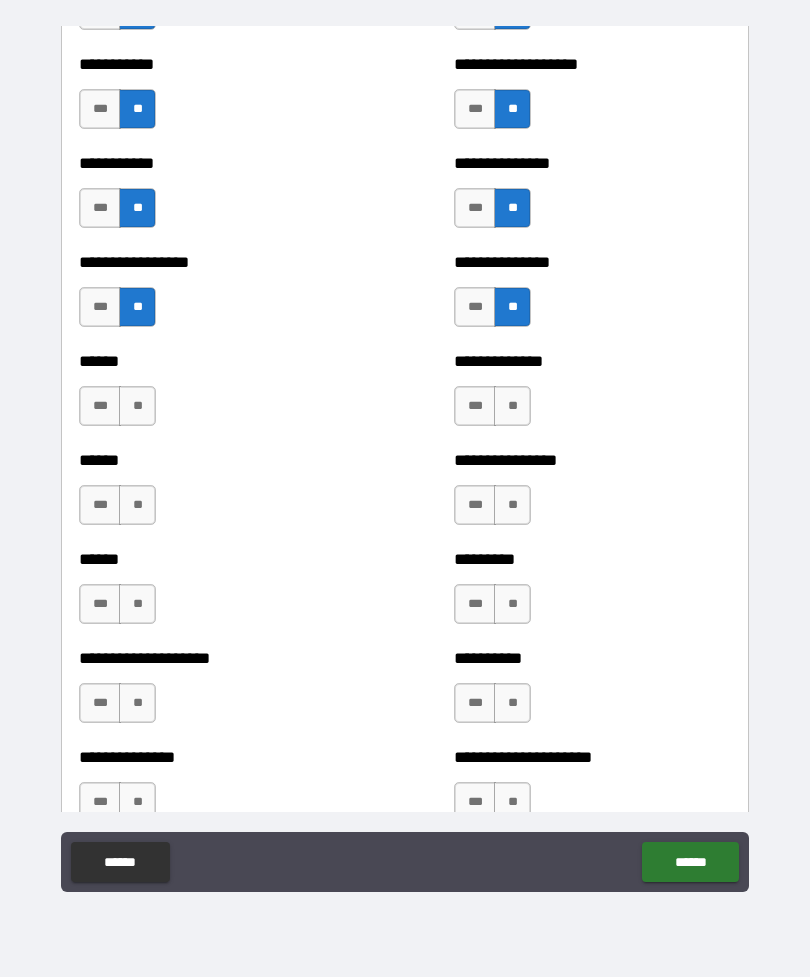 click on "**" at bounding box center [137, 406] 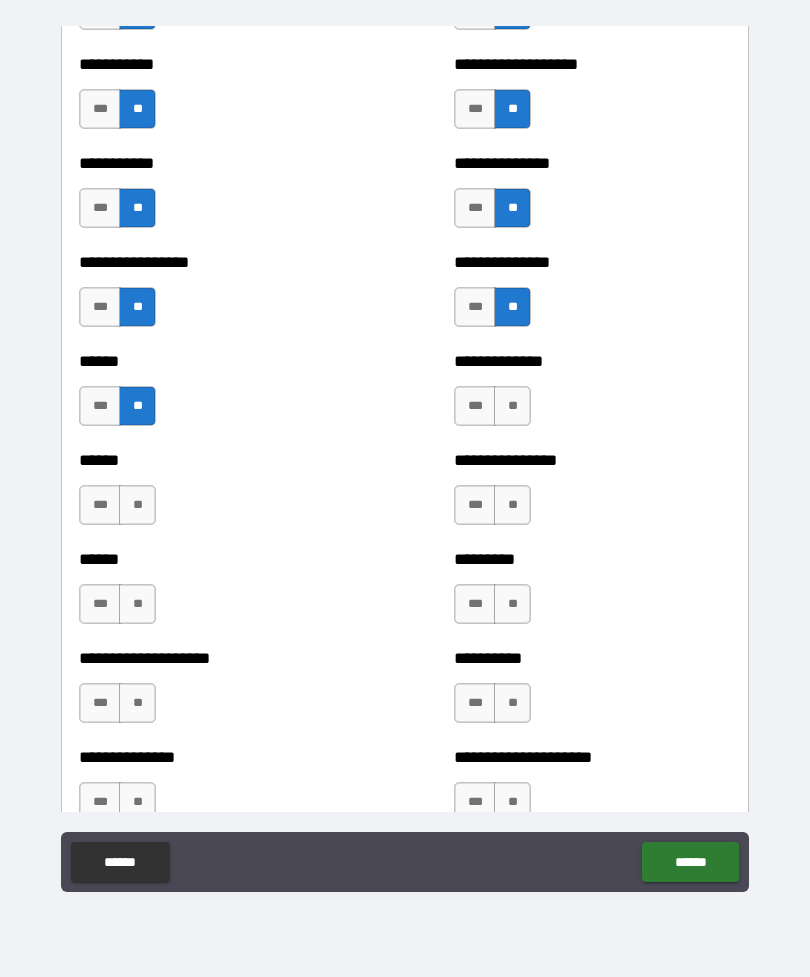 click on "**" at bounding box center (137, 505) 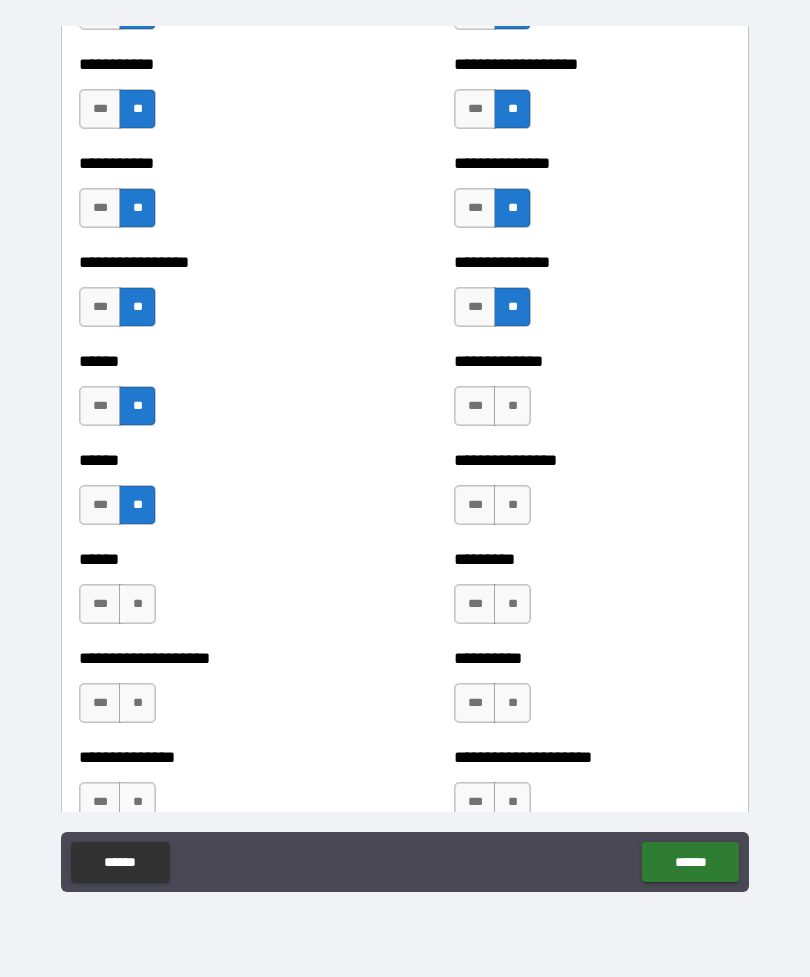 click on "**" at bounding box center (512, 406) 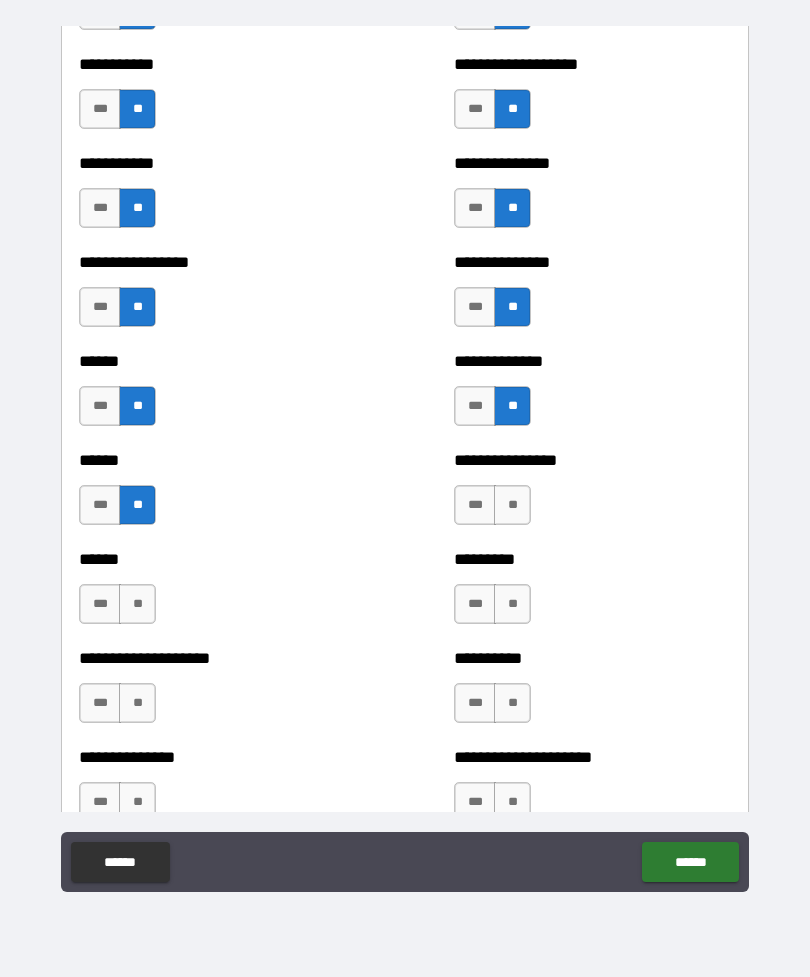 click on "**" at bounding box center (512, 505) 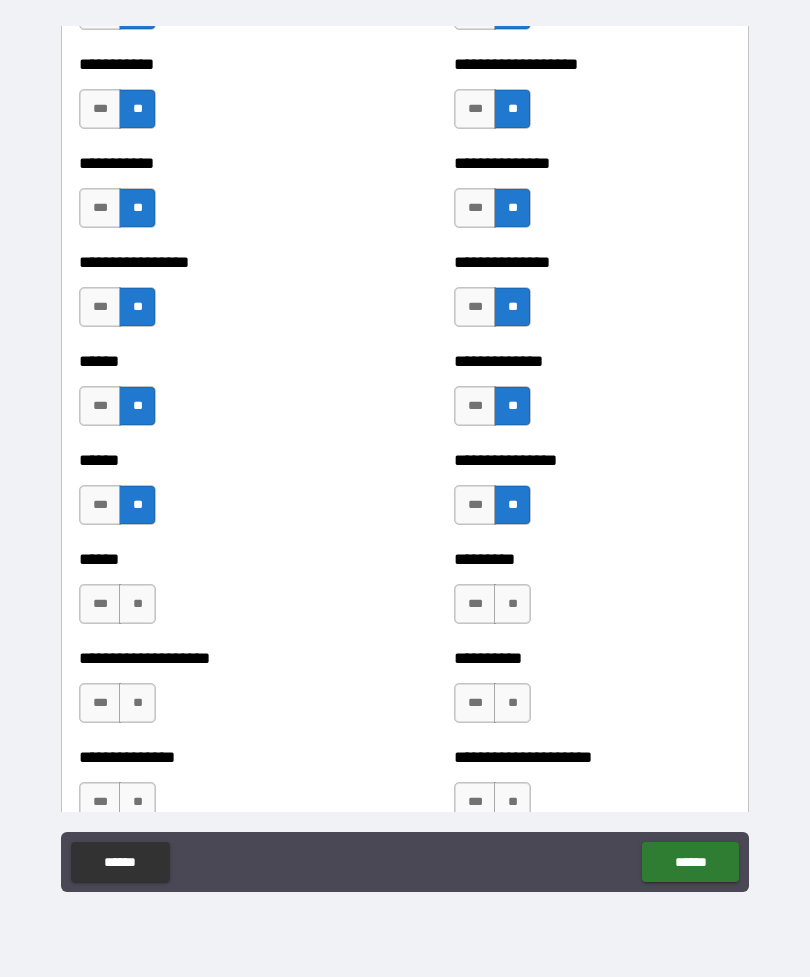 click on "**" at bounding box center [512, 604] 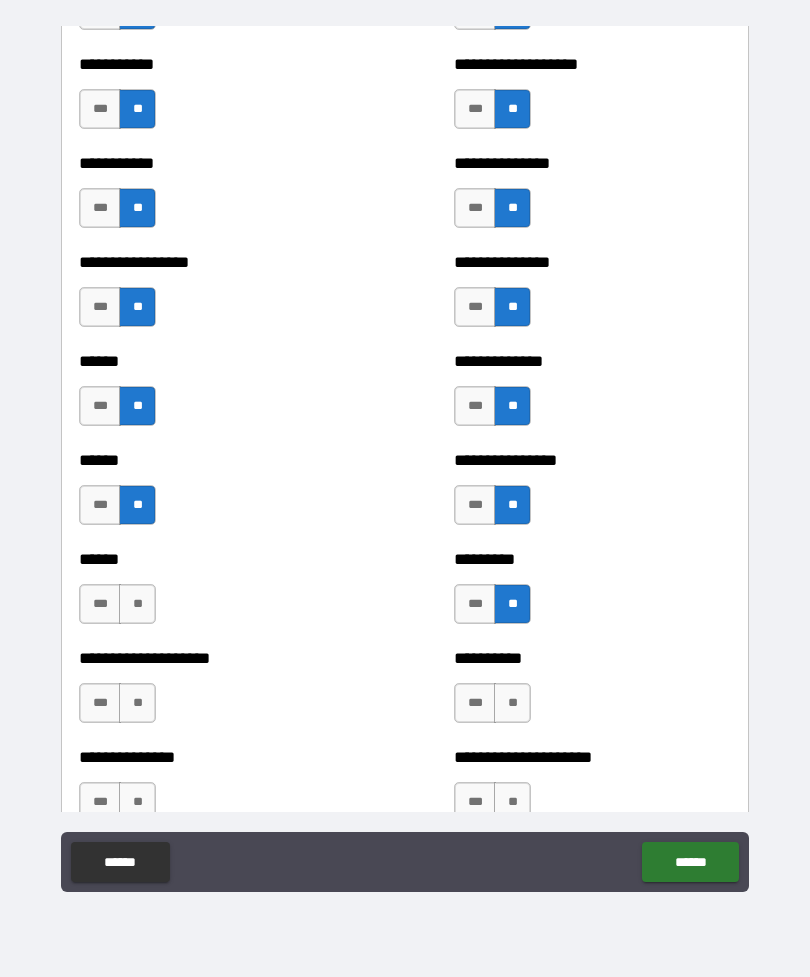 click on "**" at bounding box center (512, 703) 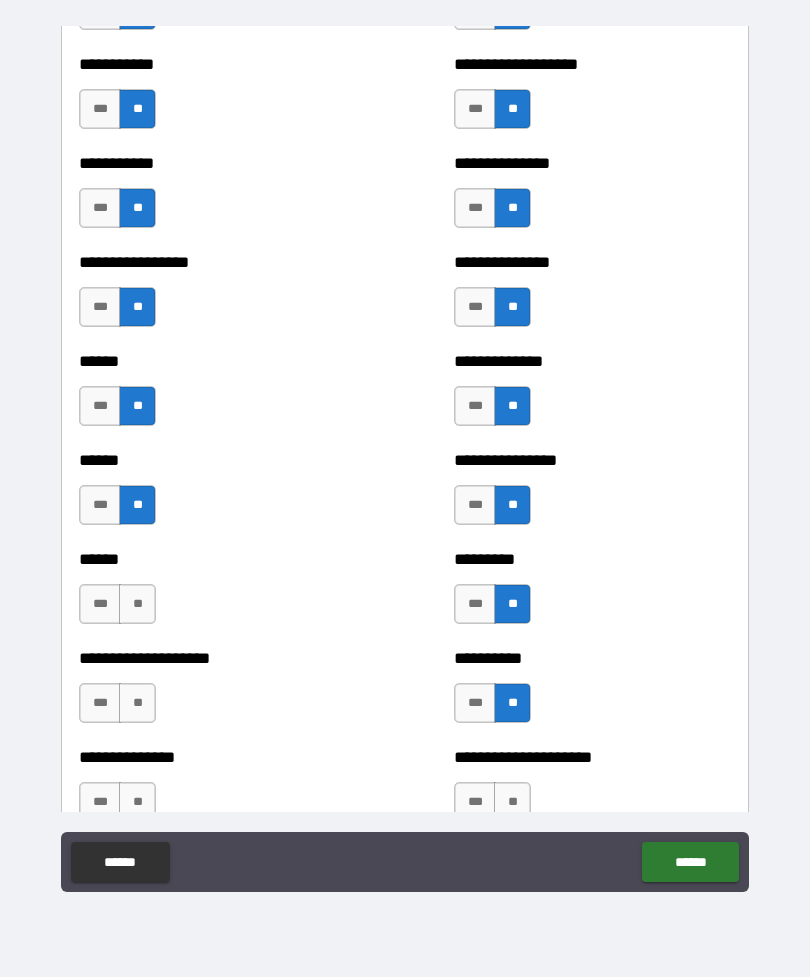 click on "**" at bounding box center (137, 604) 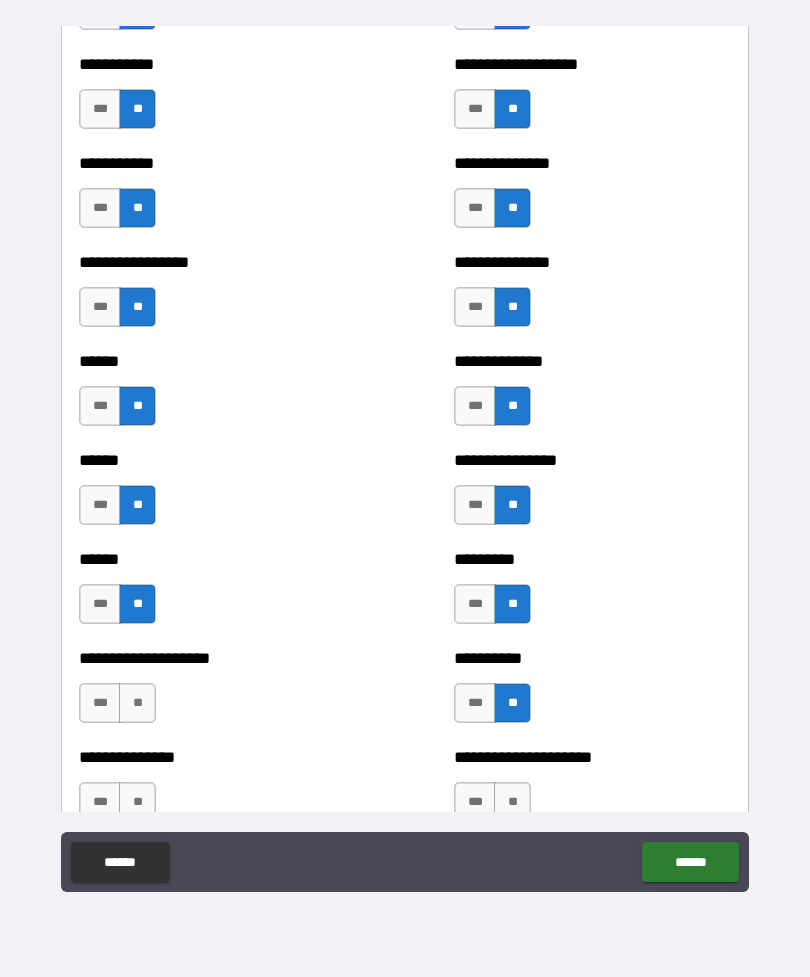 click on "**" at bounding box center [137, 703] 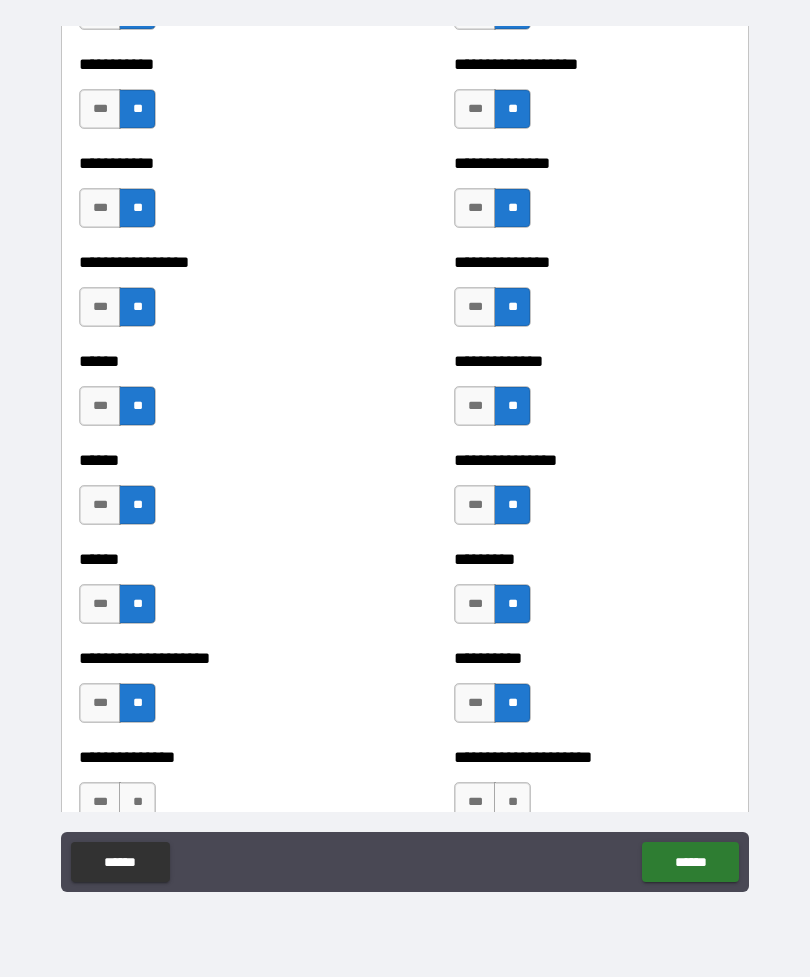 click on "***" at bounding box center [100, 703] 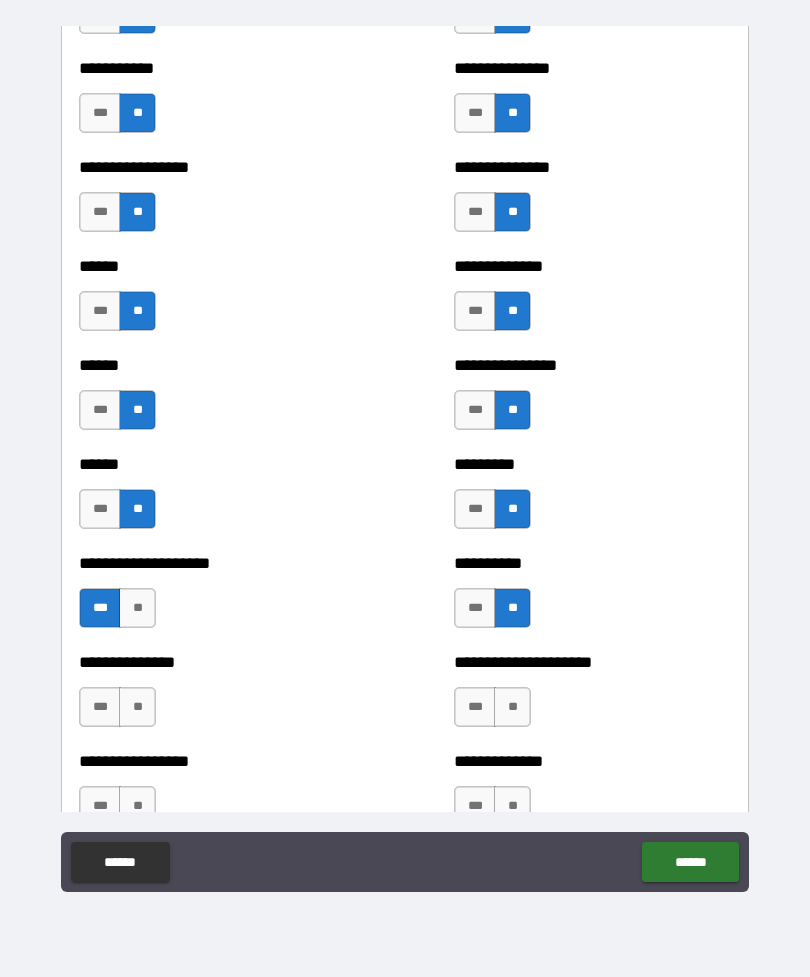 scroll, scrollTop: 2865, scrollLeft: 0, axis: vertical 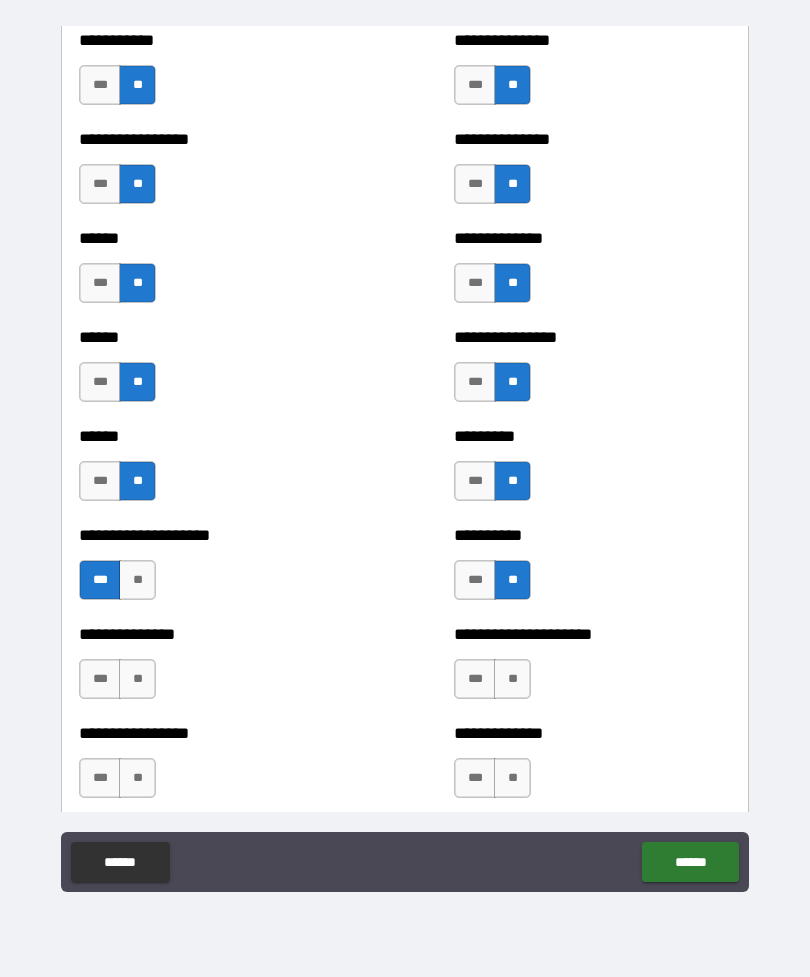 click on "**" at bounding box center [137, 679] 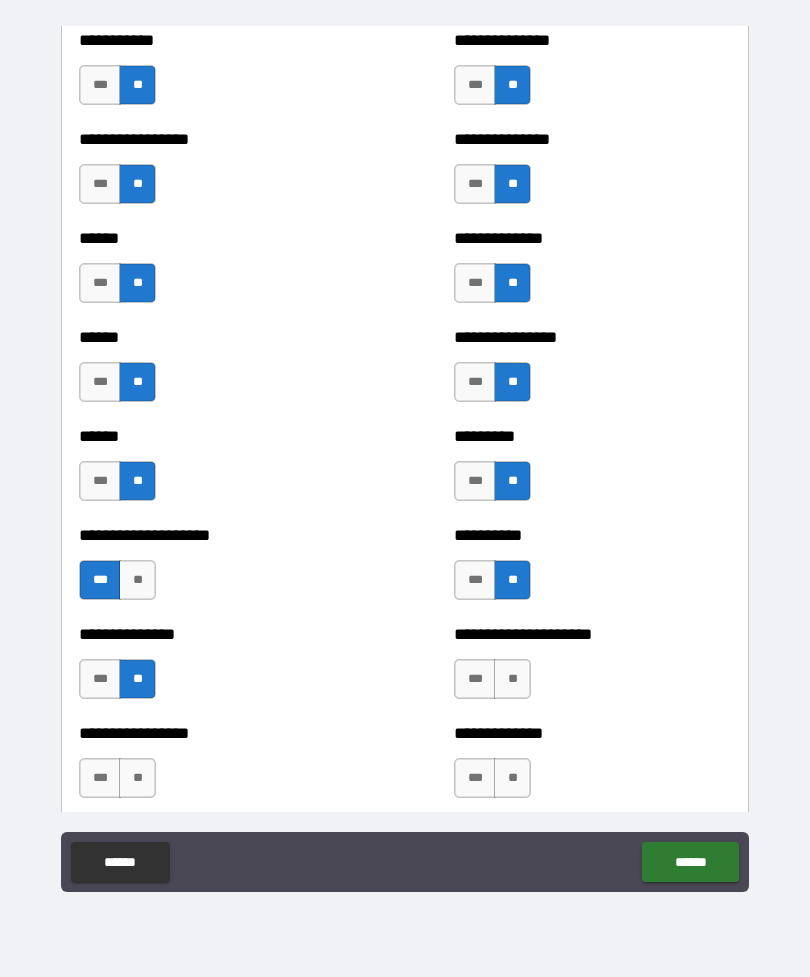 click on "**" at bounding box center [512, 679] 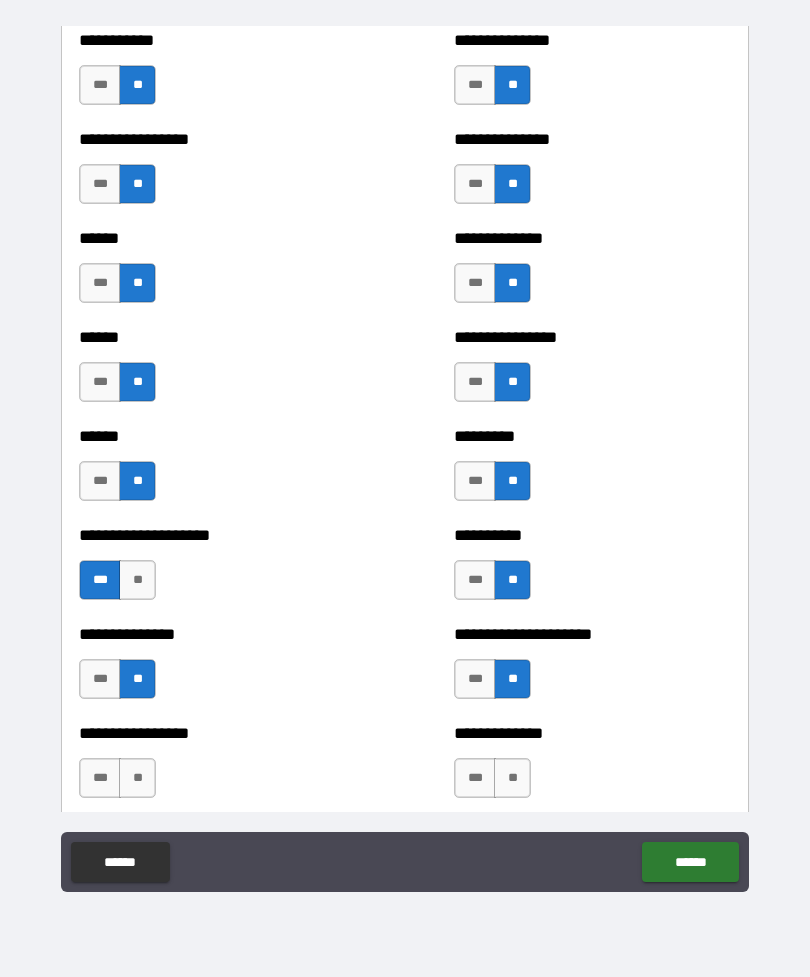 click on "**" at bounding box center [512, 778] 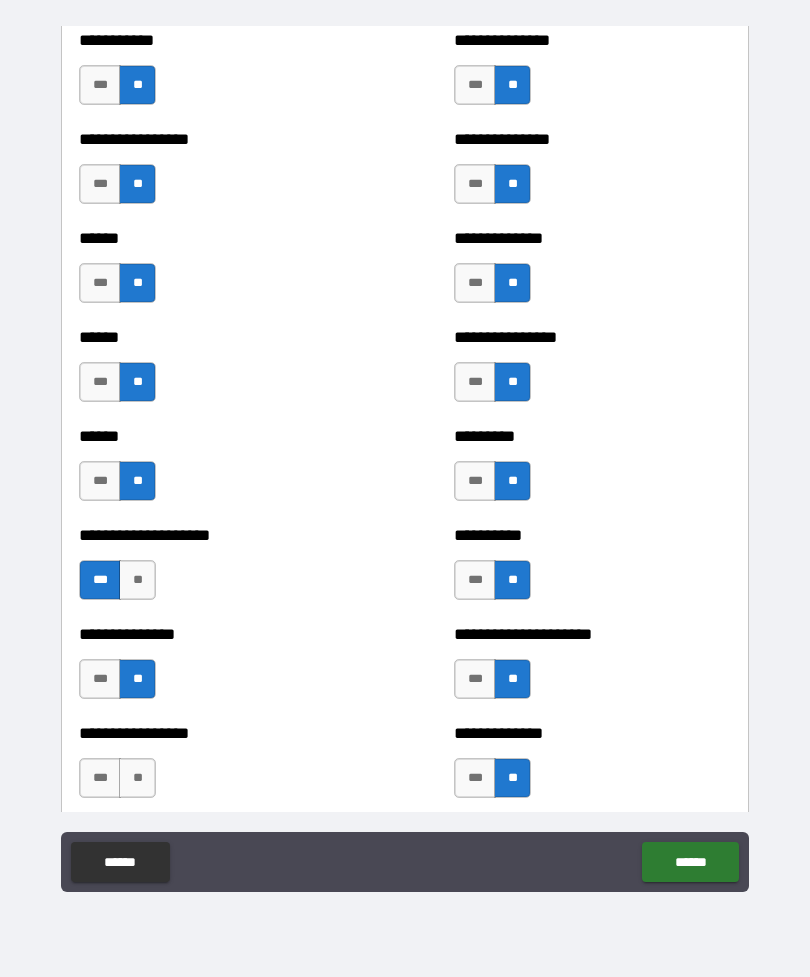 click on "**" at bounding box center (137, 778) 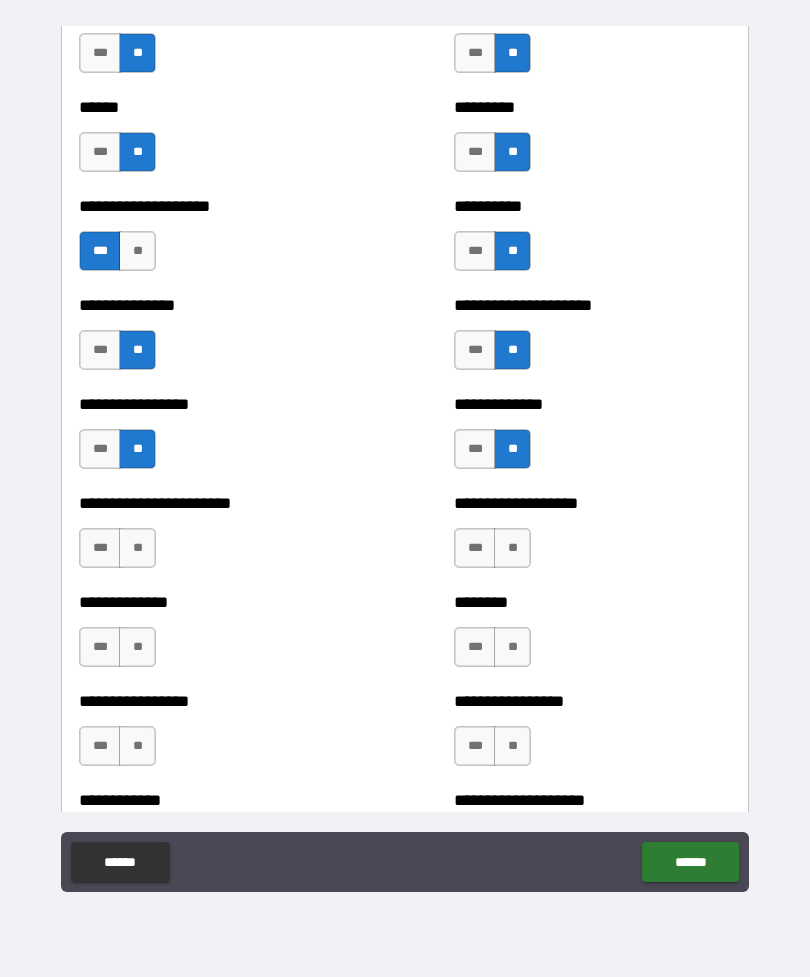 scroll, scrollTop: 3197, scrollLeft: 0, axis: vertical 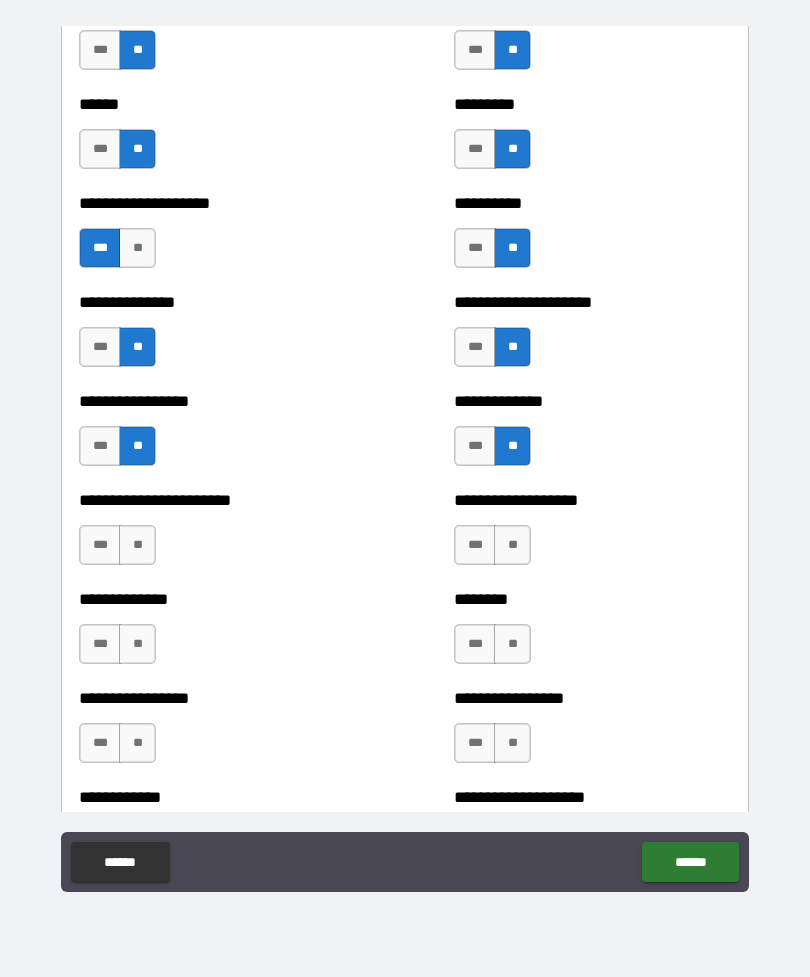 click on "**" at bounding box center (137, 545) 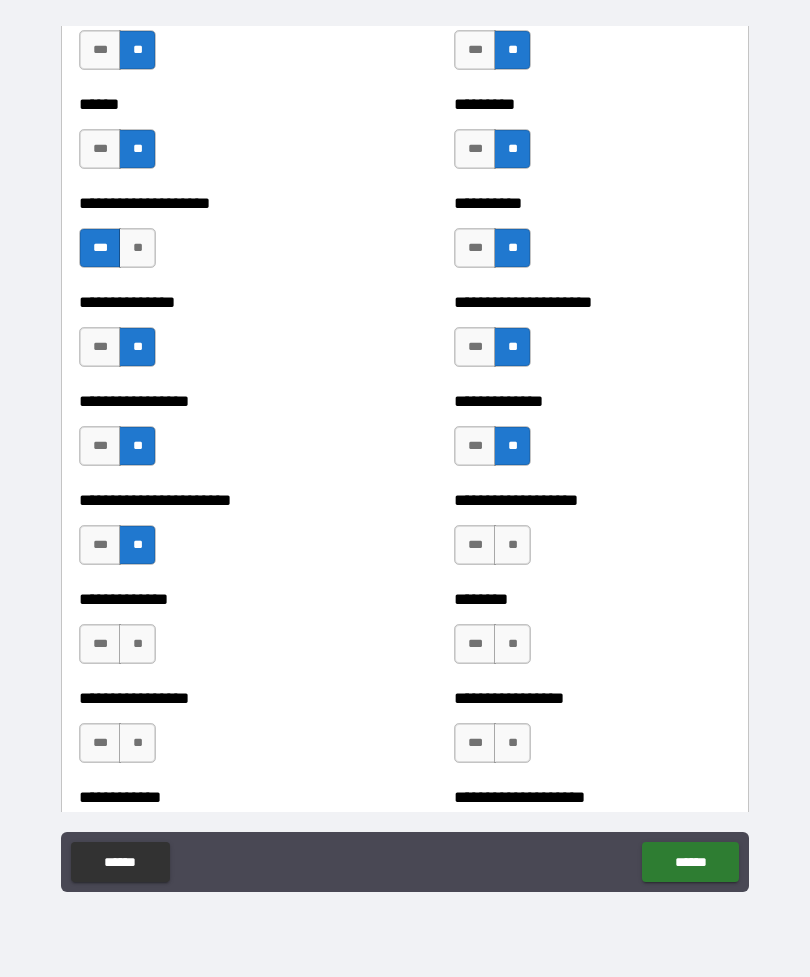click on "**" at bounding box center [137, 644] 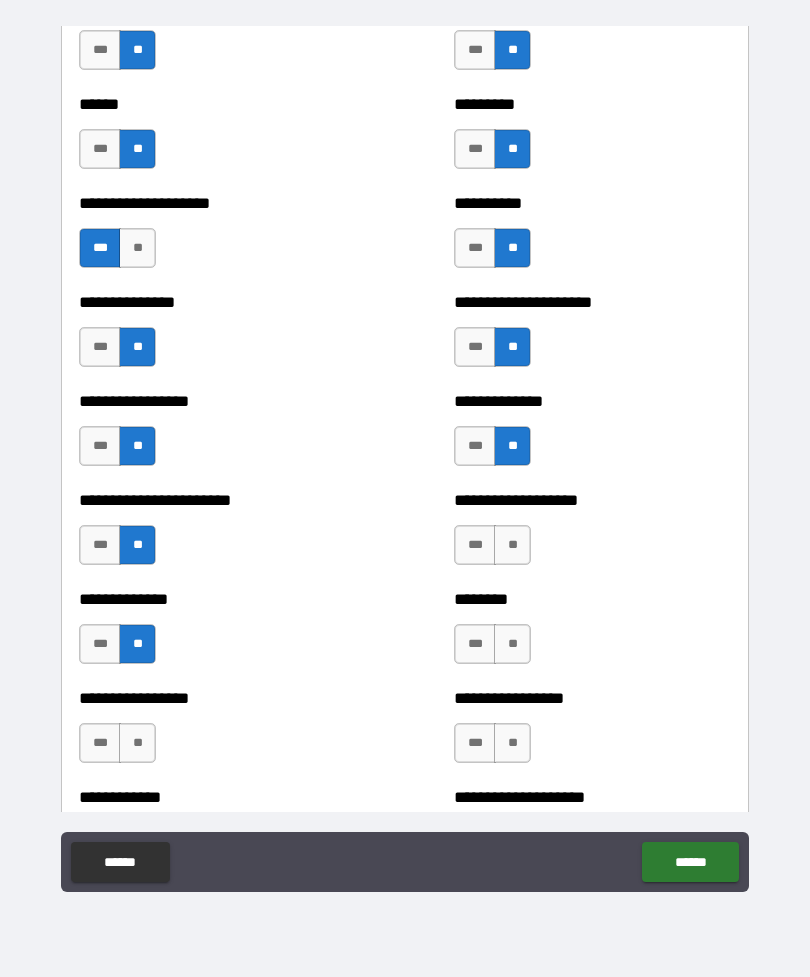 click on "**" at bounding box center (137, 743) 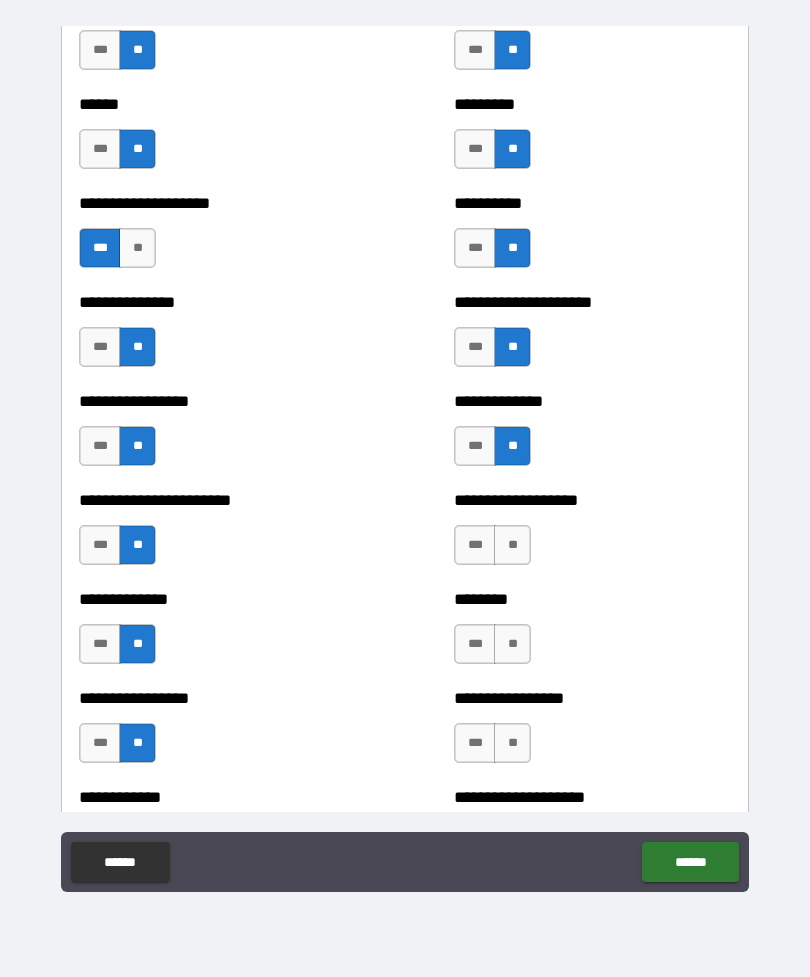 click on "**" at bounding box center [512, 743] 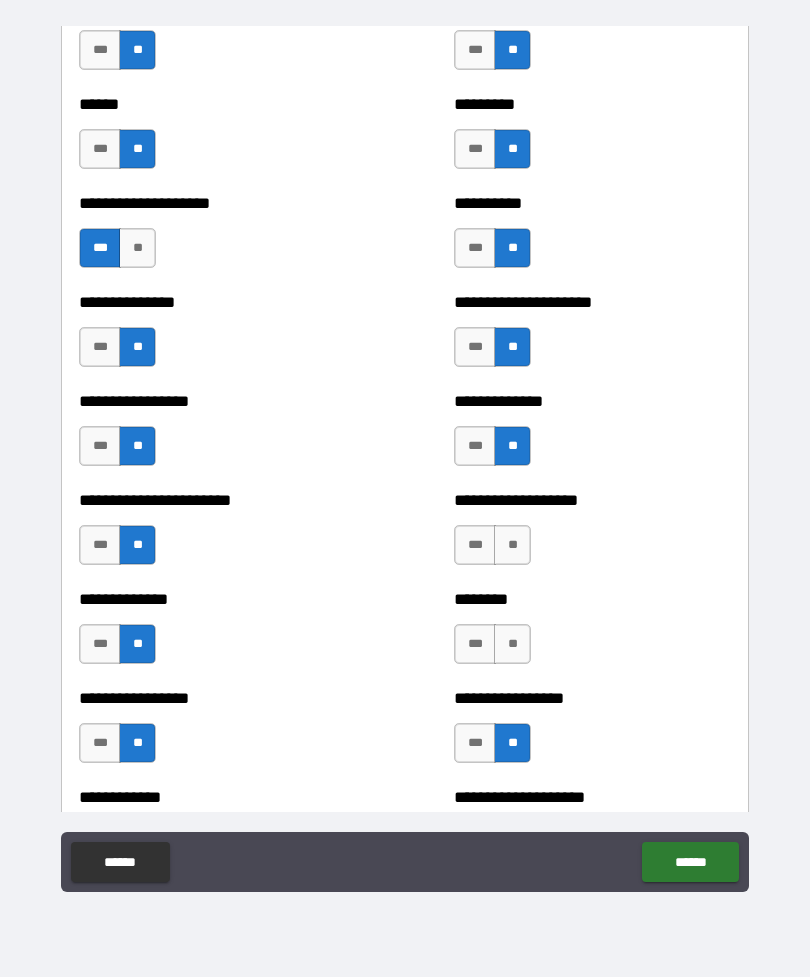 click on "**" at bounding box center [512, 644] 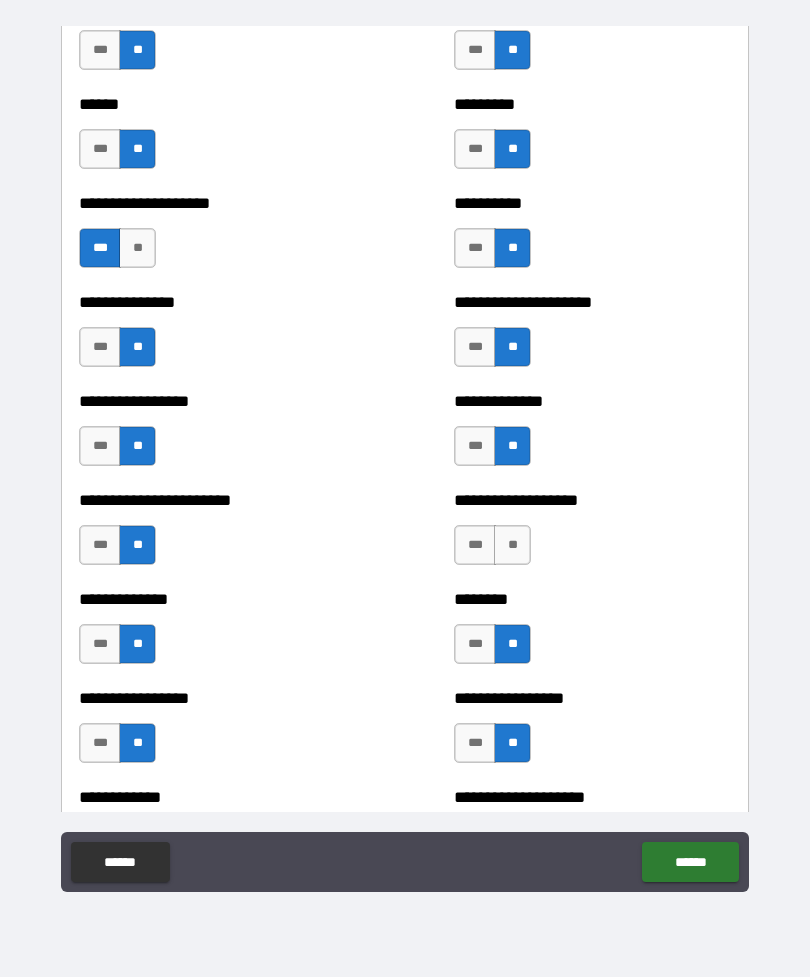 click on "**" at bounding box center (512, 545) 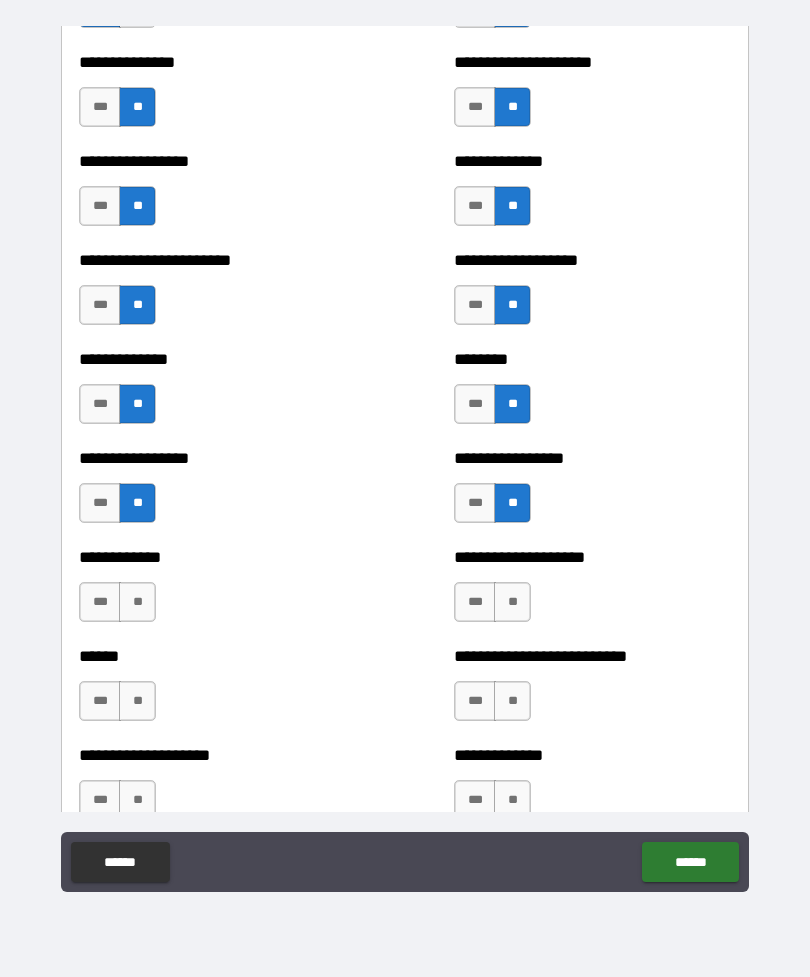 scroll, scrollTop: 3435, scrollLeft: 0, axis: vertical 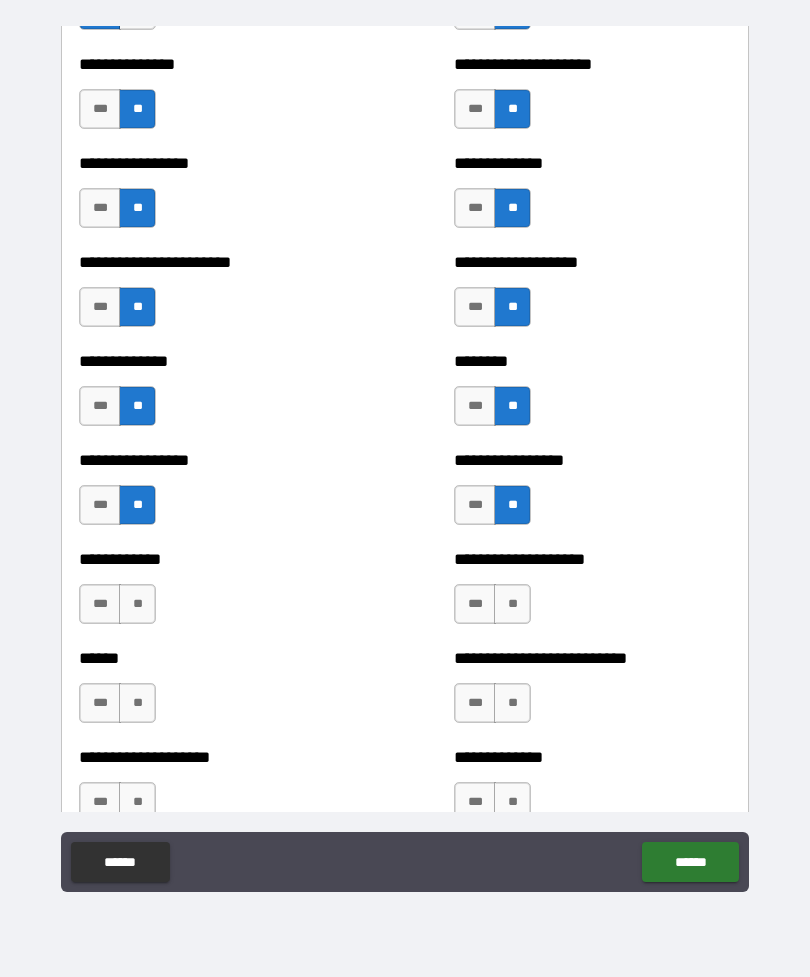 click on "**" at bounding box center (137, 604) 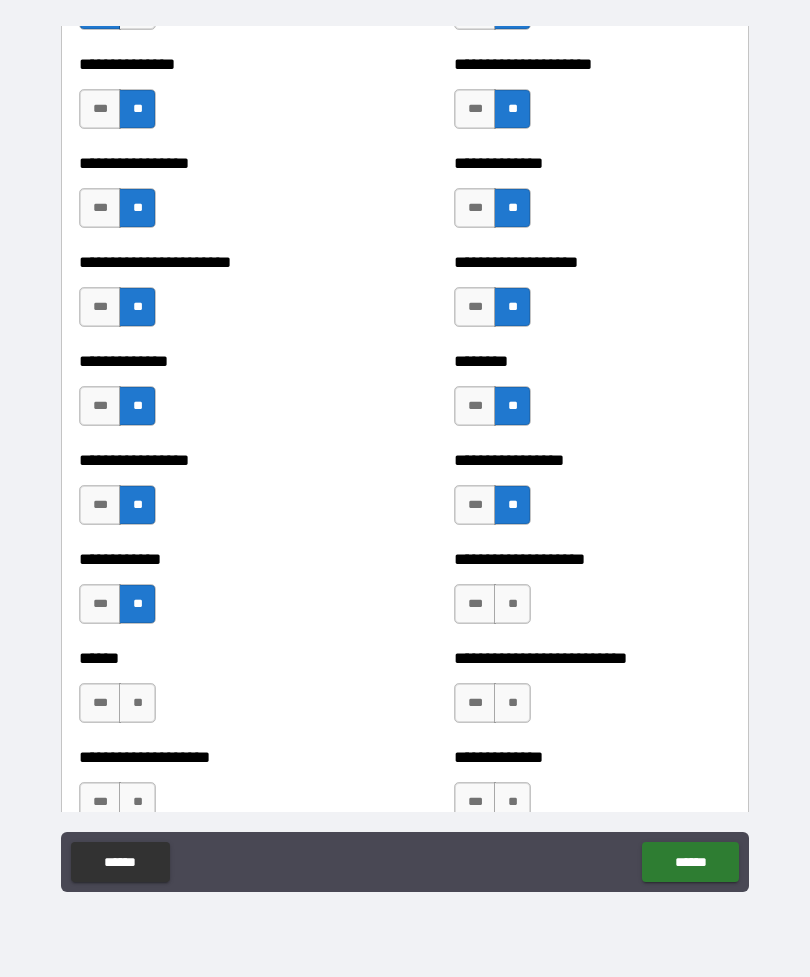 click on "**" at bounding box center [512, 604] 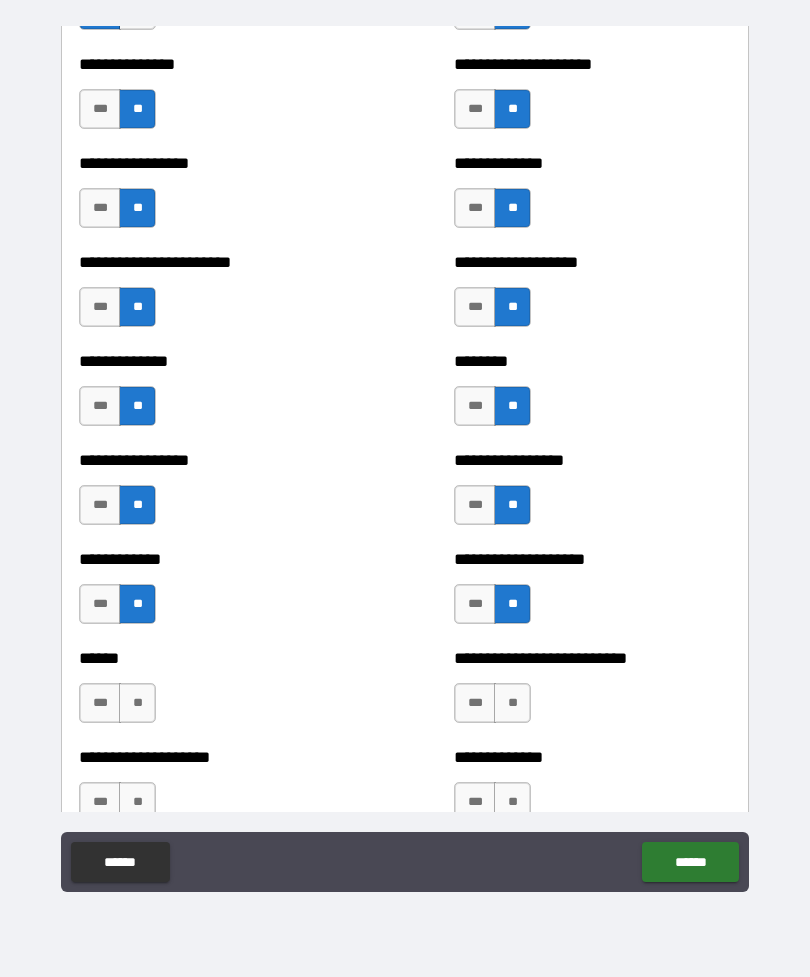 click on "**" at bounding box center (512, 703) 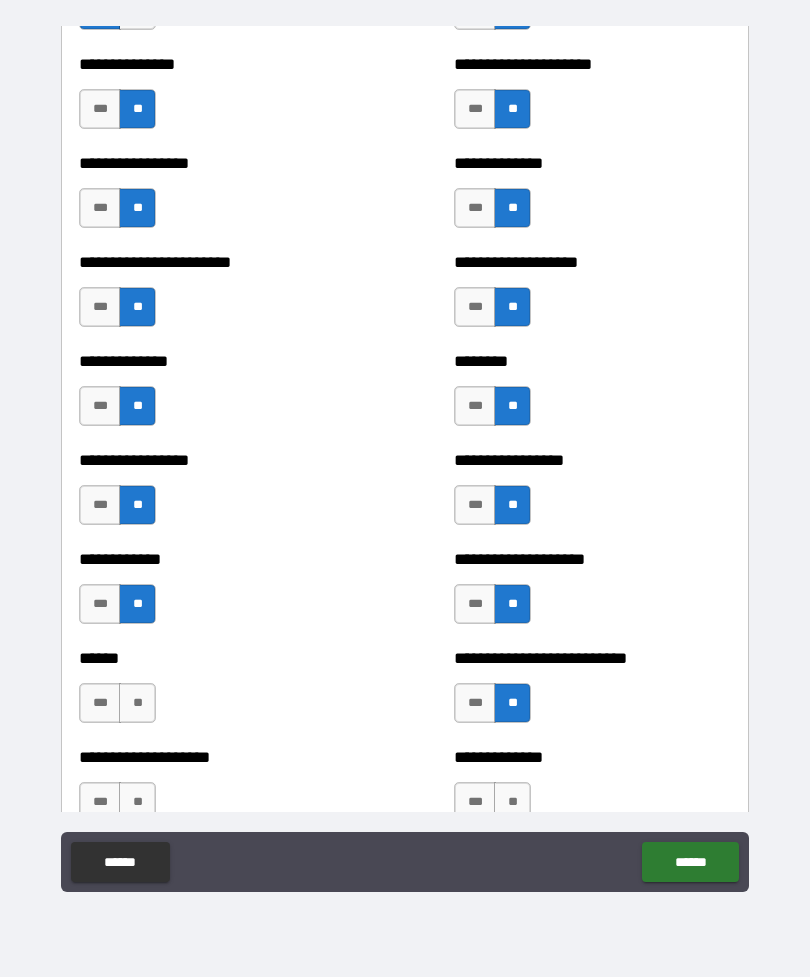click on "**" at bounding box center (137, 703) 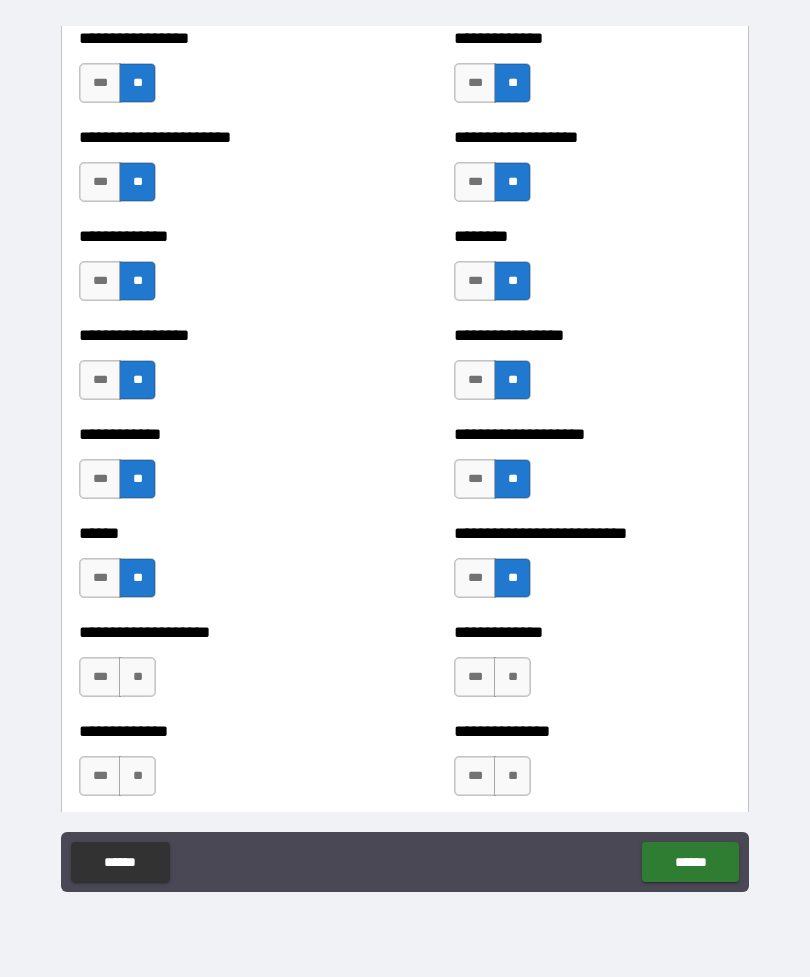 scroll, scrollTop: 3576, scrollLeft: 0, axis: vertical 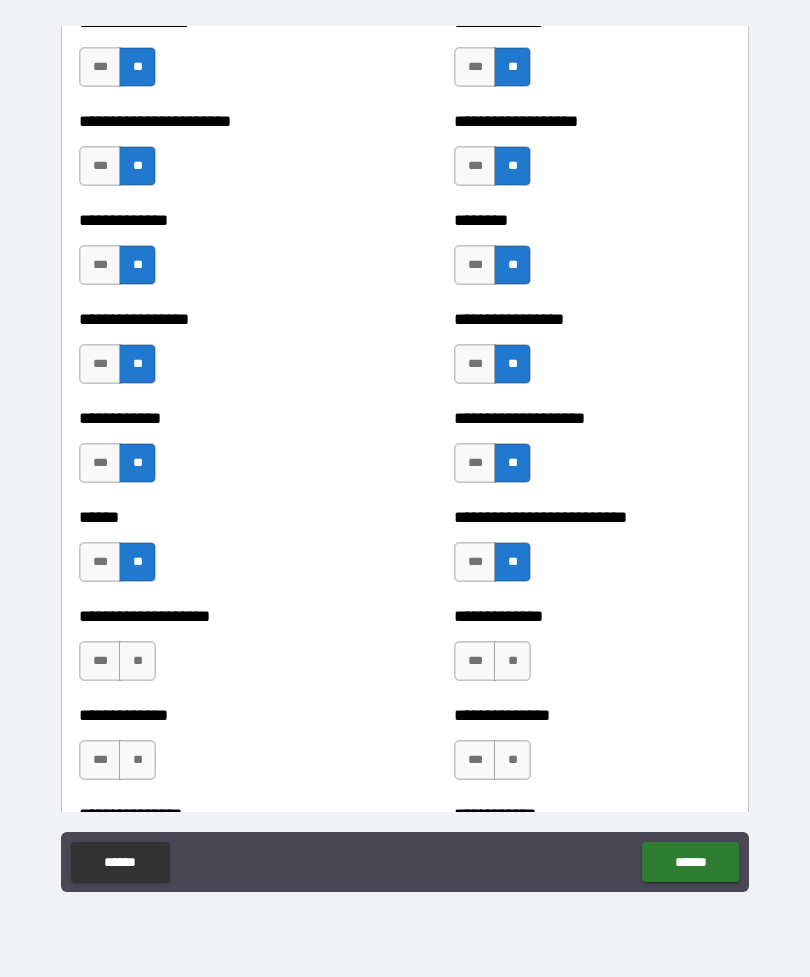 click on "**" at bounding box center [137, 661] 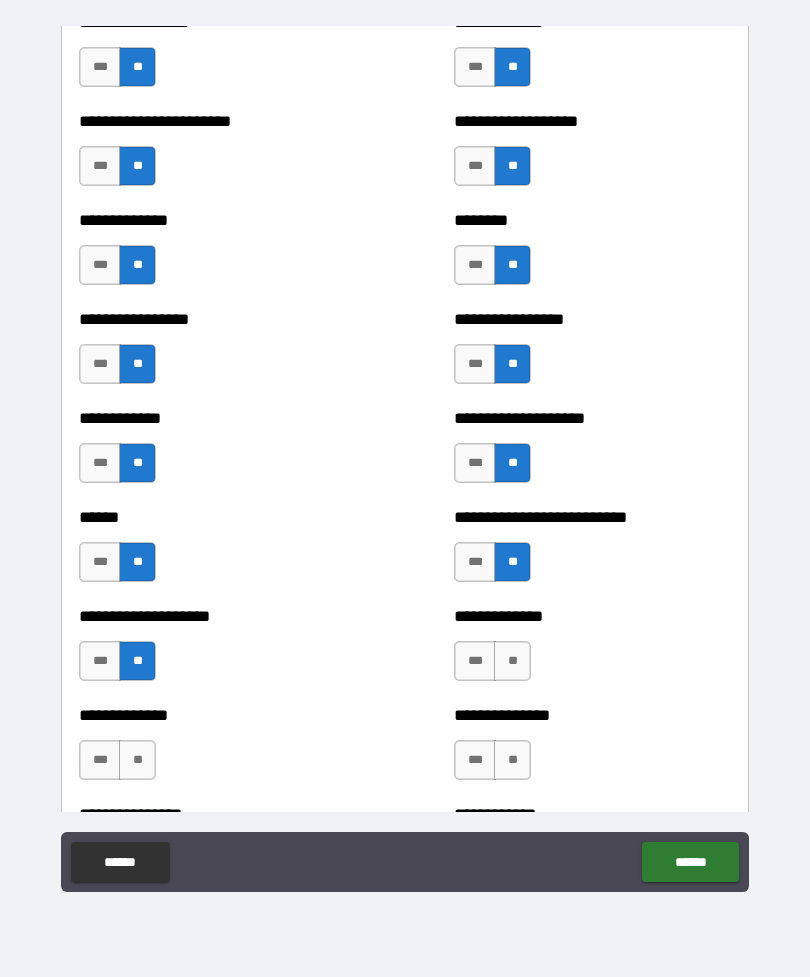 click on "**" at bounding box center [512, 661] 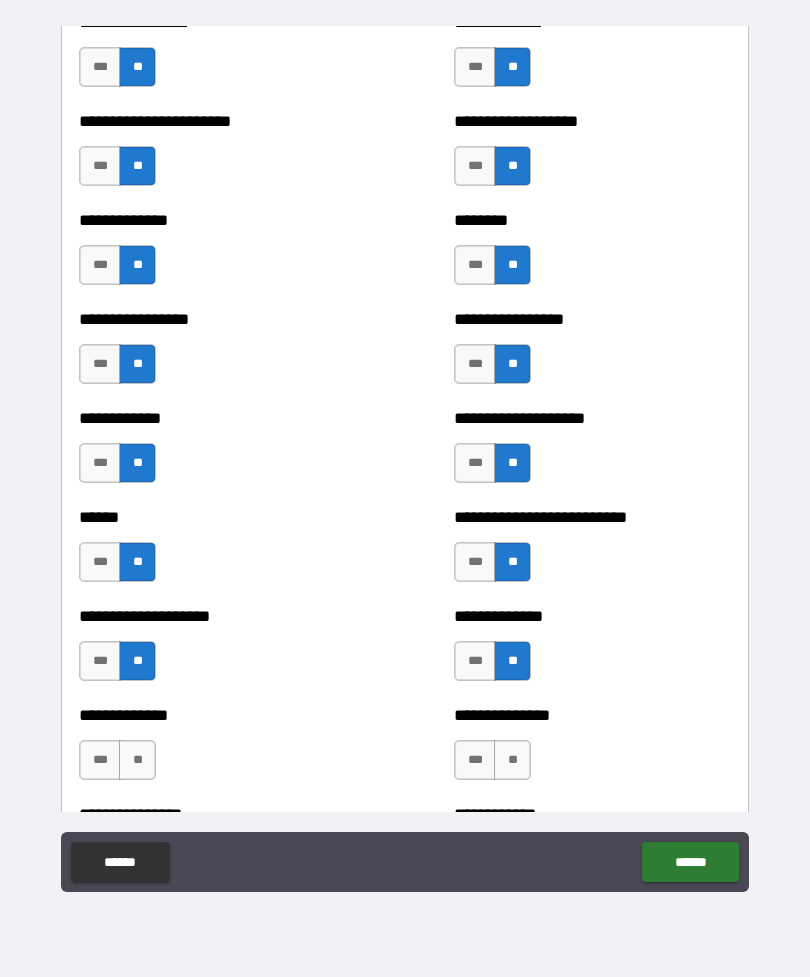 click on "**" at bounding box center [512, 760] 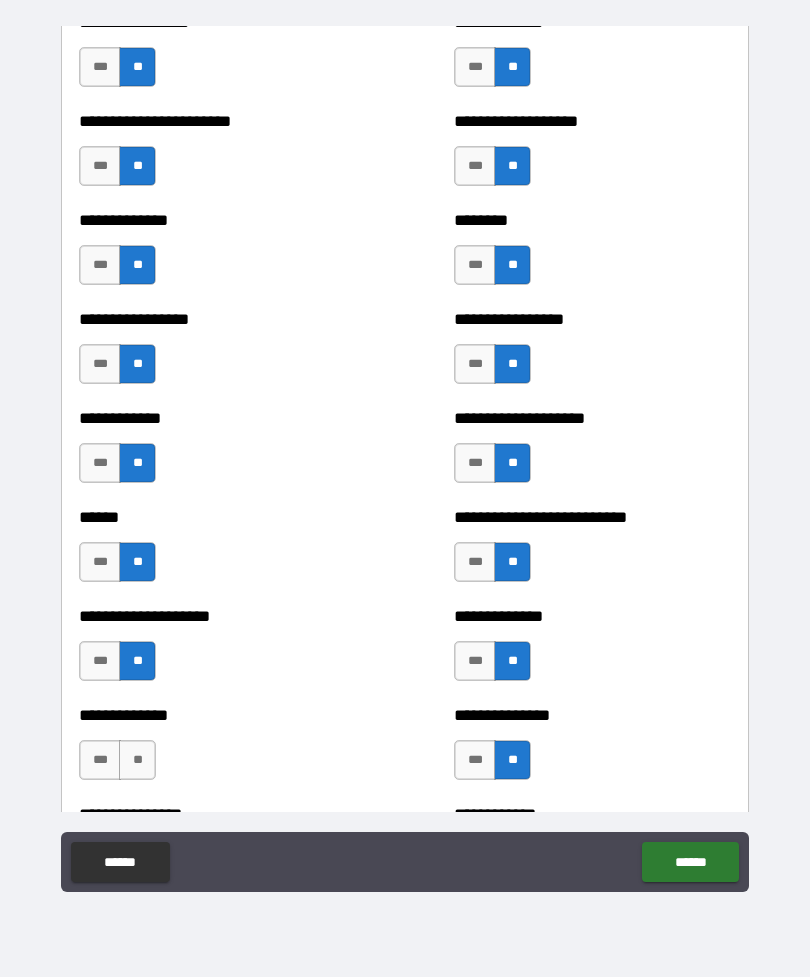 click on "**" at bounding box center [137, 760] 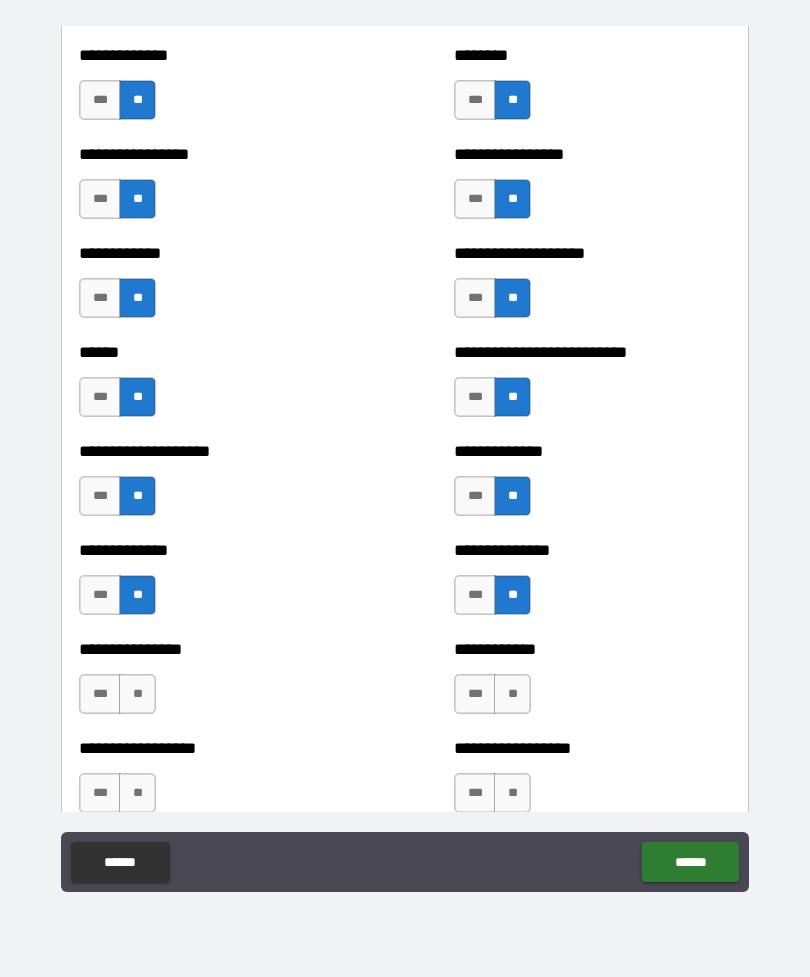 scroll, scrollTop: 3794, scrollLeft: 0, axis: vertical 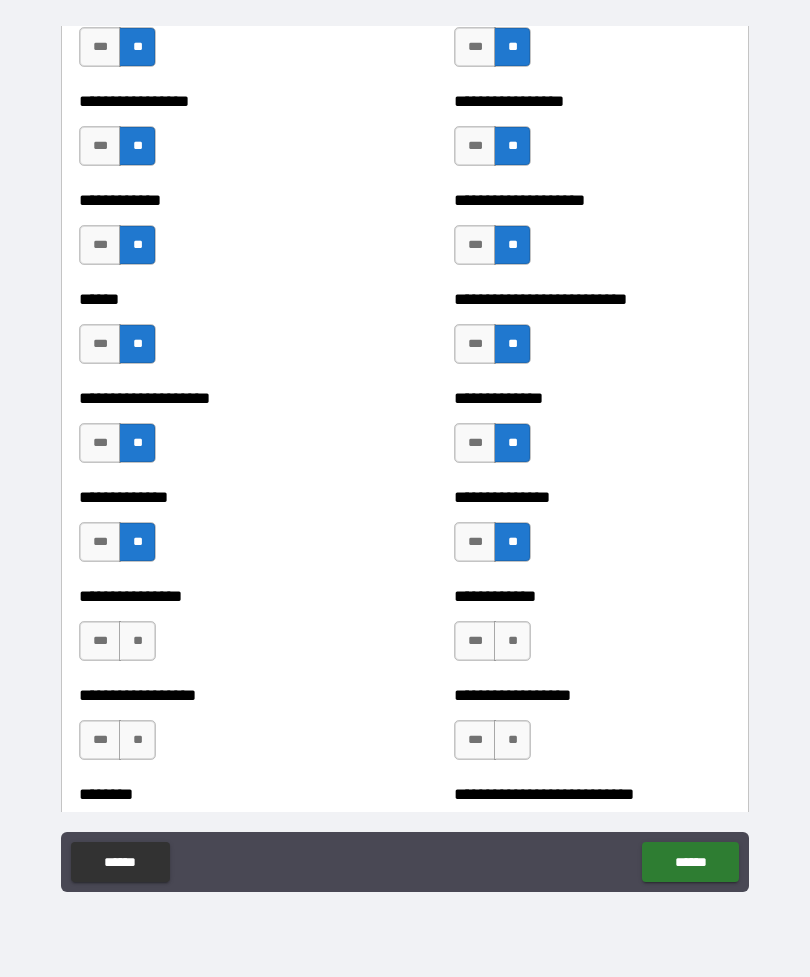 click on "**" at bounding box center [137, 641] 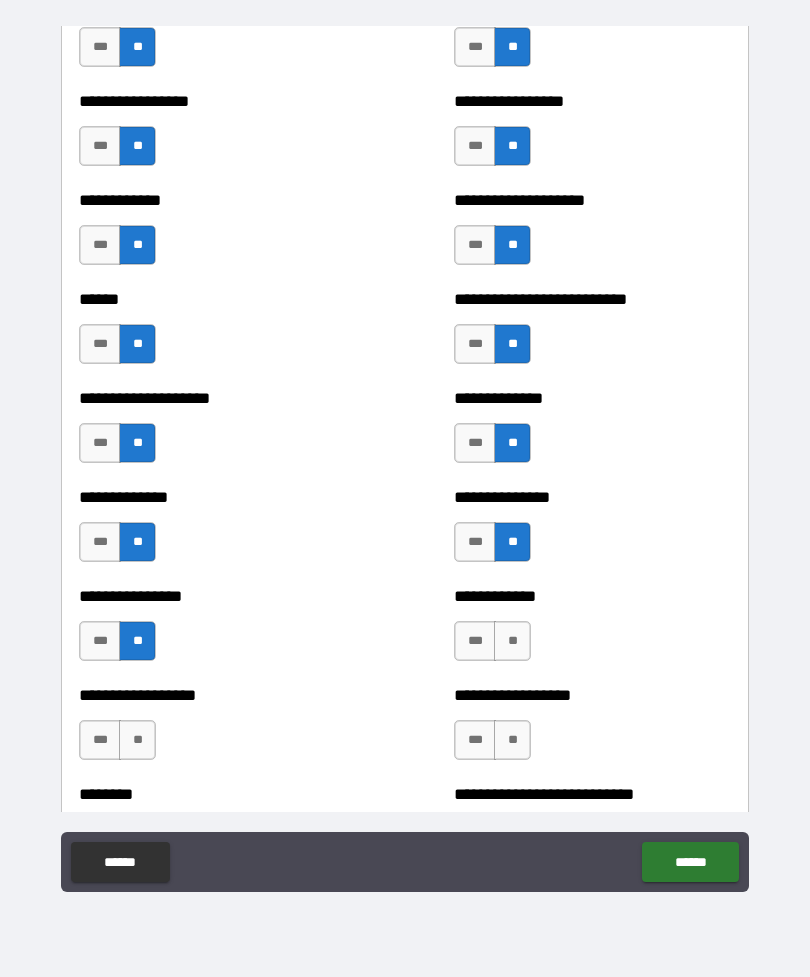 click on "**" at bounding box center (512, 641) 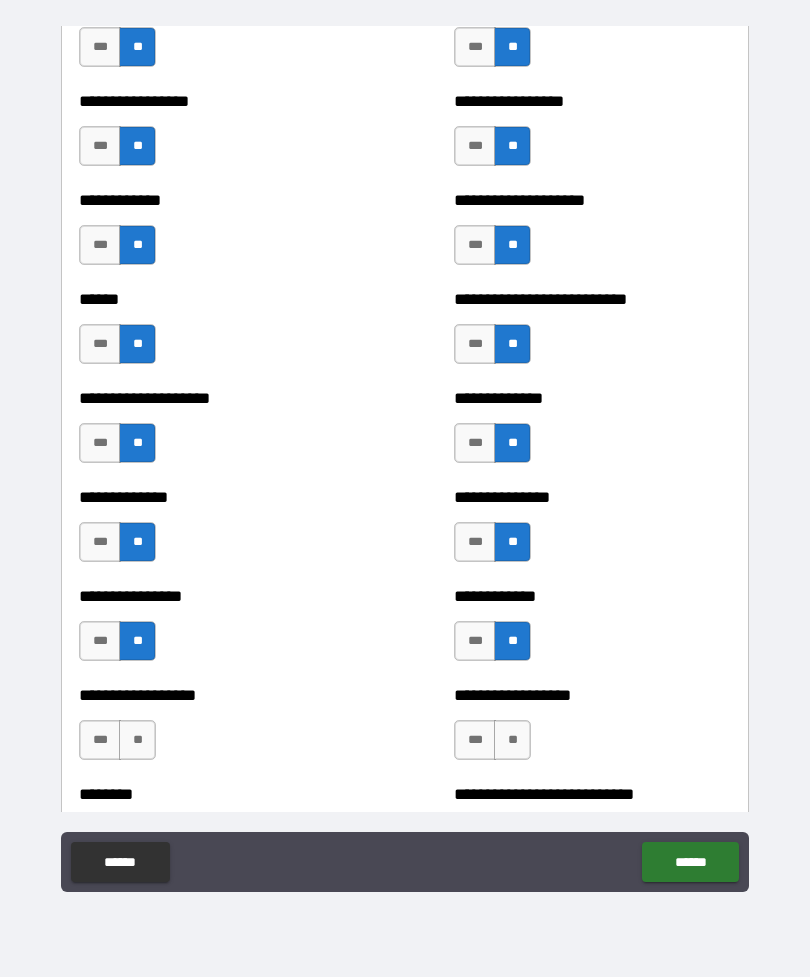 click on "**" at bounding box center [512, 740] 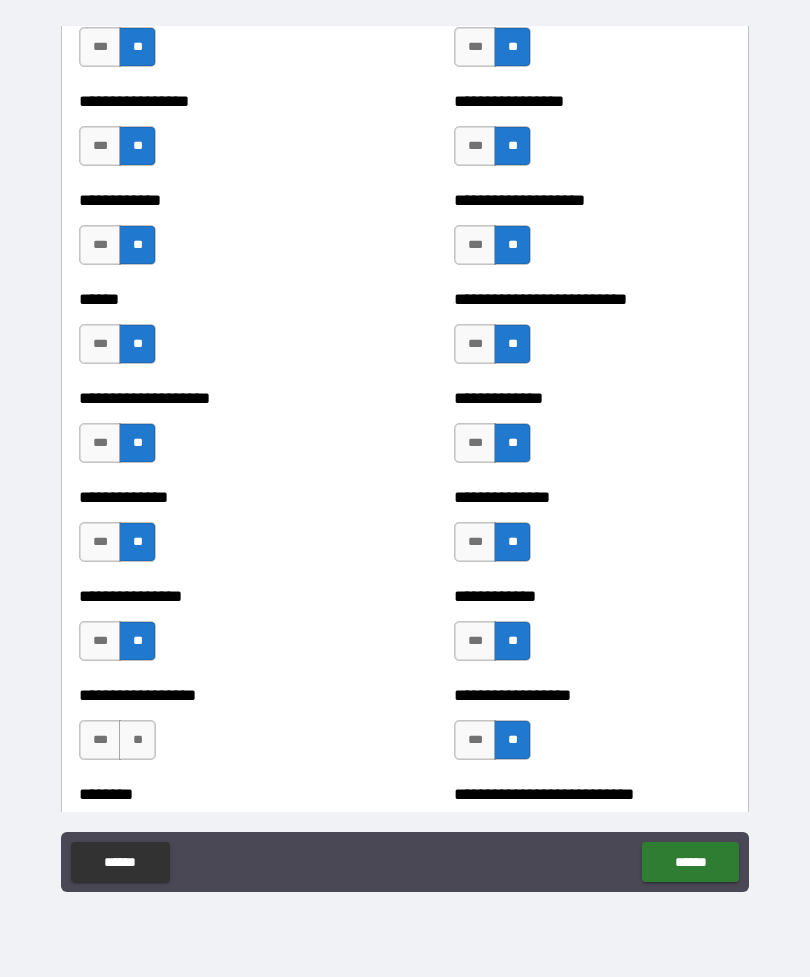 click on "**" at bounding box center [137, 740] 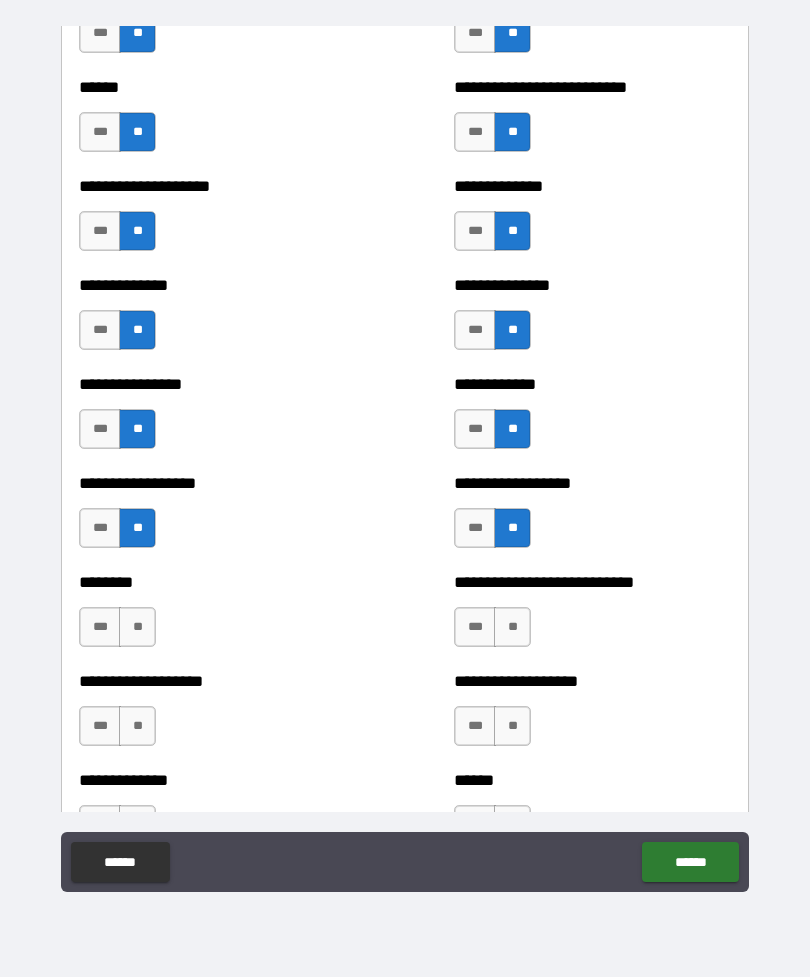 scroll, scrollTop: 4010, scrollLeft: 0, axis: vertical 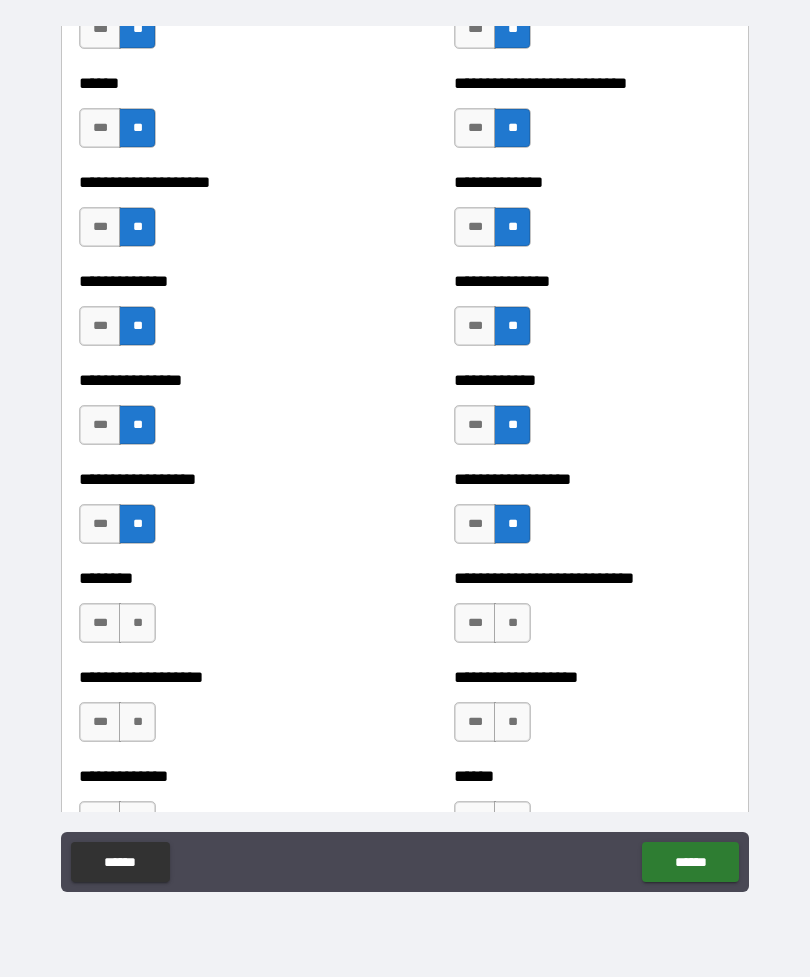 click on "**" at bounding box center (137, 623) 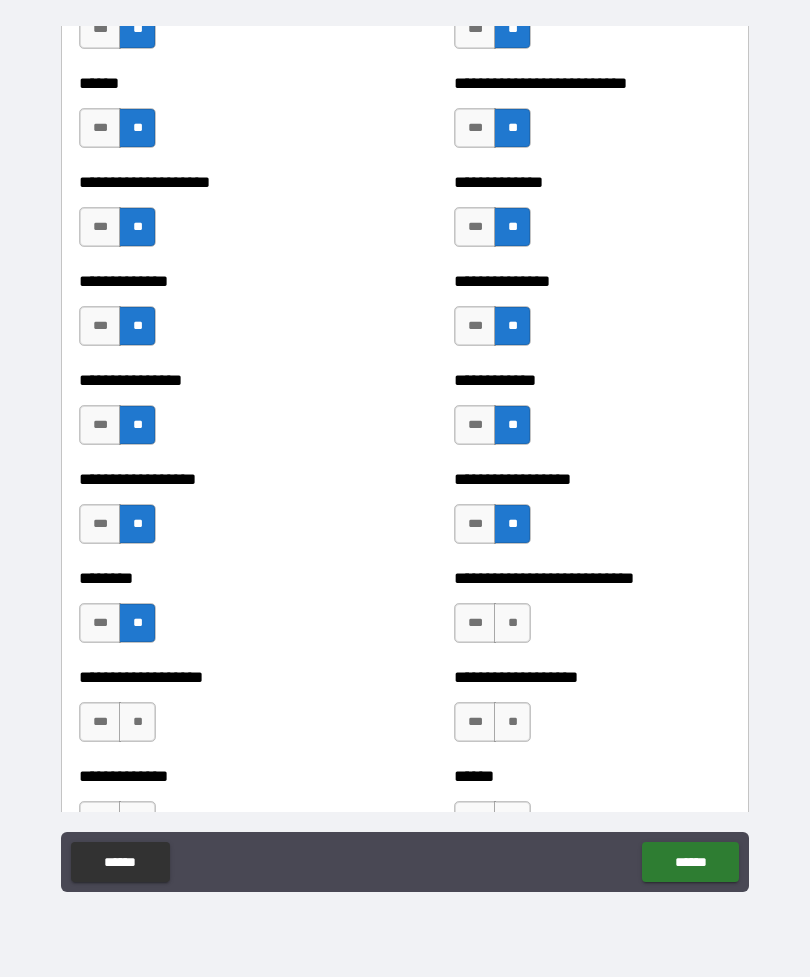 click on "**" at bounding box center (512, 623) 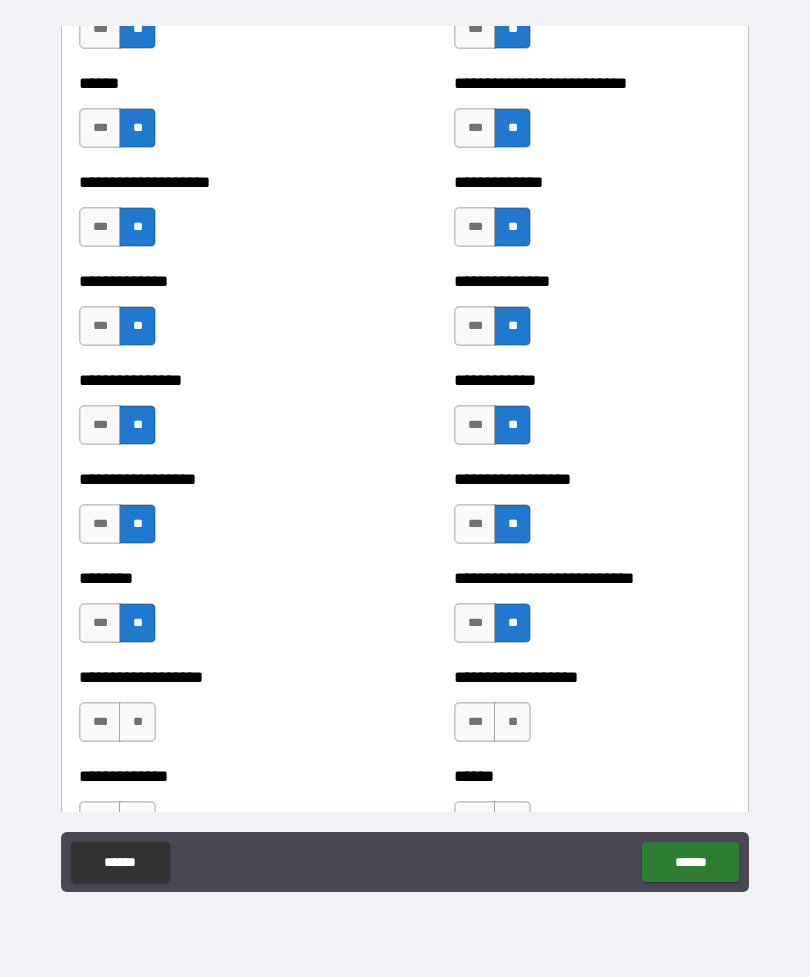 click on "**" at bounding box center (137, 722) 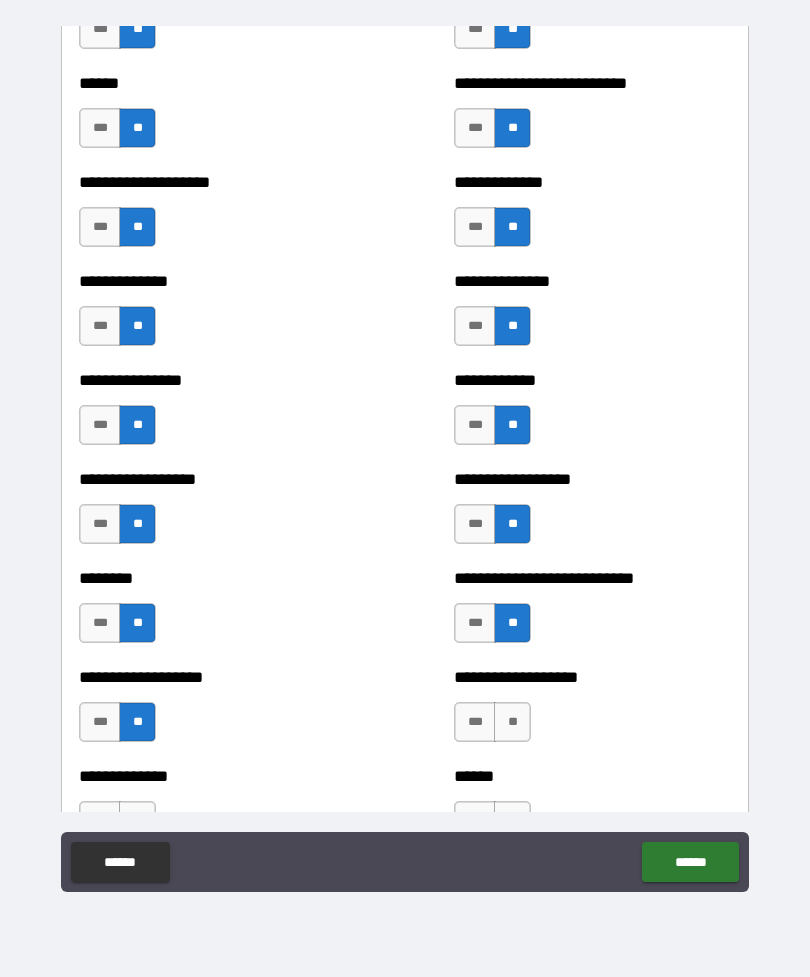 click on "**" at bounding box center (512, 722) 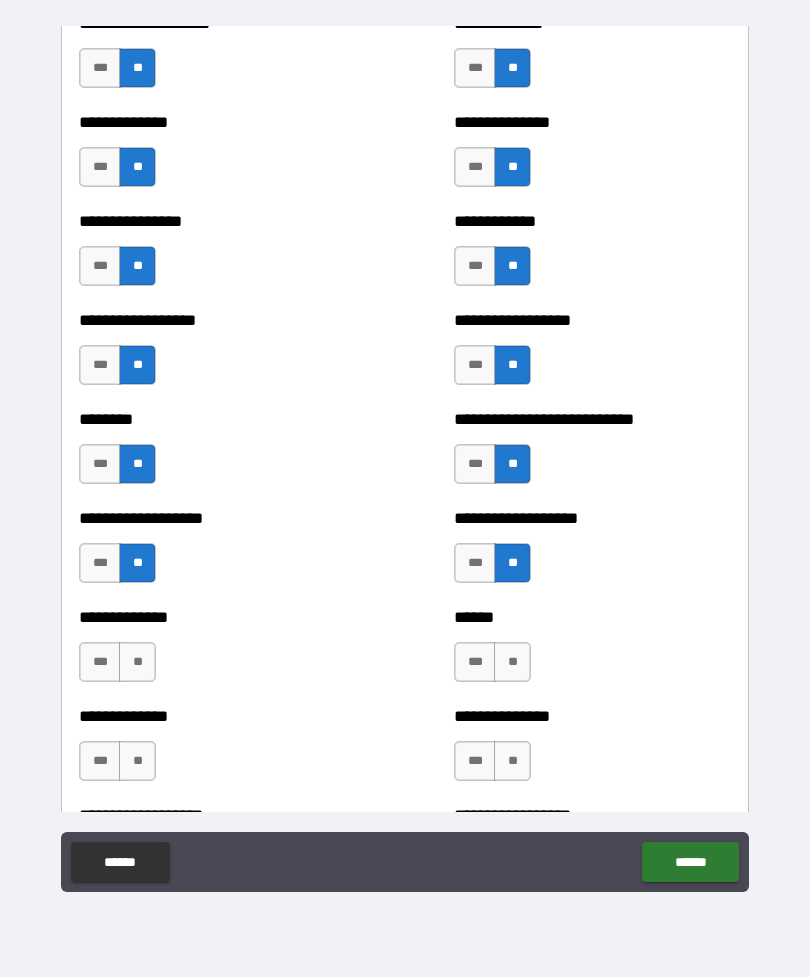 scroll, scrollTop: 4178, scrollLeft: 0, axis: vertical 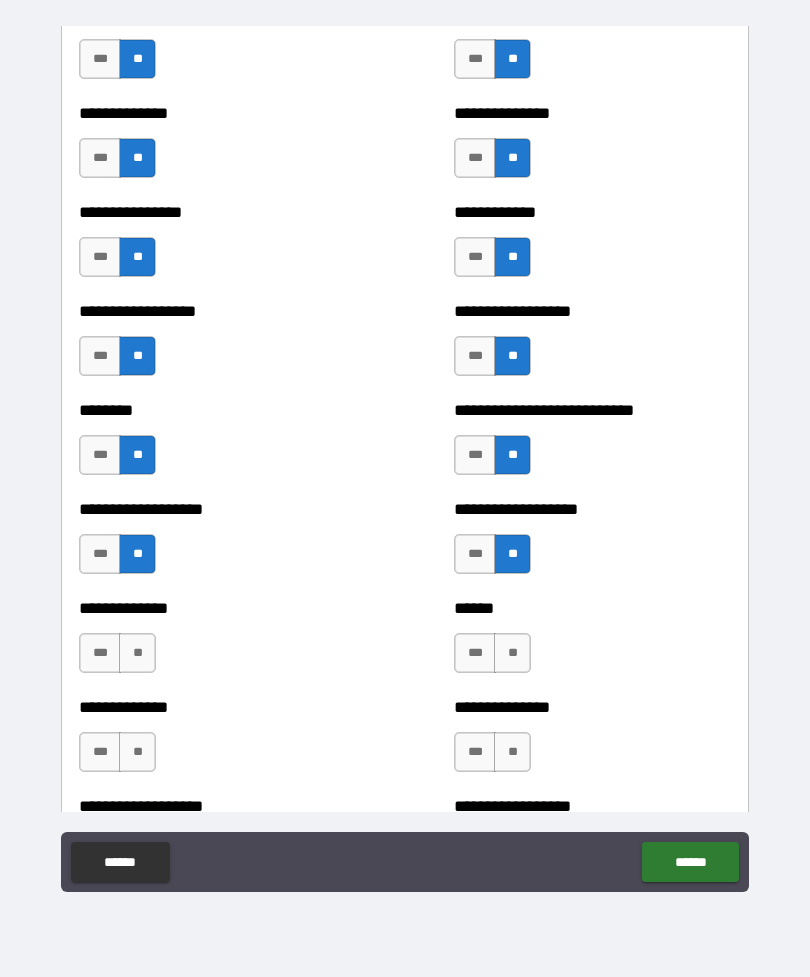 click on "**" at bounding box center (137, 653) 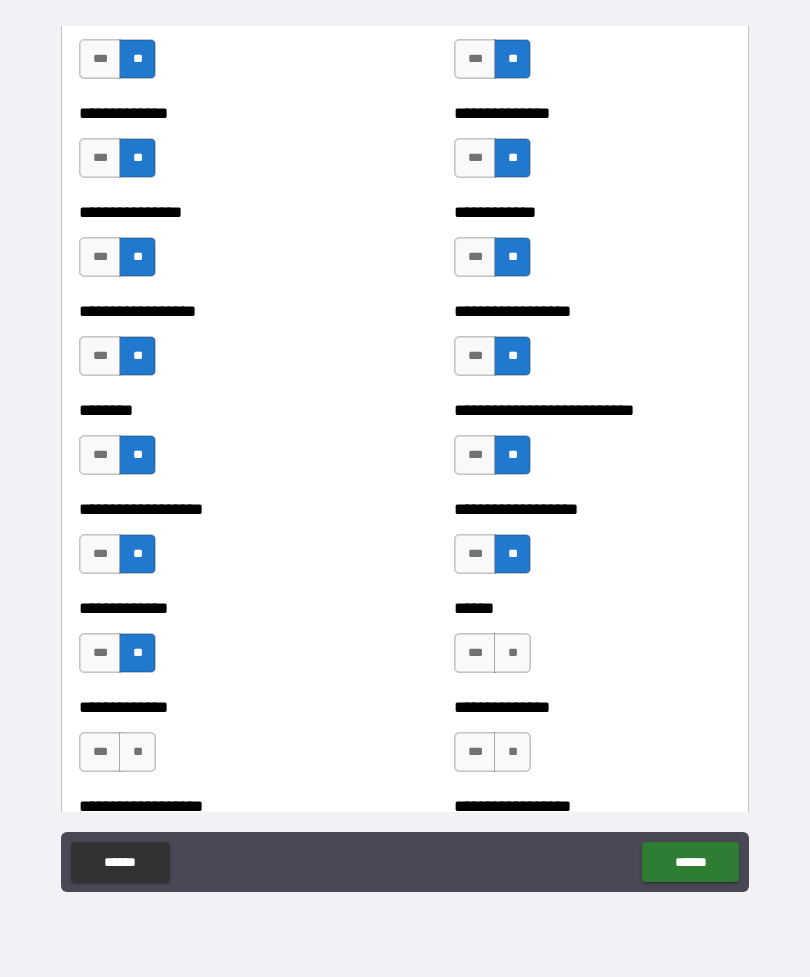 click on "**" at bounding box center [512, 653] 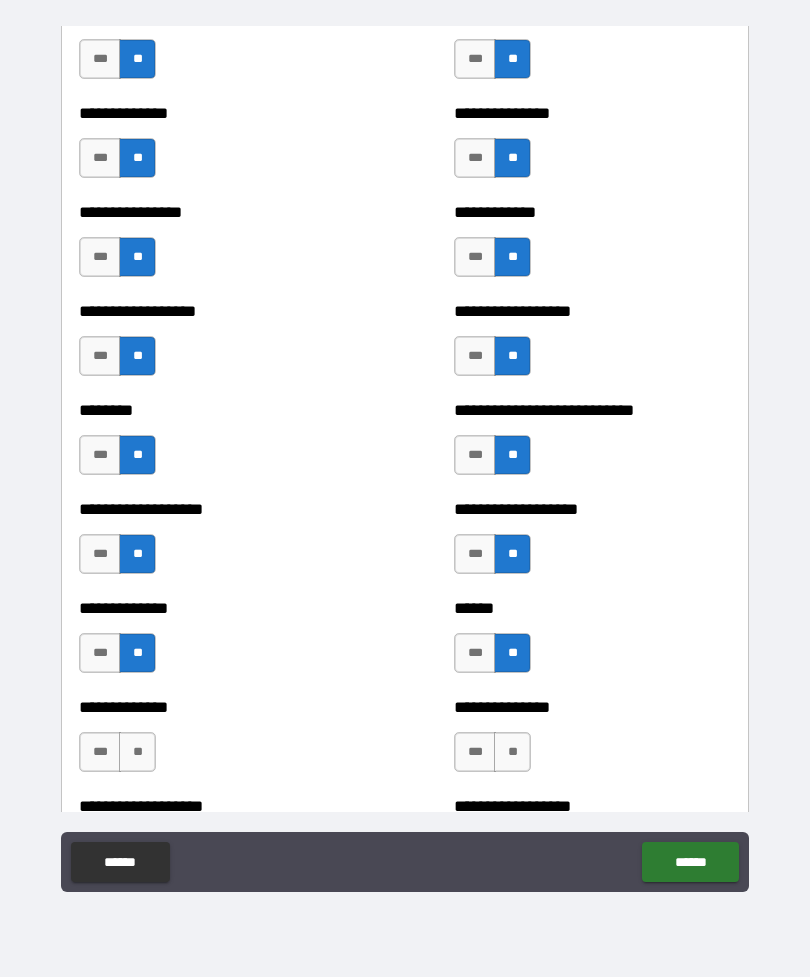 click on "**" at bounding box center (512, 752) 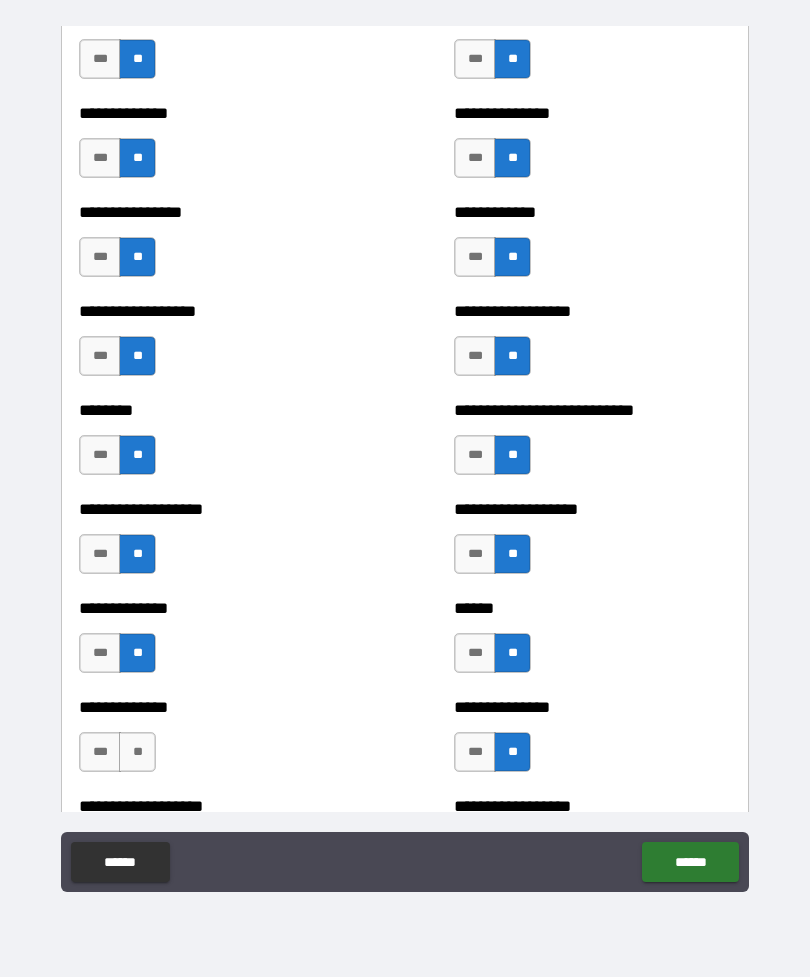 click on "**" at bounding box center [137, 752] 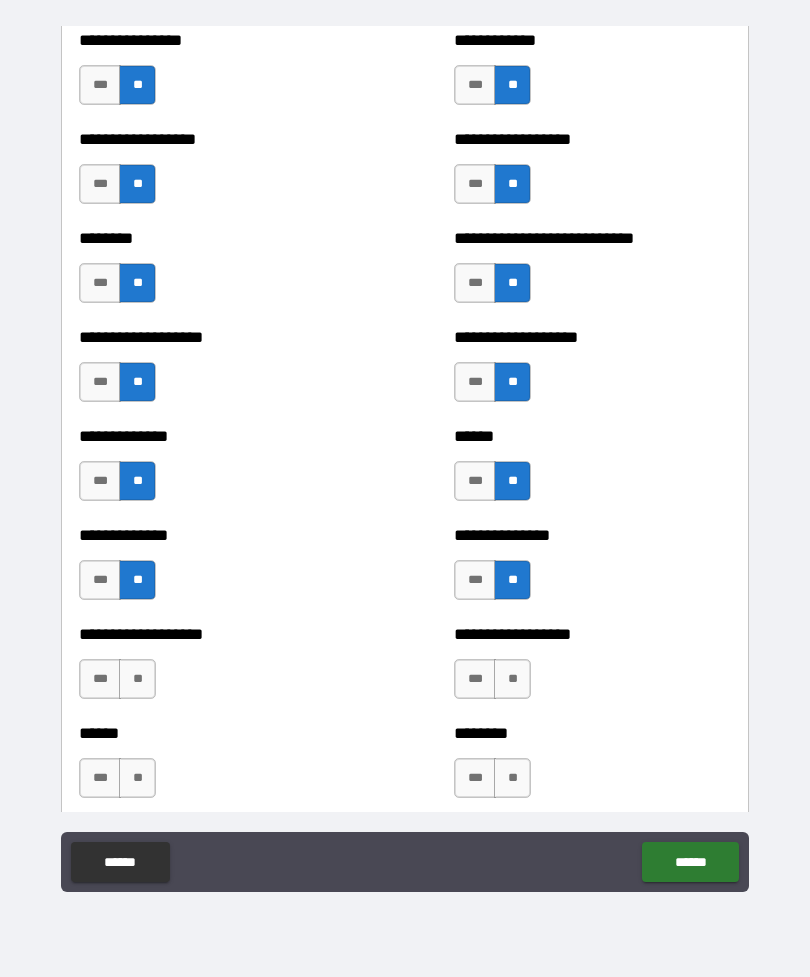 scroll, scrollTop: 4360, scrollLeft: 0, axis: vertical 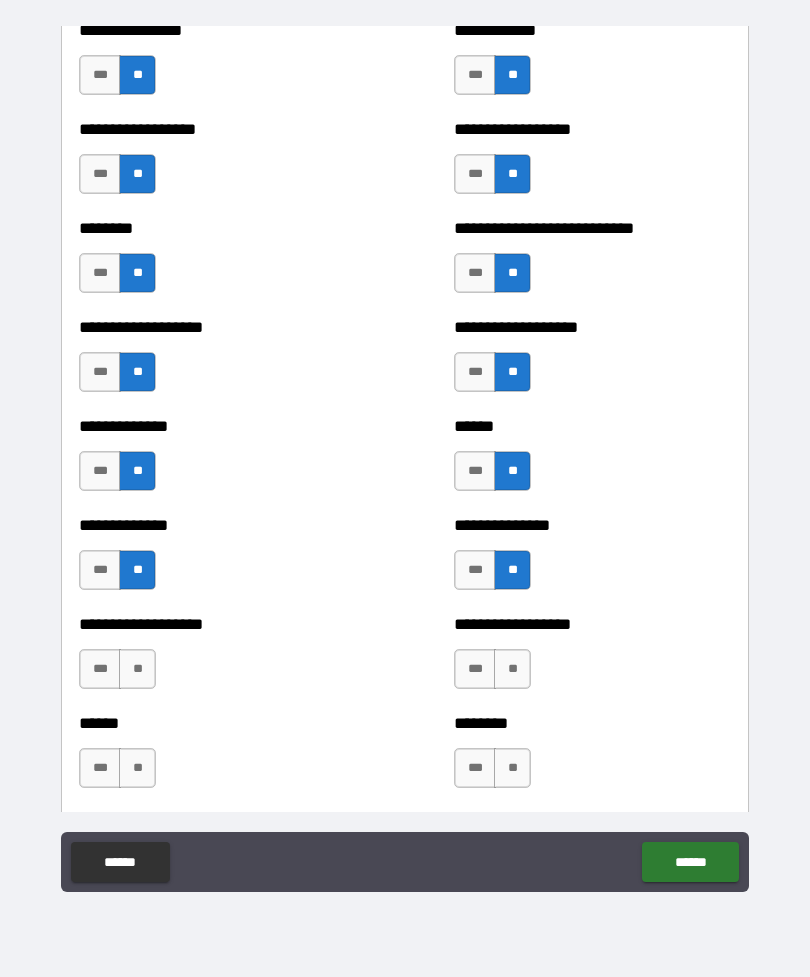 click on "**" at bounding box center [137, 669] 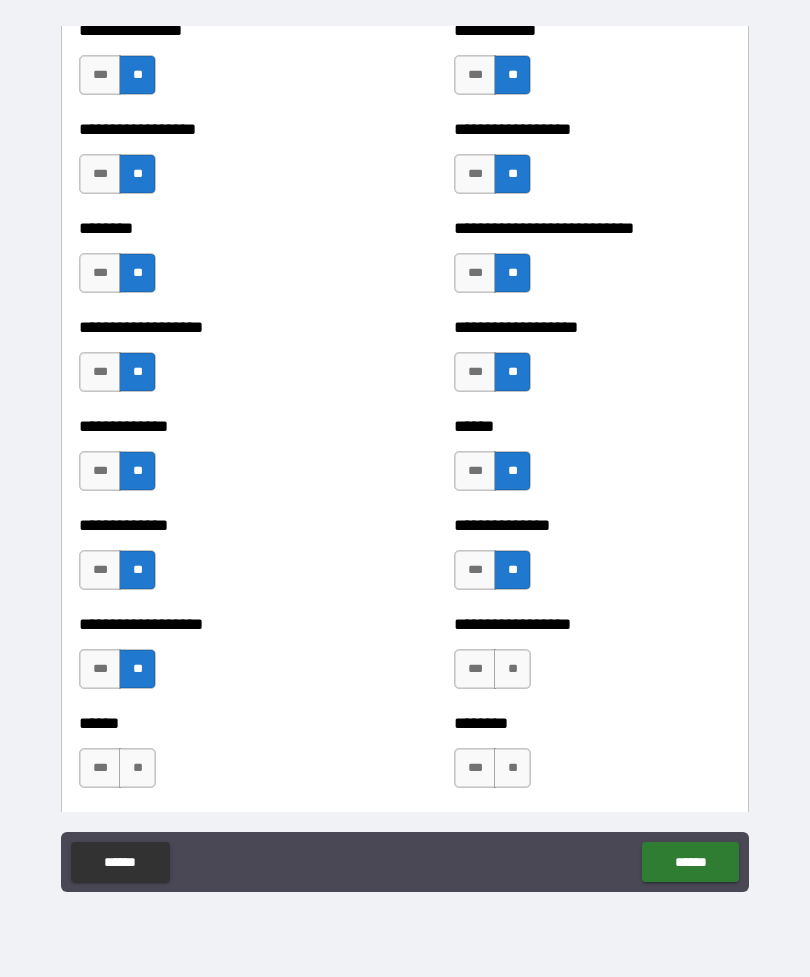 click on "**" at bounding box center (137, 768) 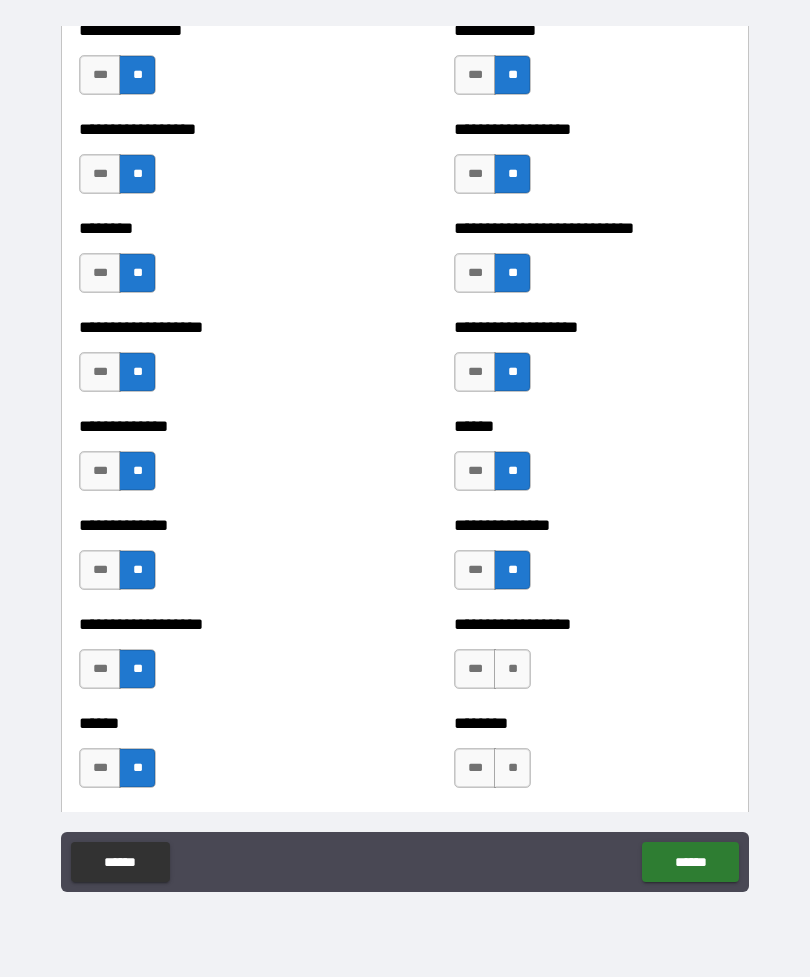 click on "**" at bounding box center [512, 669] 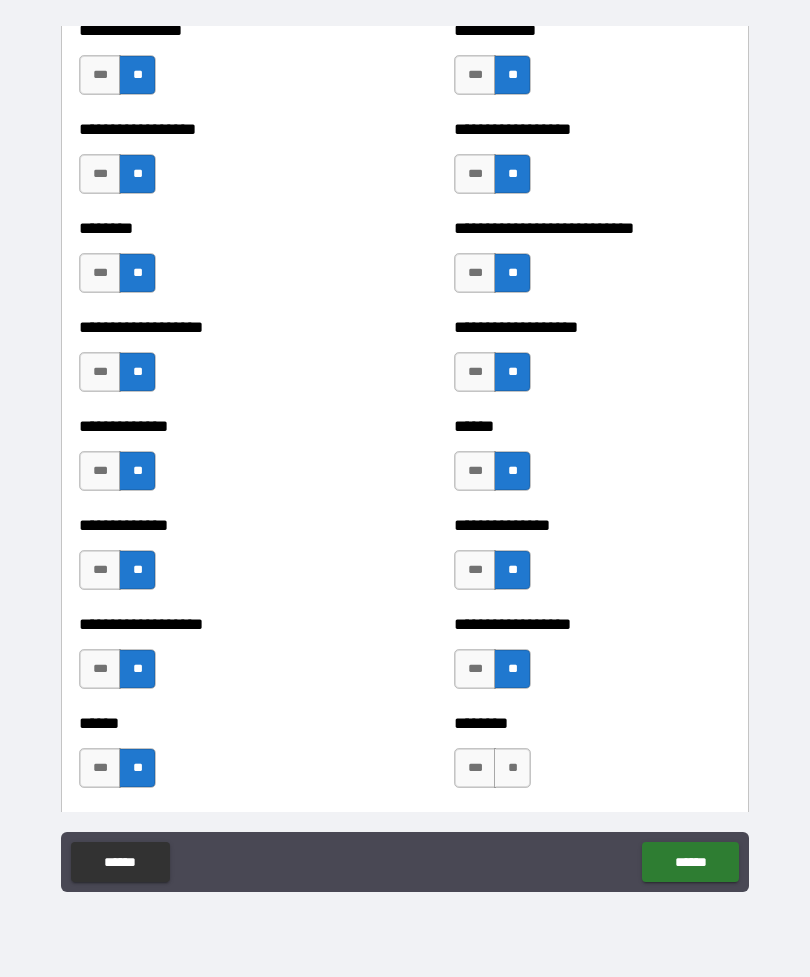 click on "**" at bounding box center (512, 768) 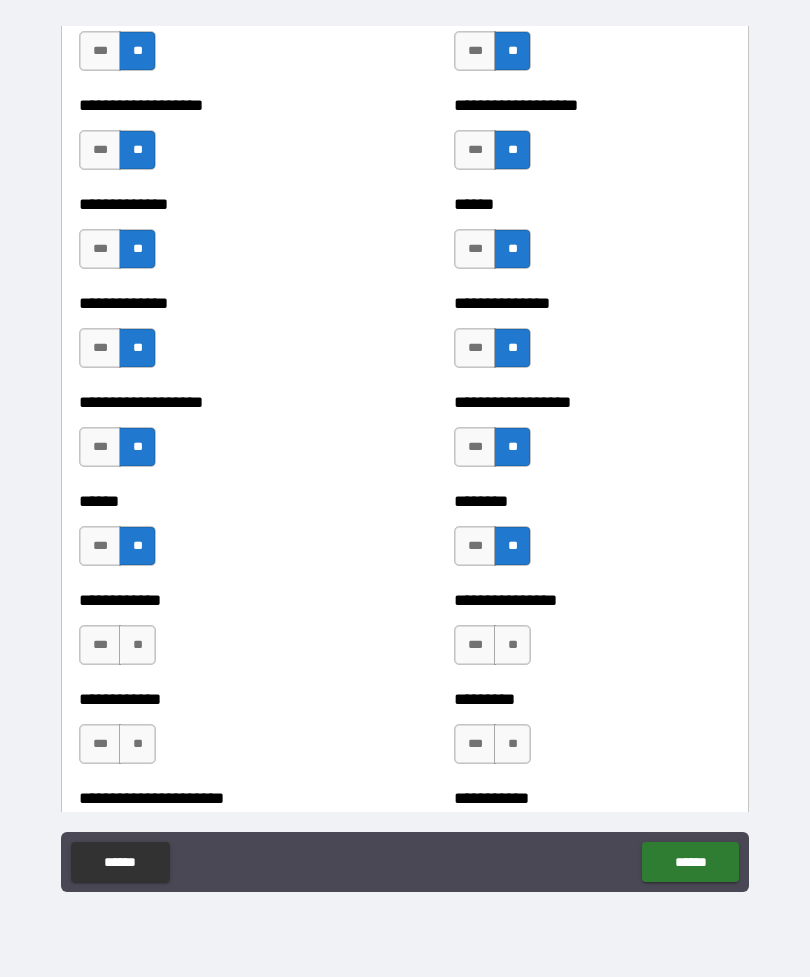 scroll, scrollTop: 4631, scrollLeft: 0, axis: vertical 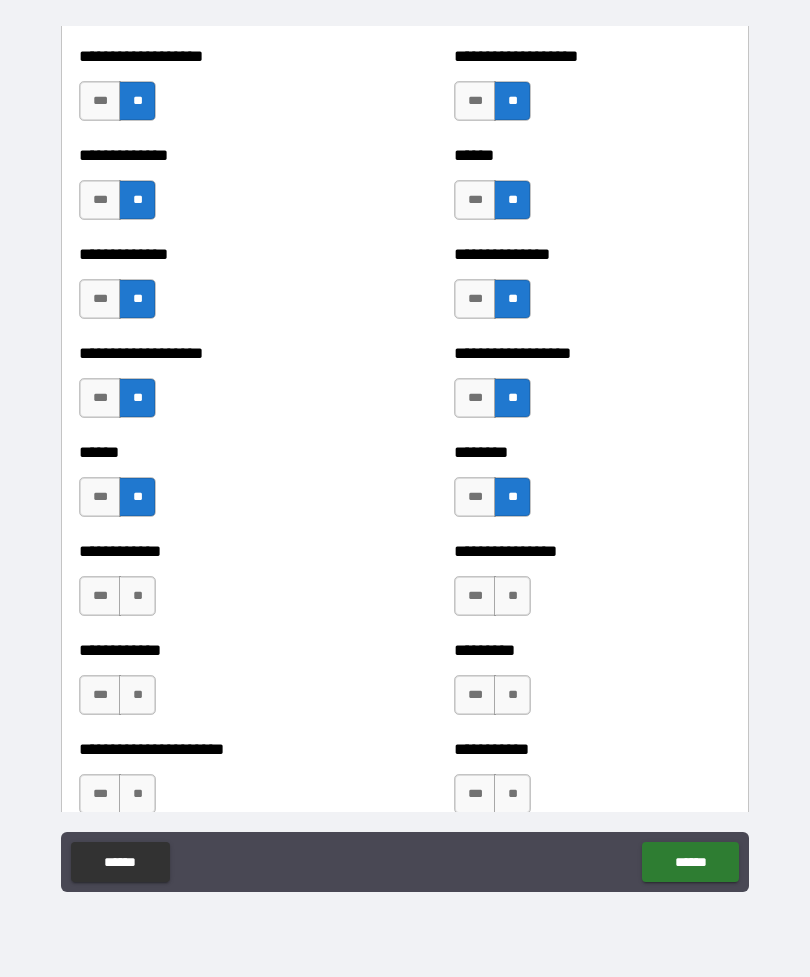 click on "**" at bounding box center (137, 596) 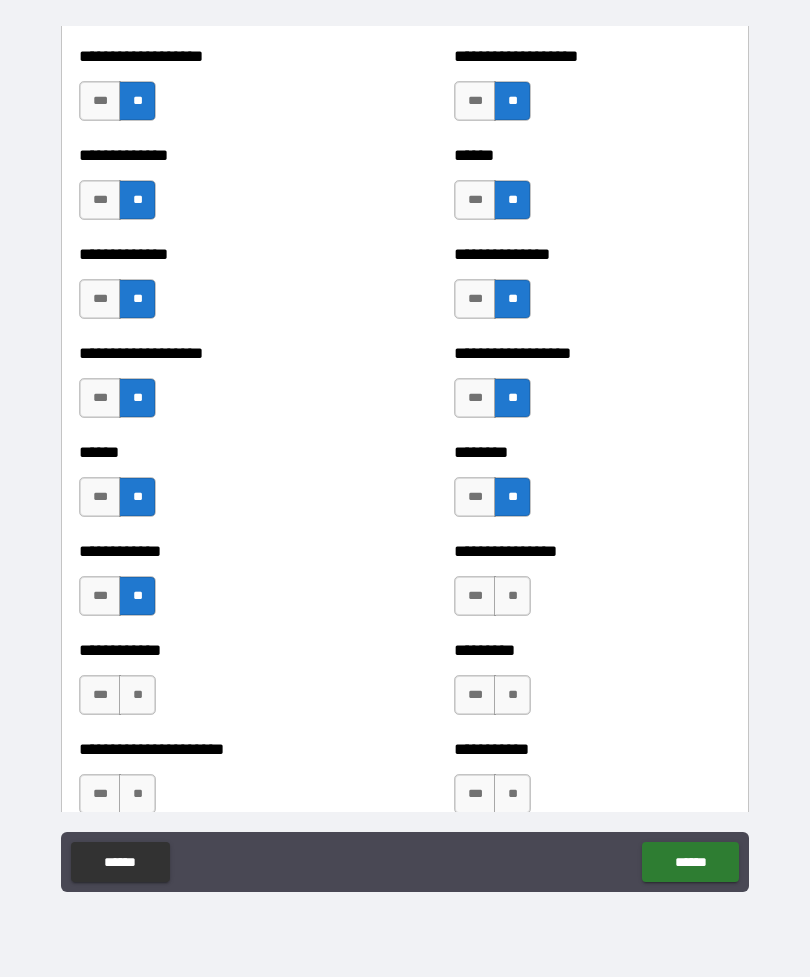 click on "**" at bounding box center (137, 695) 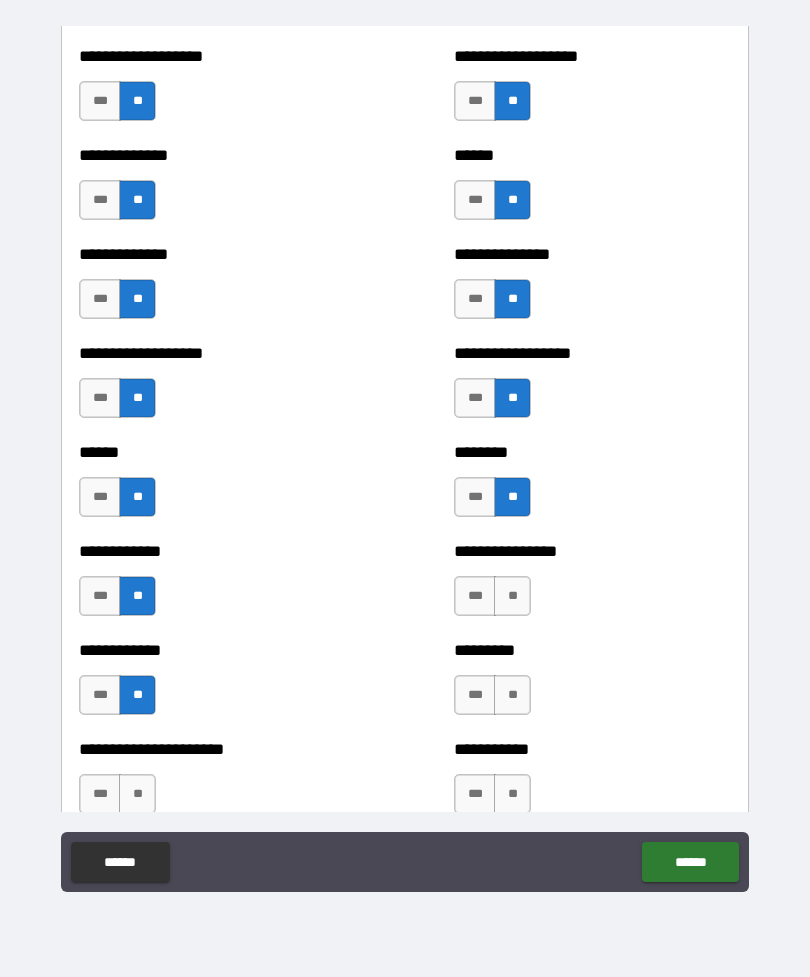 click on "**" at bounding box center [512, 596] 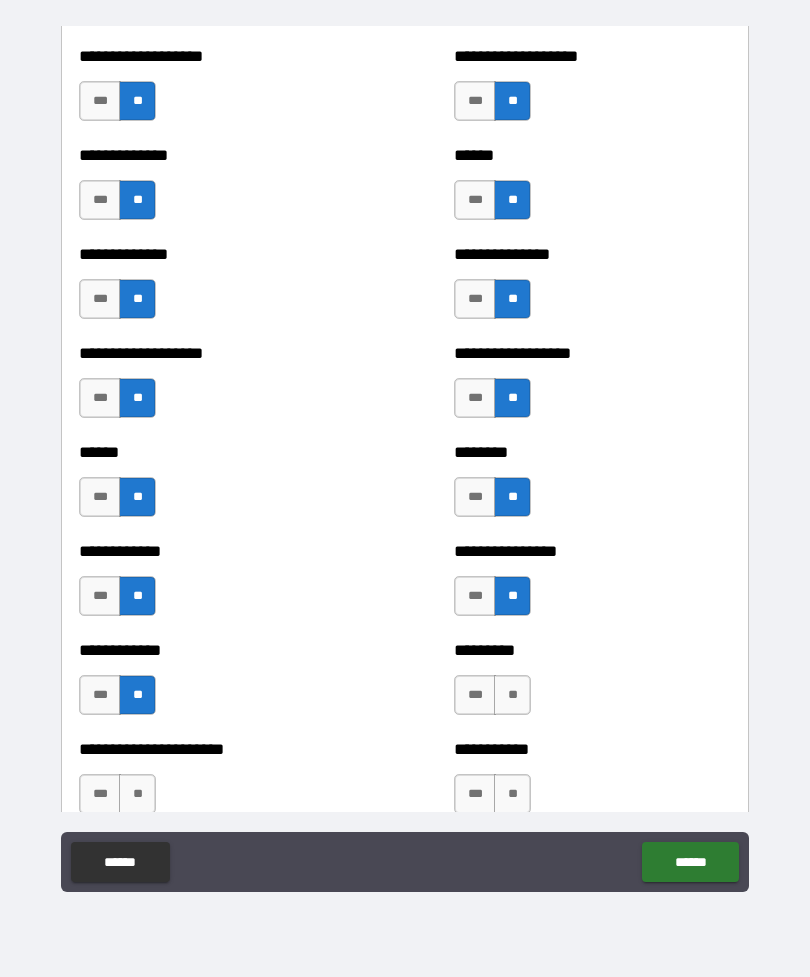 click on "**" at bounding box center [512, 695] 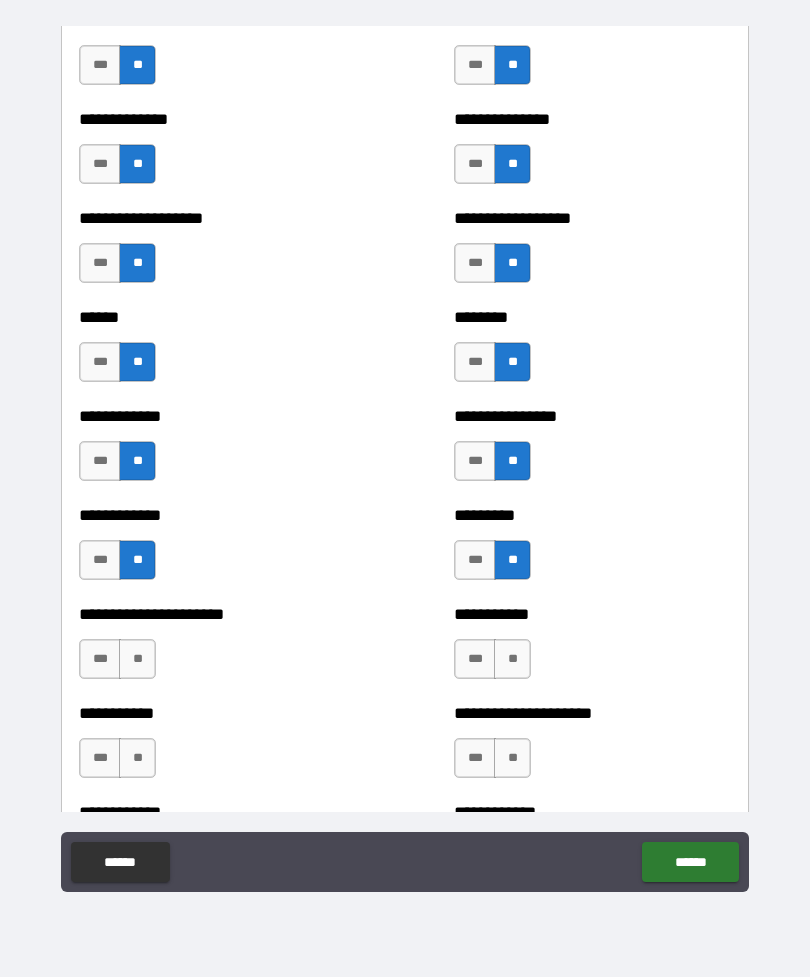 scroll, scrollTop: 4771, scrollLeft: 0, axis: vertical 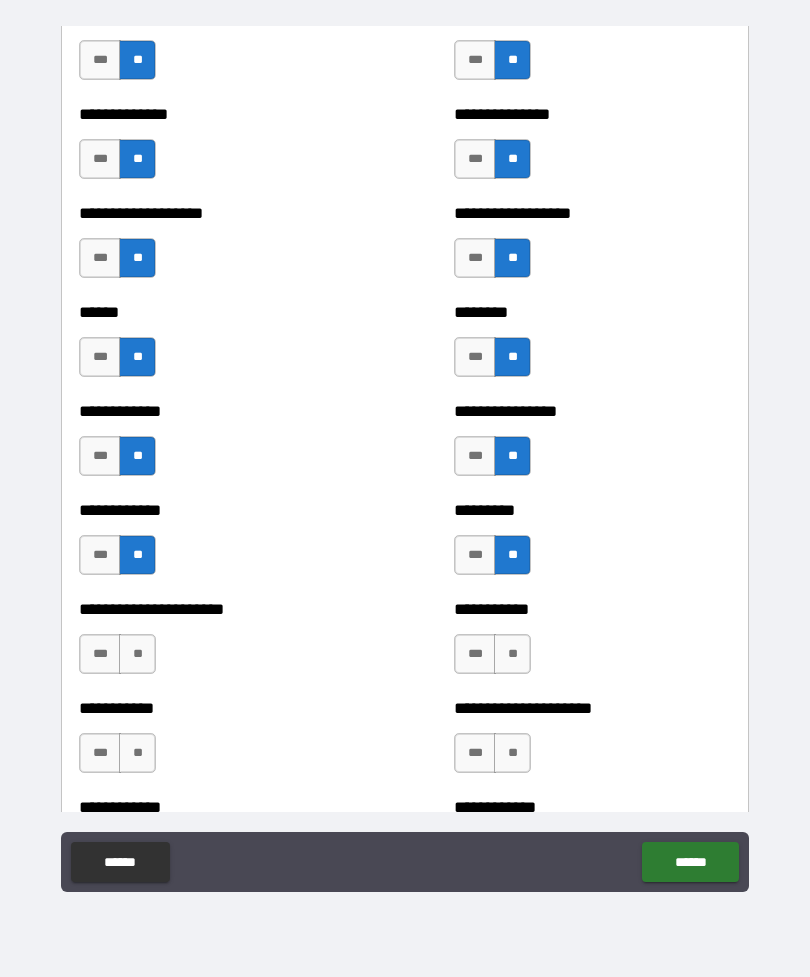 click on "**" at bounding box center (512, 654) 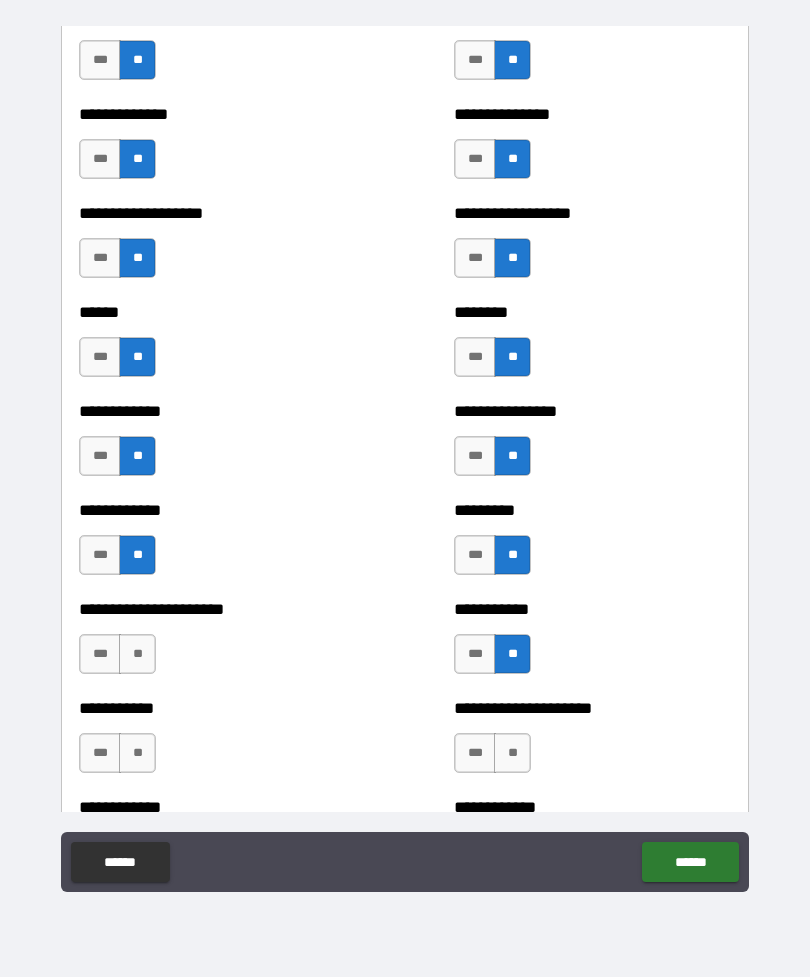 click on "**" at bounding box center [512, 753] 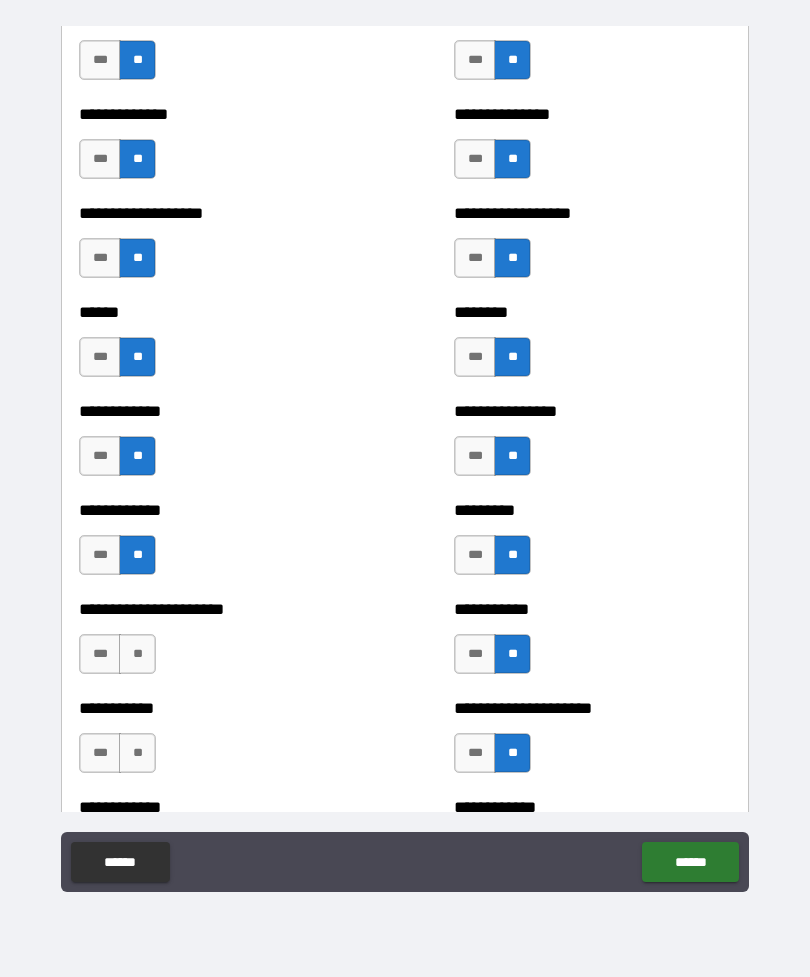 click on "**" at bounding box center [137, 753] 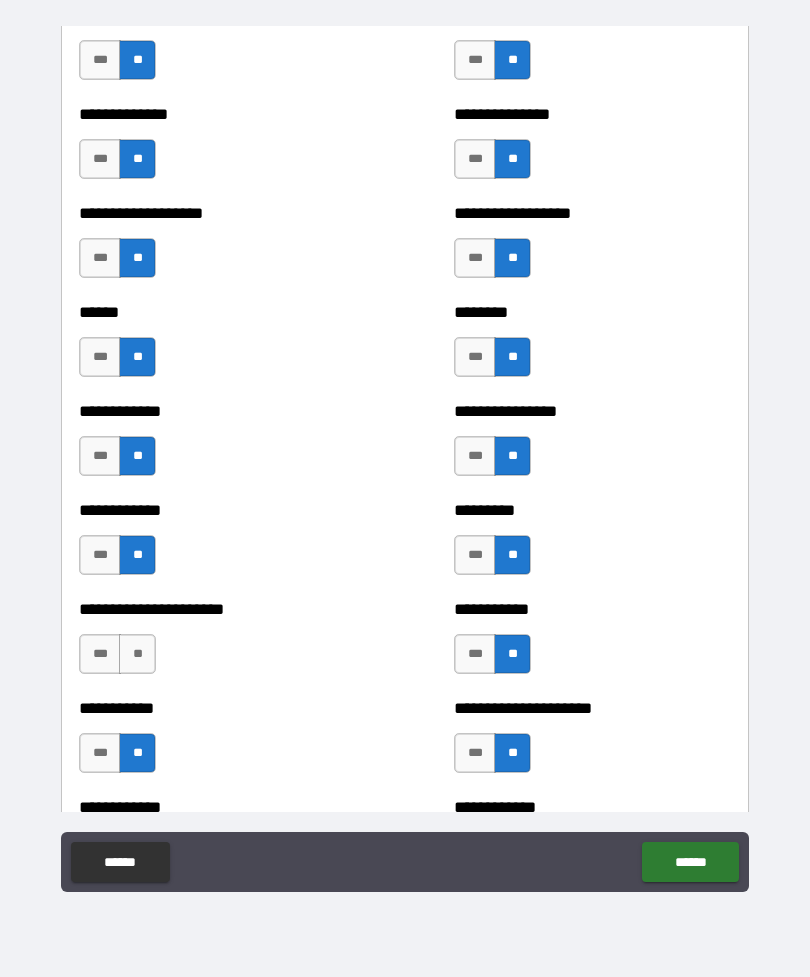 click on "**" at bounding box center [137, 654] 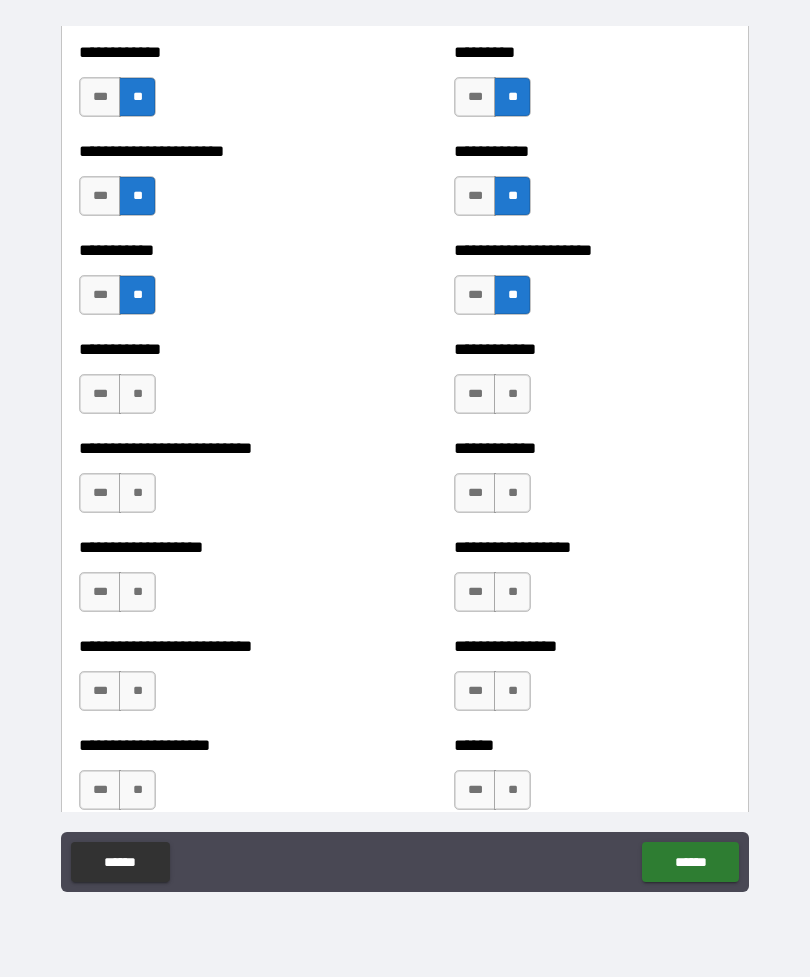 scroll, scrollTop: 5232, scrollLeft: 0, axis: vertical 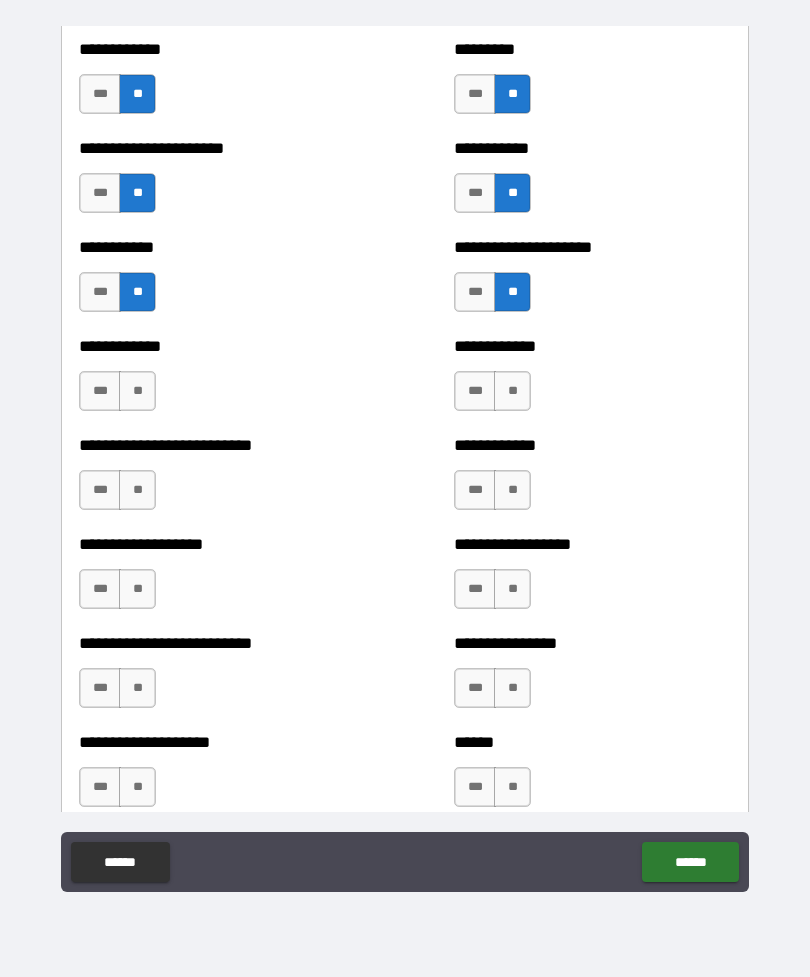click on "**" at bounding box center [137, 391] 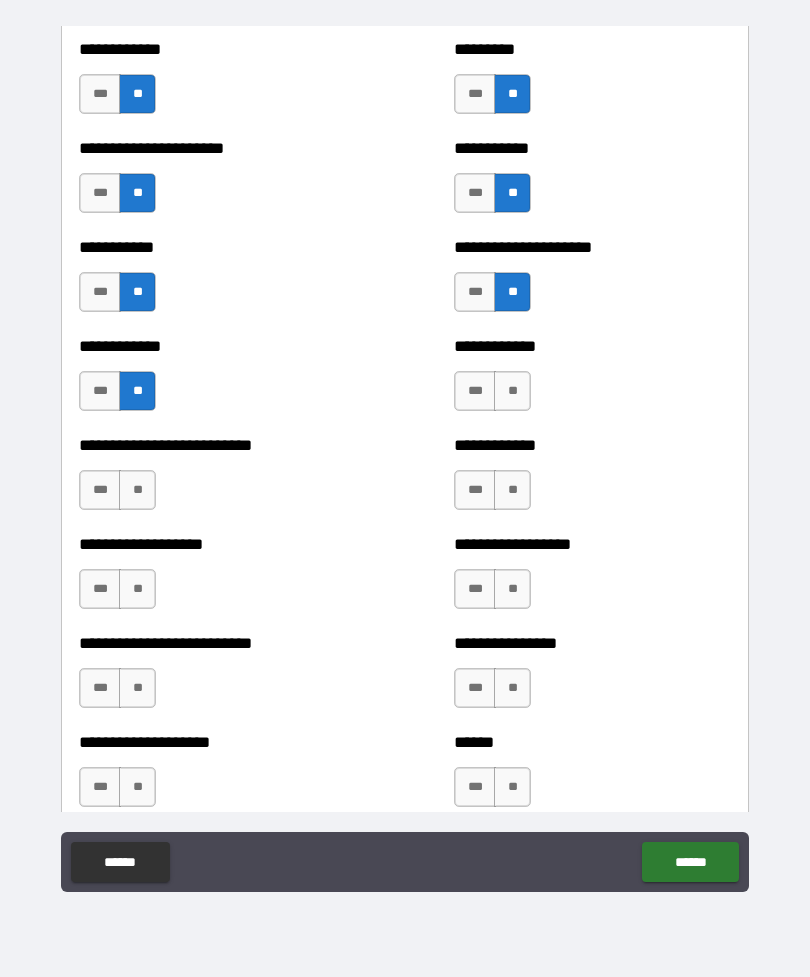 click on "**" at bounding box center [137, 490] 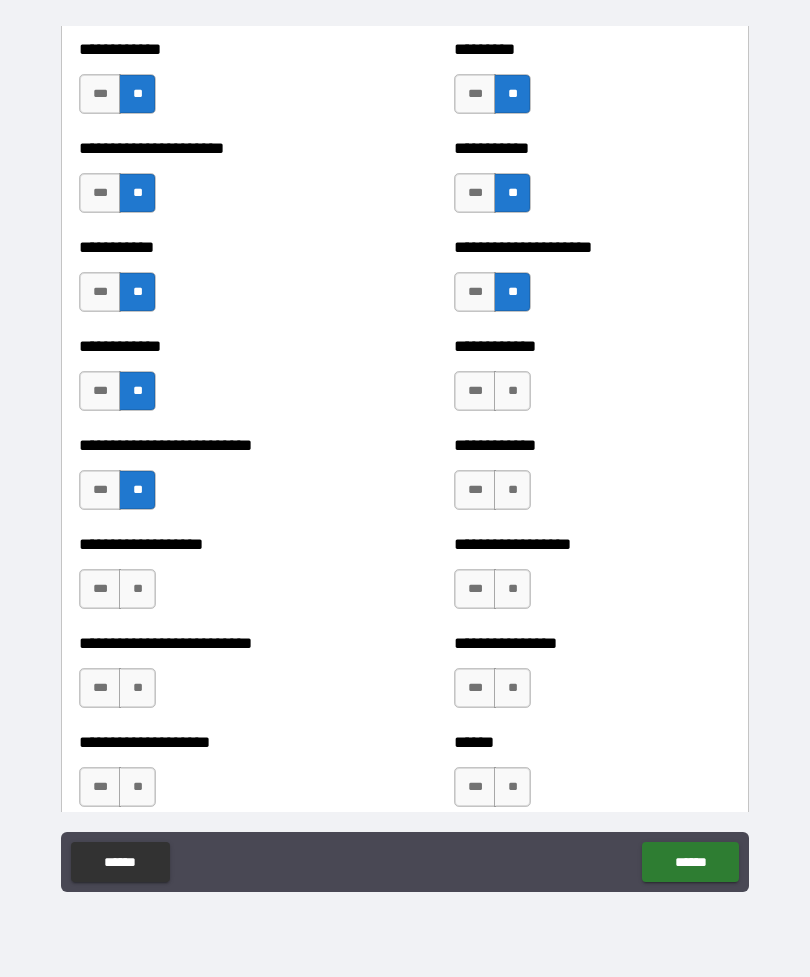 click on "**" at bounding box center [137, 589] 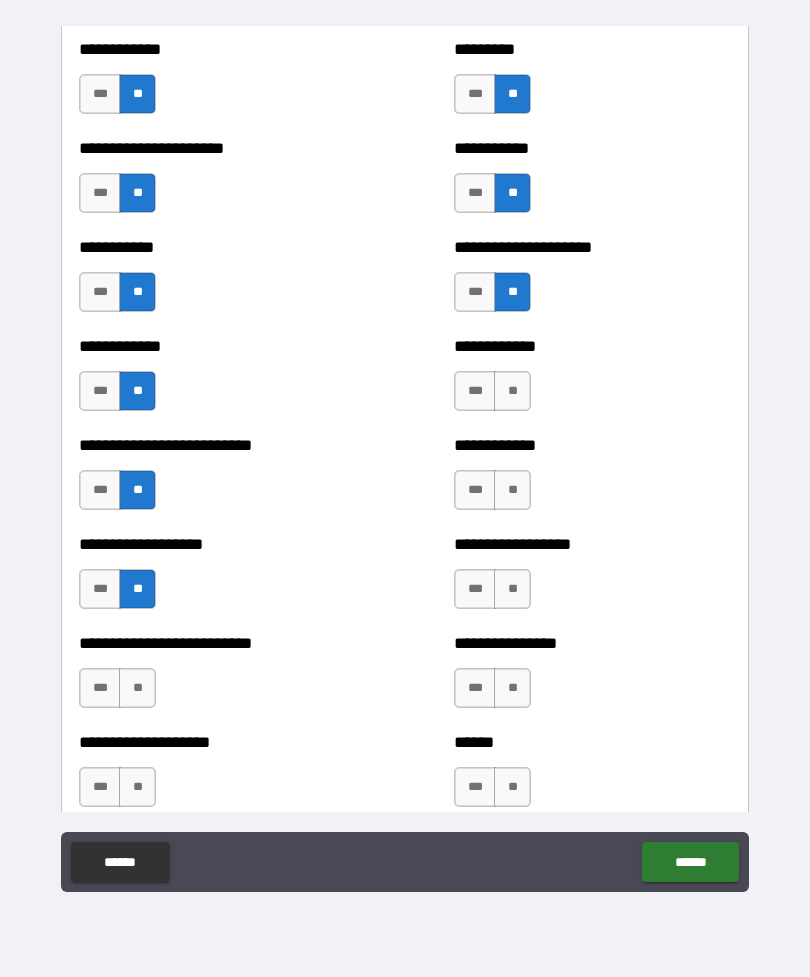 click on "**" at bounding box center (137, 688) 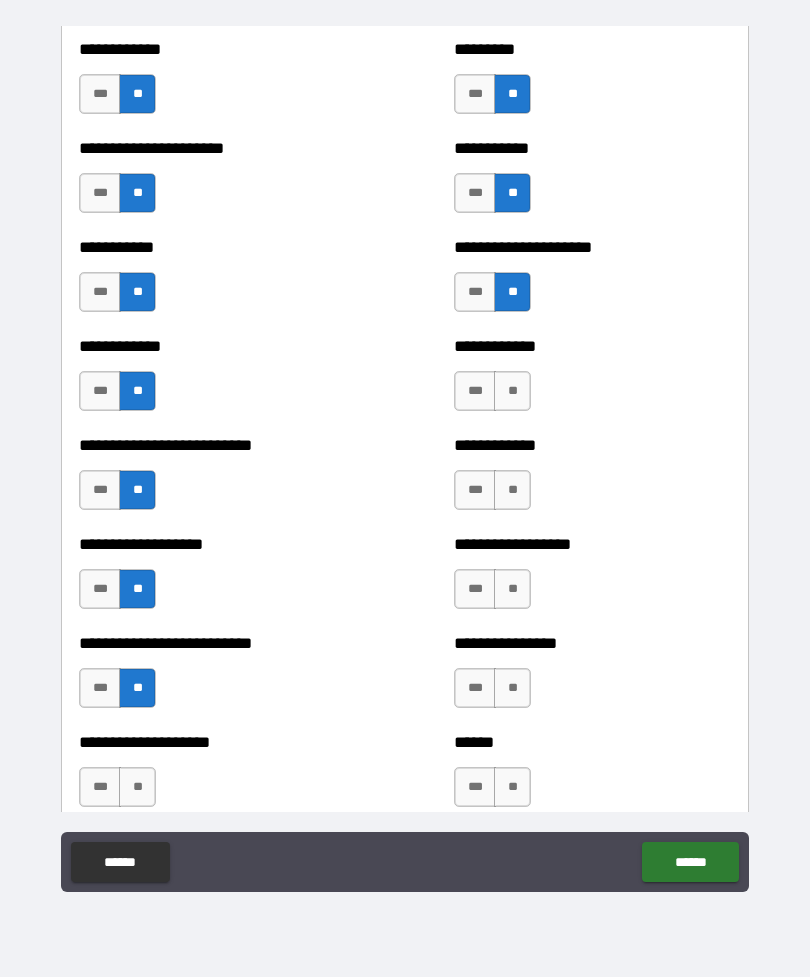 click on "**" at bounding box center (137, 787) 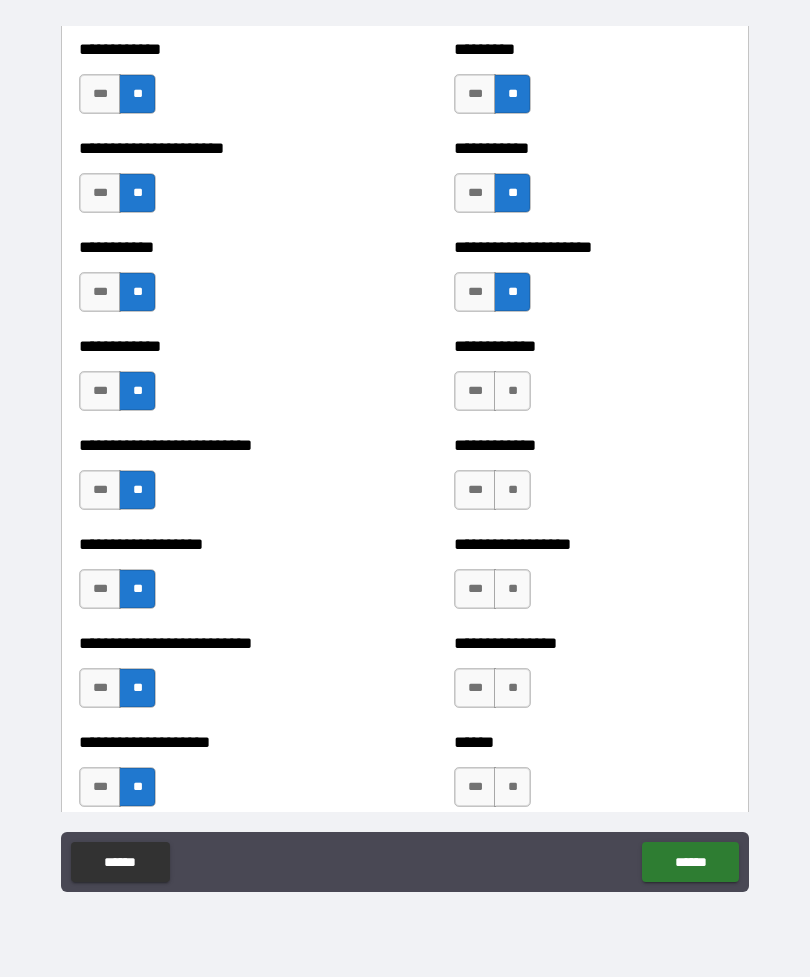 click on "**" at bounding box center (512, 787) 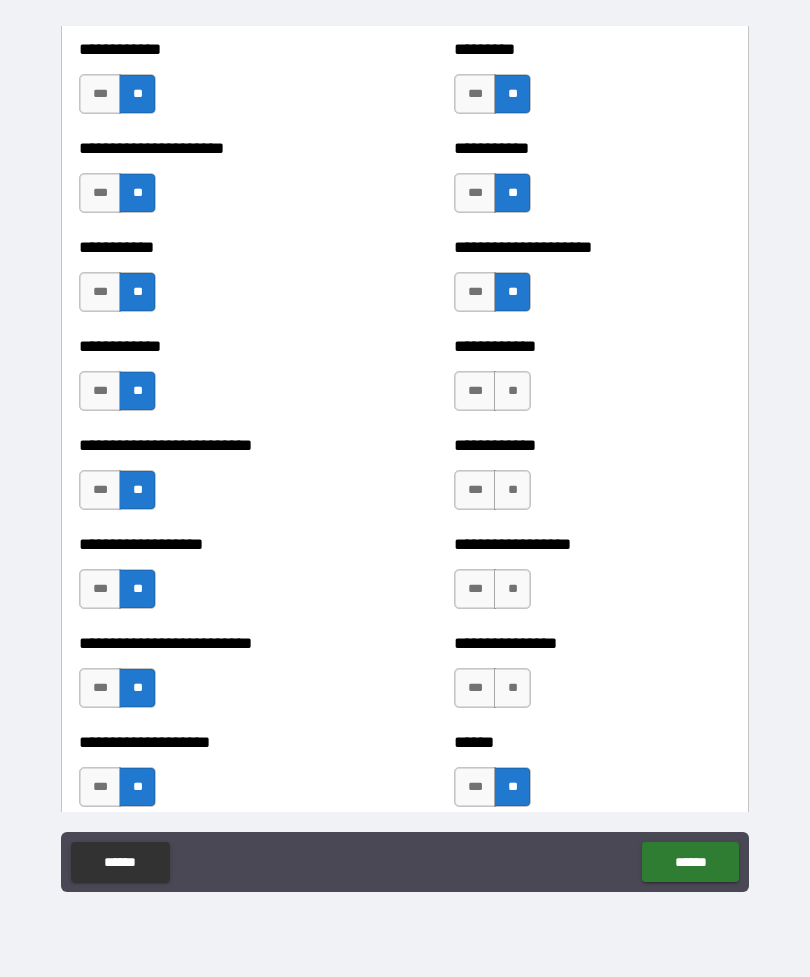 click on "**" at bounding box center [512, 688] 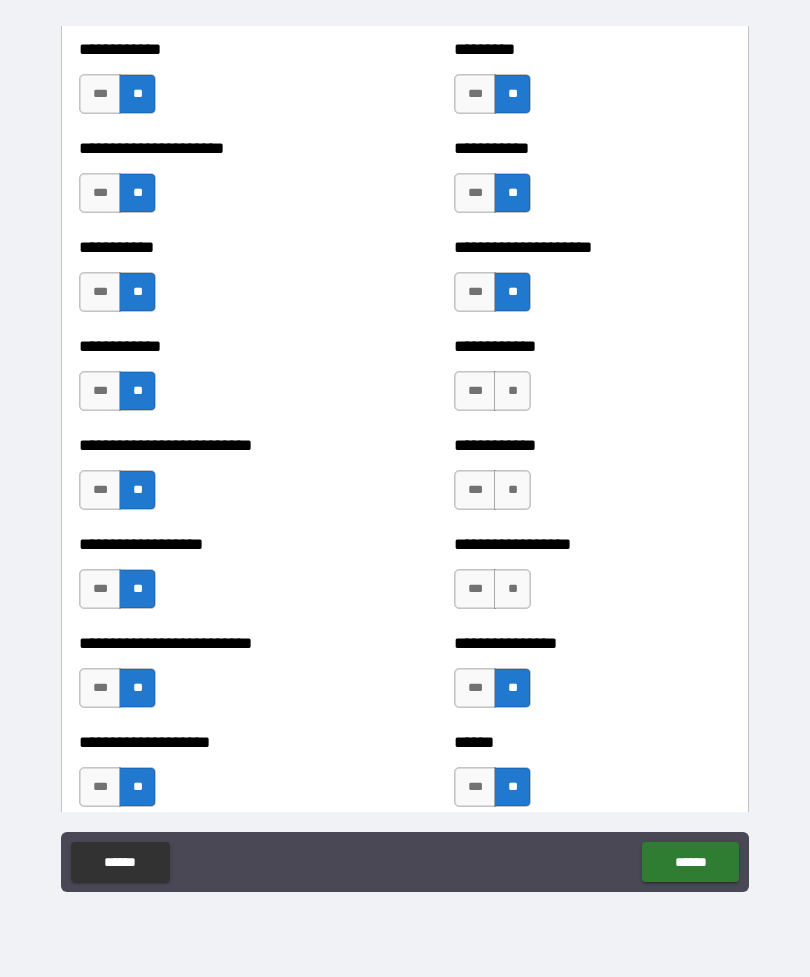 click on "**" at bounding box center [512, 589] 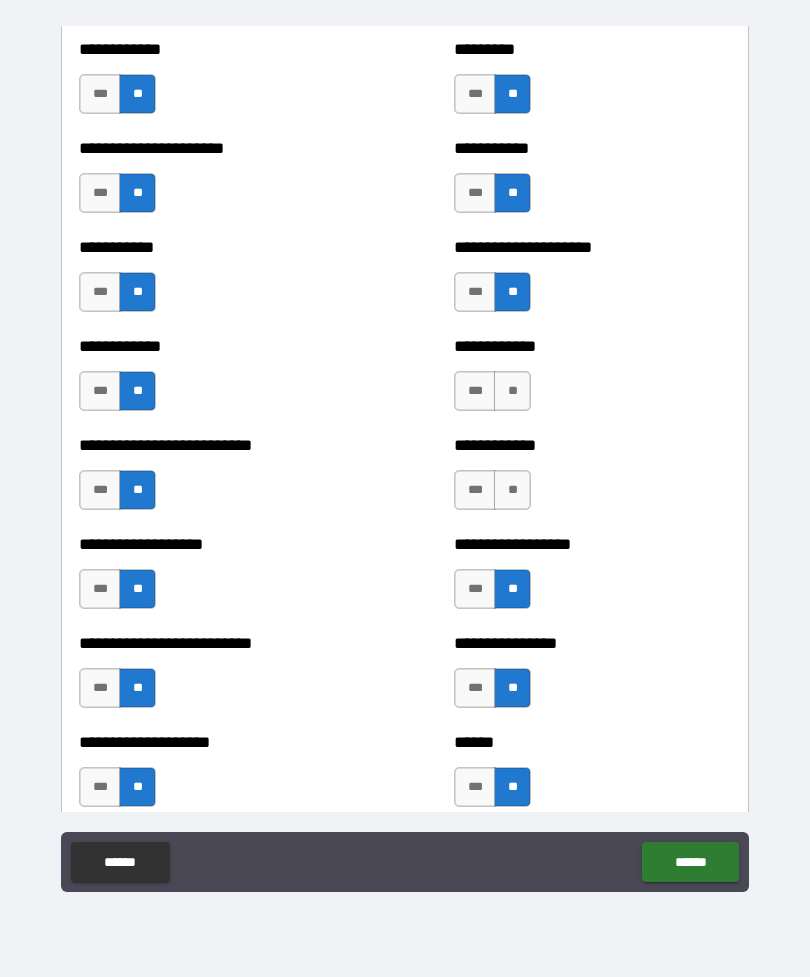 click on "**" at bounding box center [512, 490] 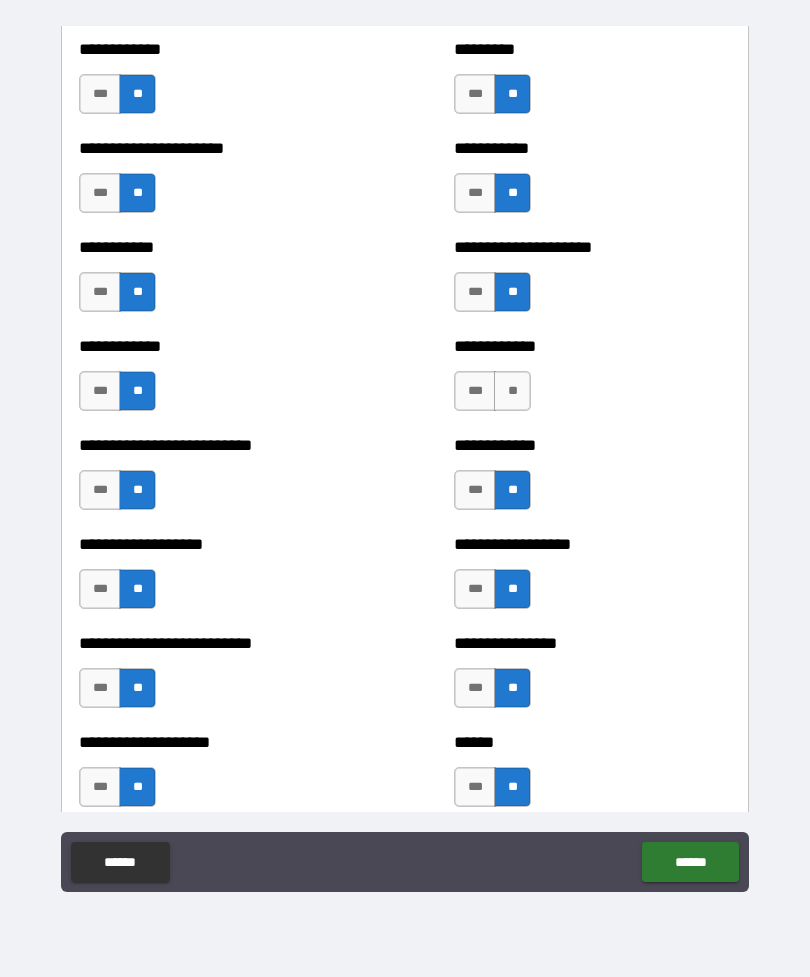 click on "**" at bounding box center [512, 391] 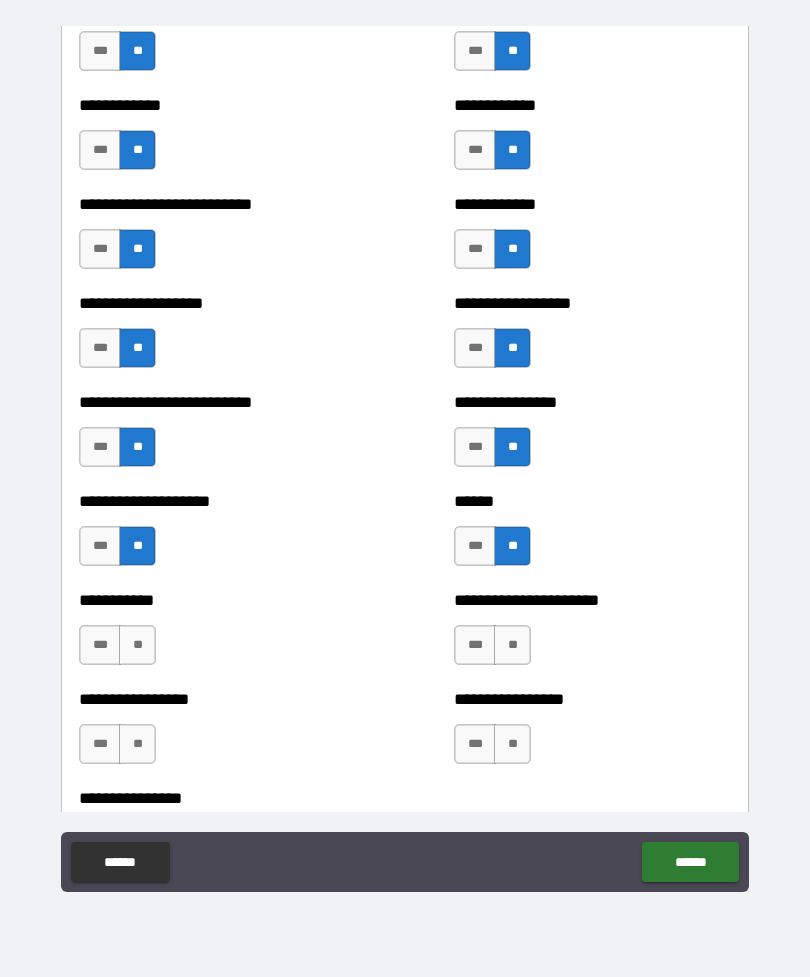 scroll, scrollTop: 5511, scrollLeft: 0, axis: vertical 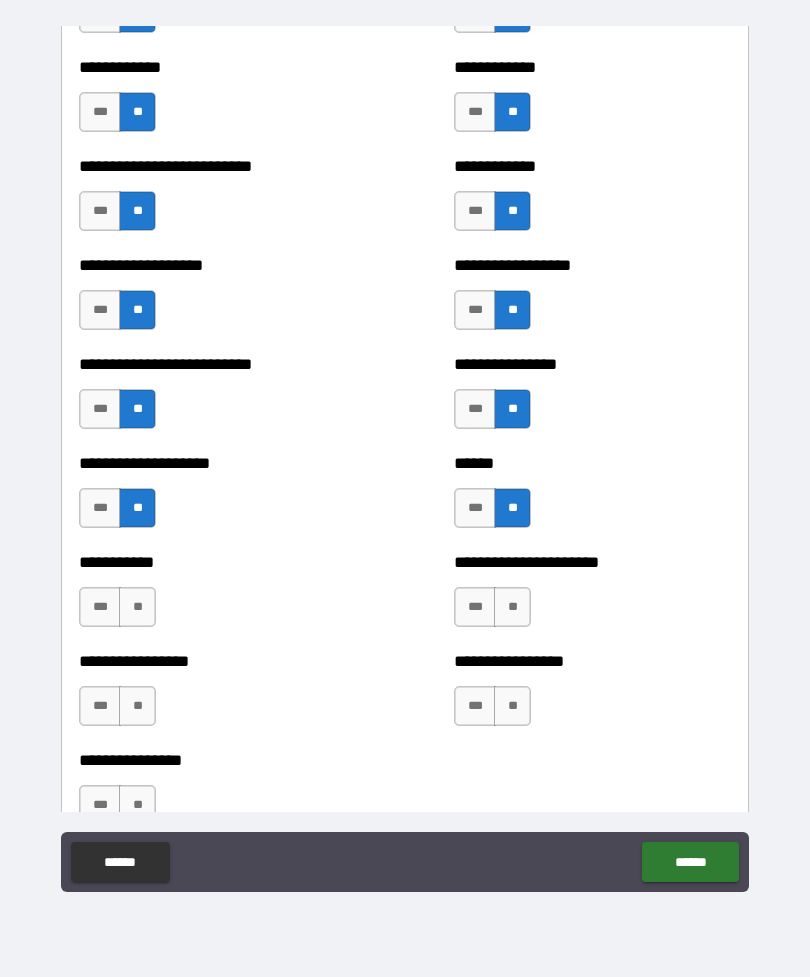 click on "**" at bounding box center (137, 607) 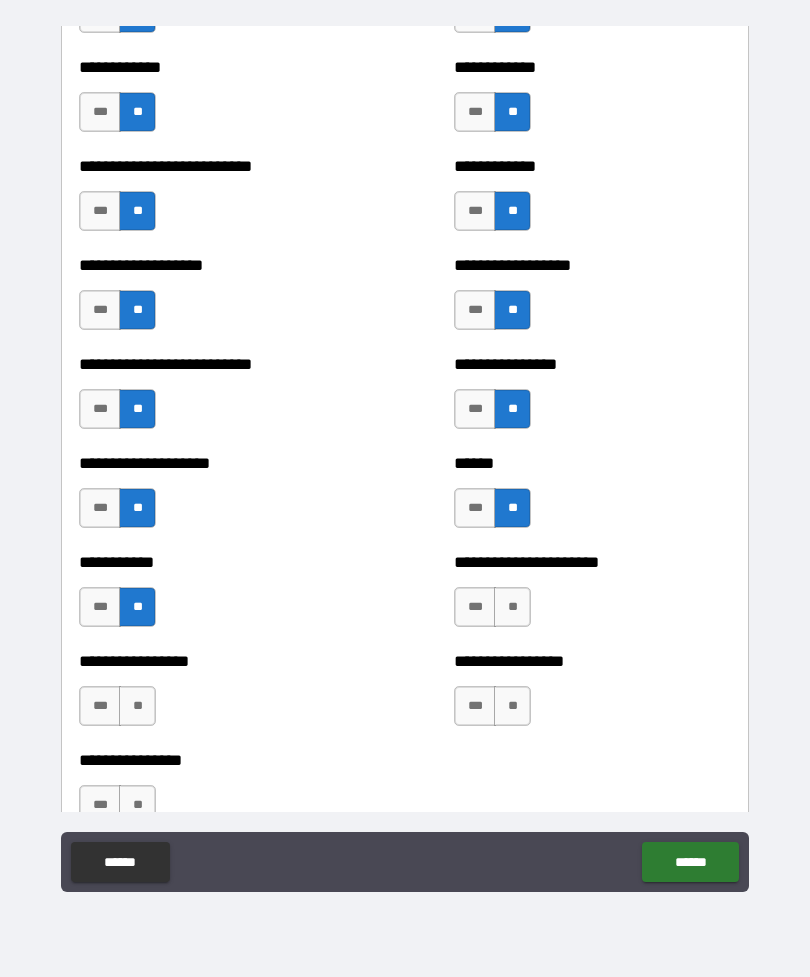 click on "**" at bounding box center [137, 706] 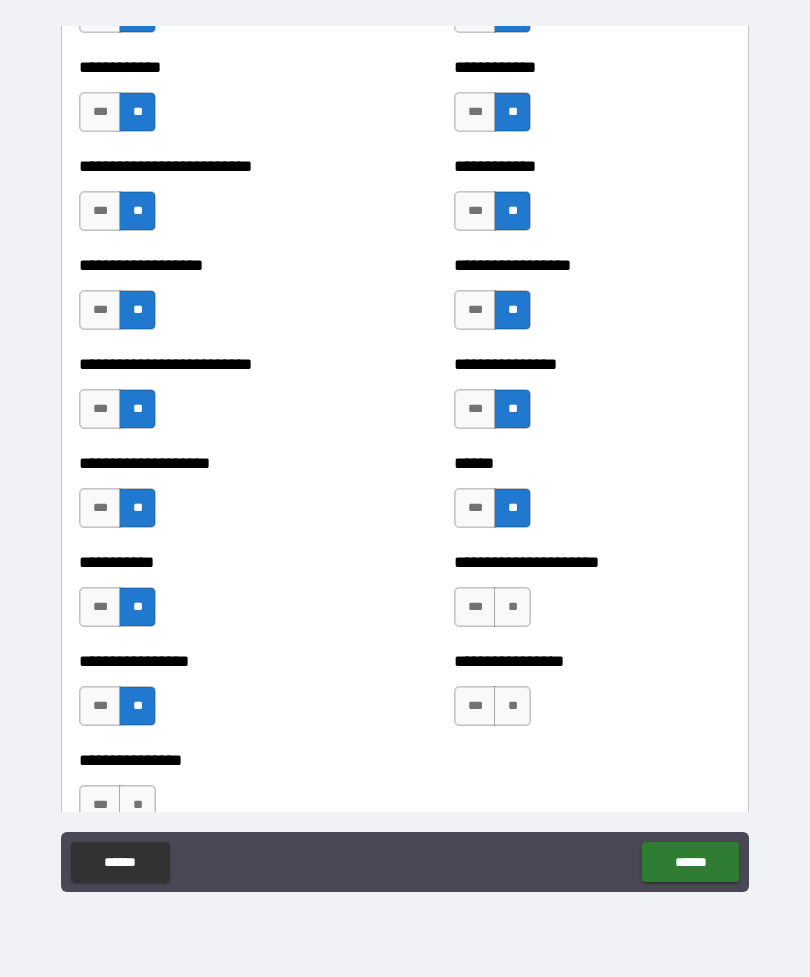 click on "**" at bounding box center [512, 607] 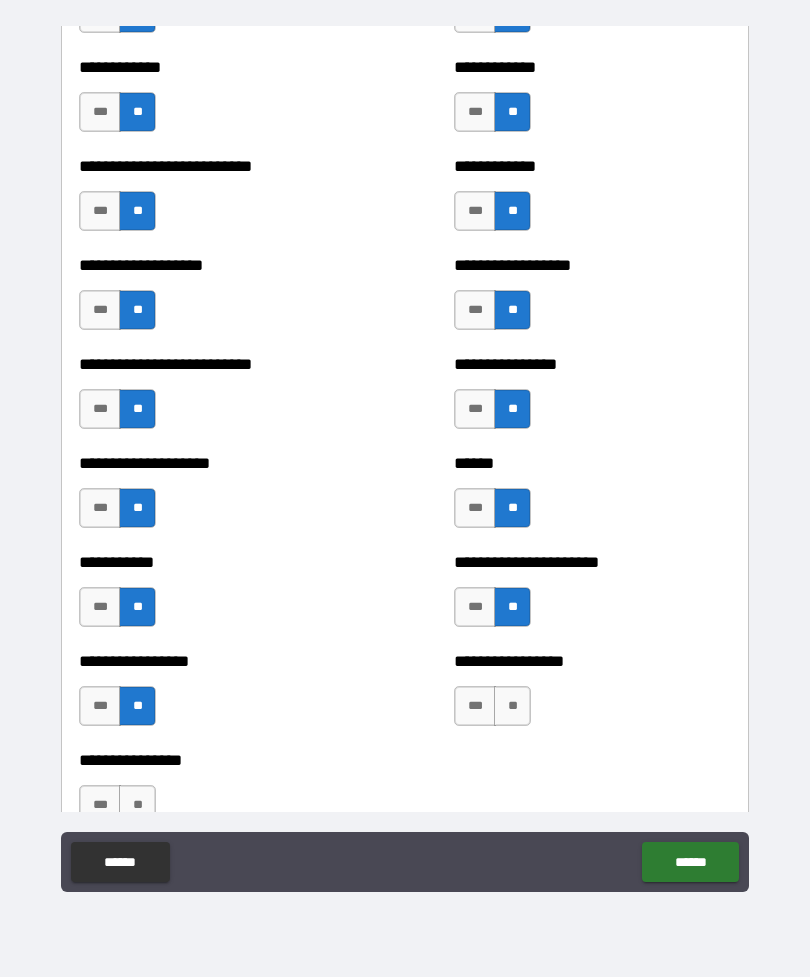 click on "**" at bounding box center [512, 706] 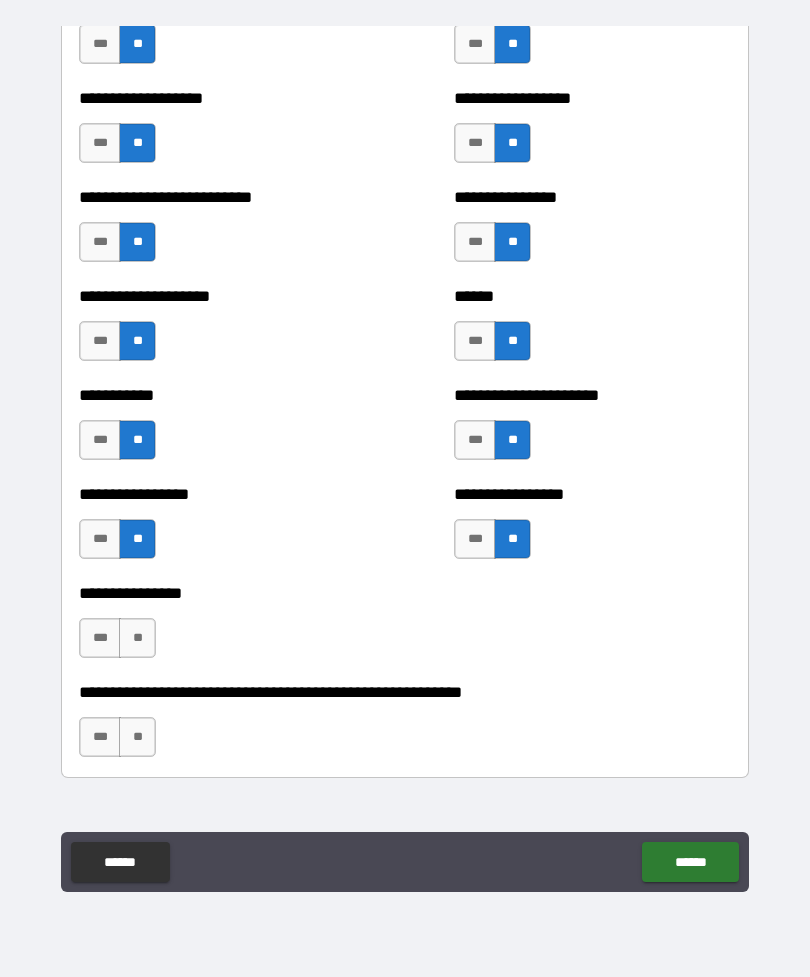 scroll, scrollTop: 5700, scrollLeft: 0, axis: vertical 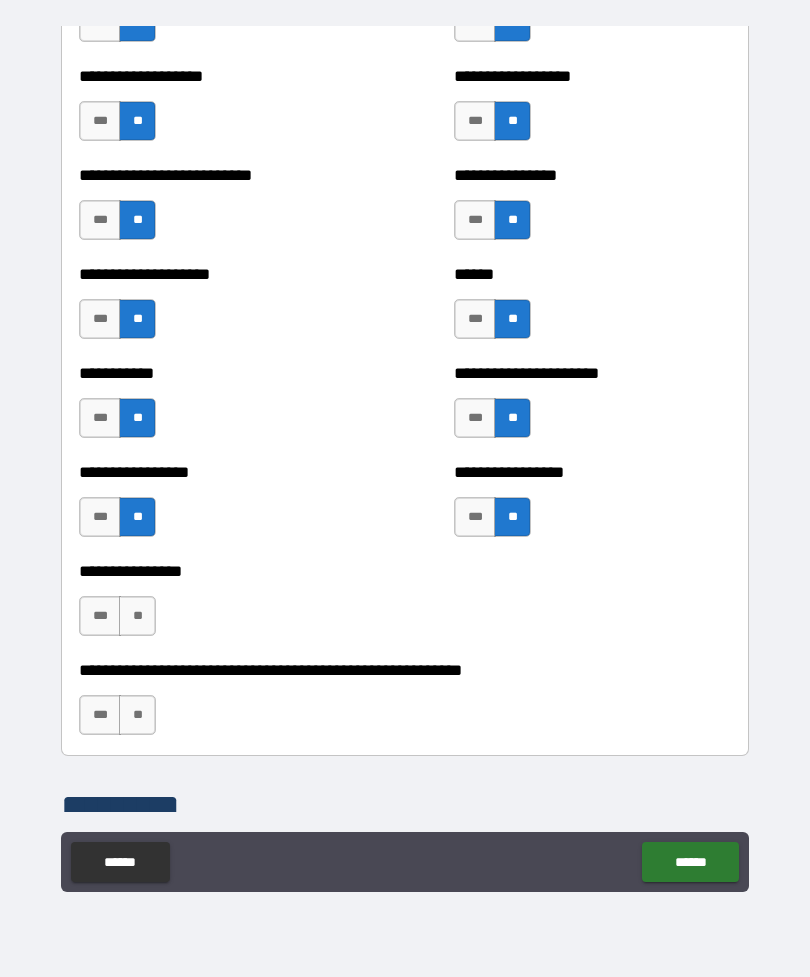 click on "**" at bounding box center (137, 616) 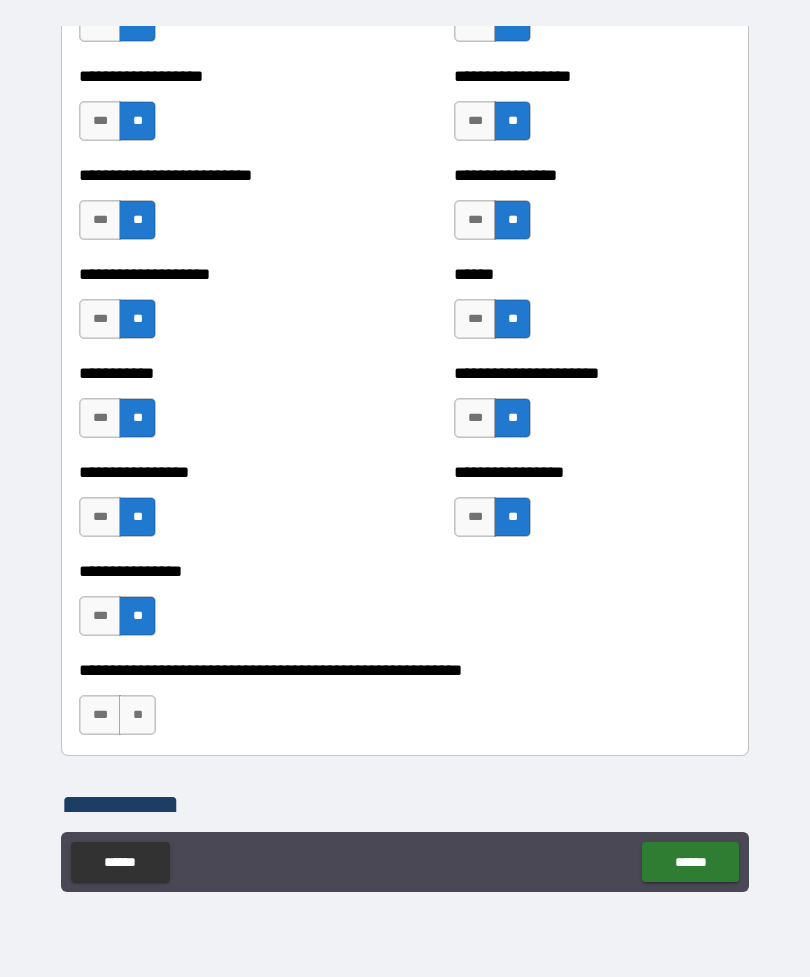 click on "**" at bounding box center [137, 715] 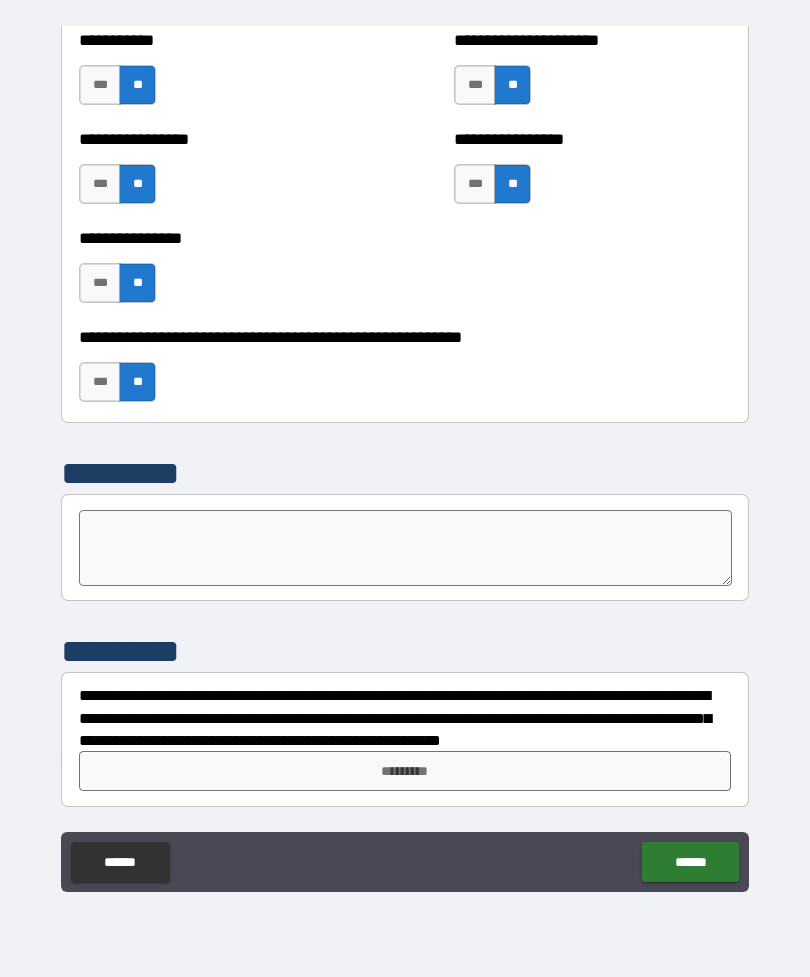 scroll, scrollTop: 6033, scrollLeft: 0, axis: vertical 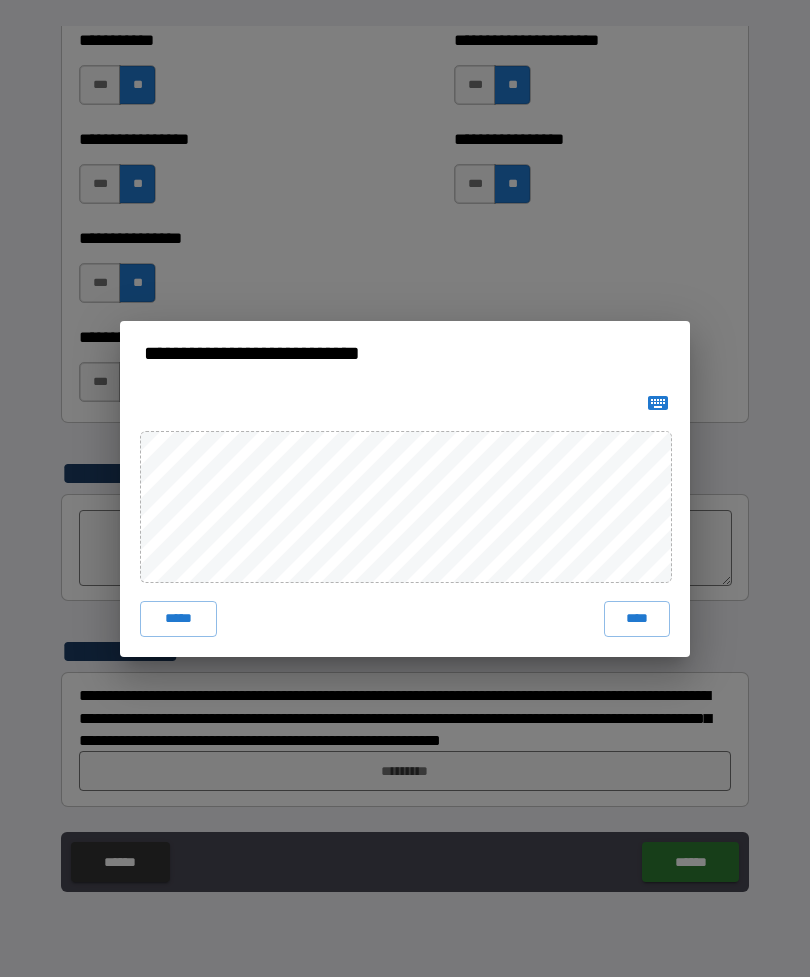 click on "****" at bounding box center [637, 619] 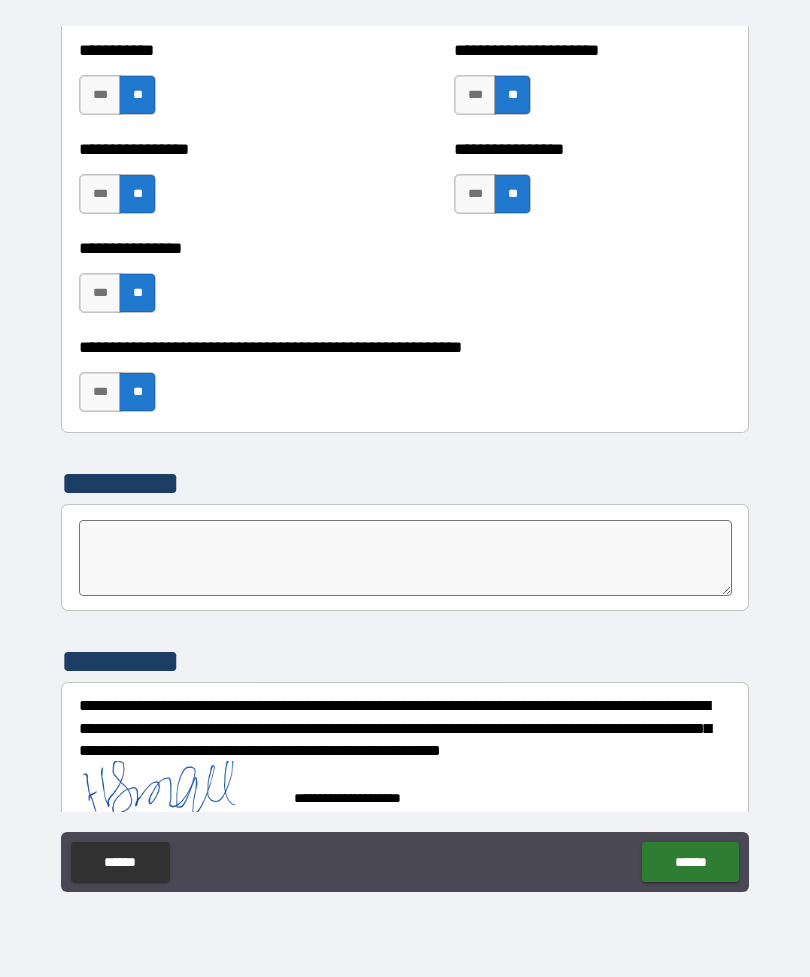 click on "******" at bounding box center (690, 862) 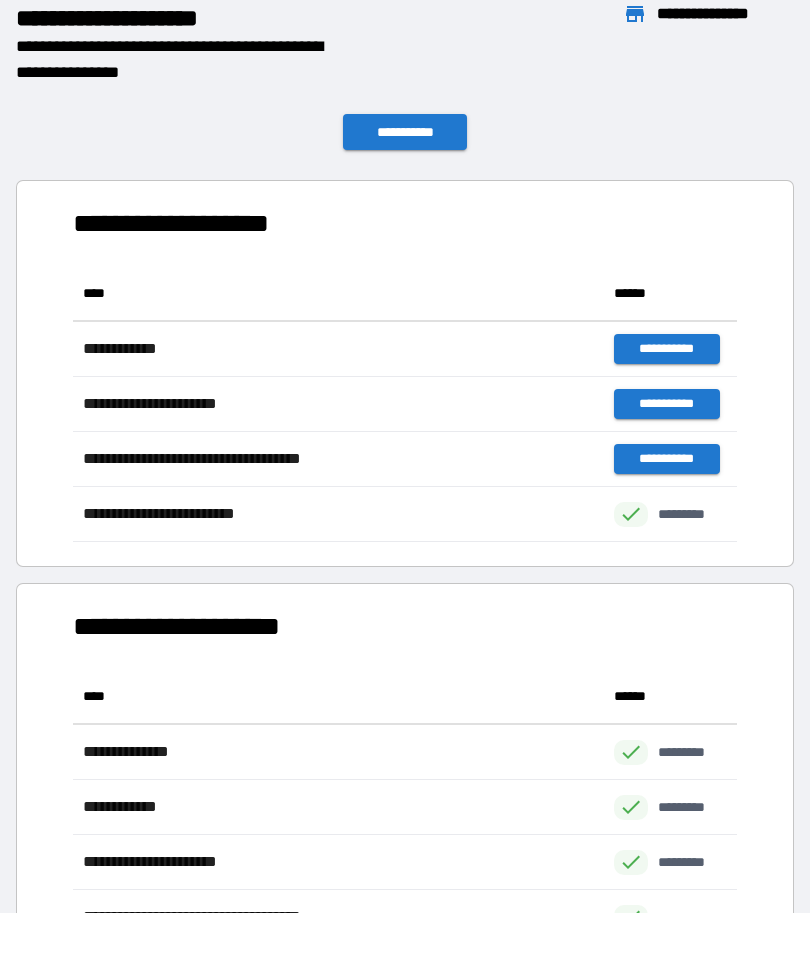scroll, scrollTop: 276, scrollLeft: 664, axis: both 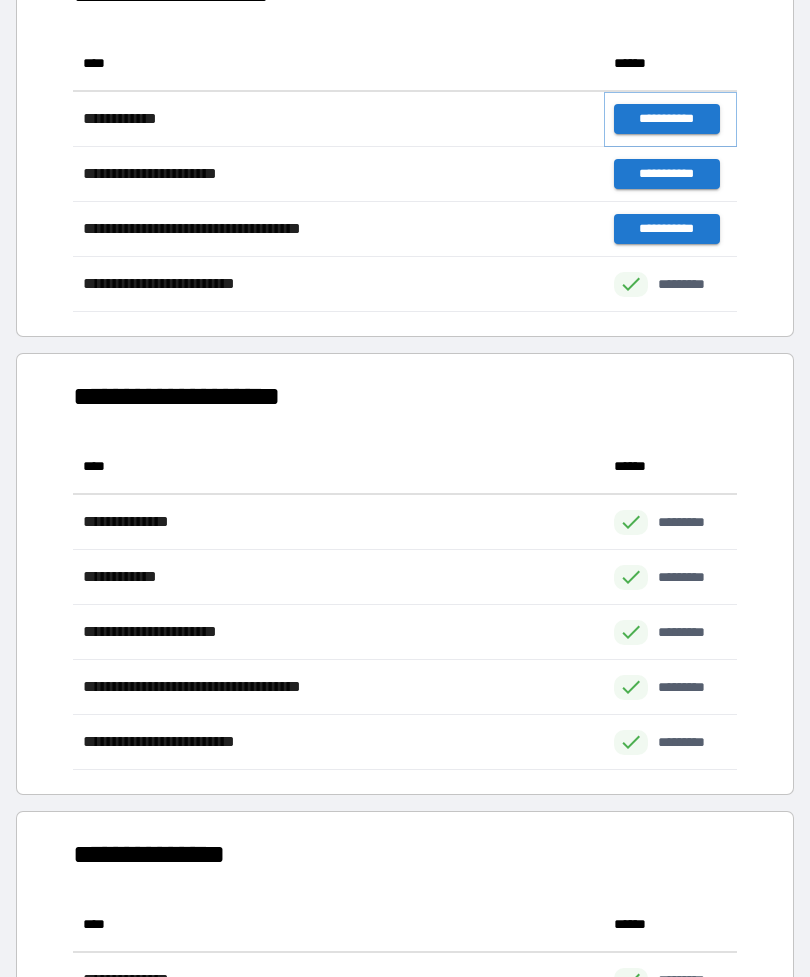 click on "**********" at bounding box center [666, 119] 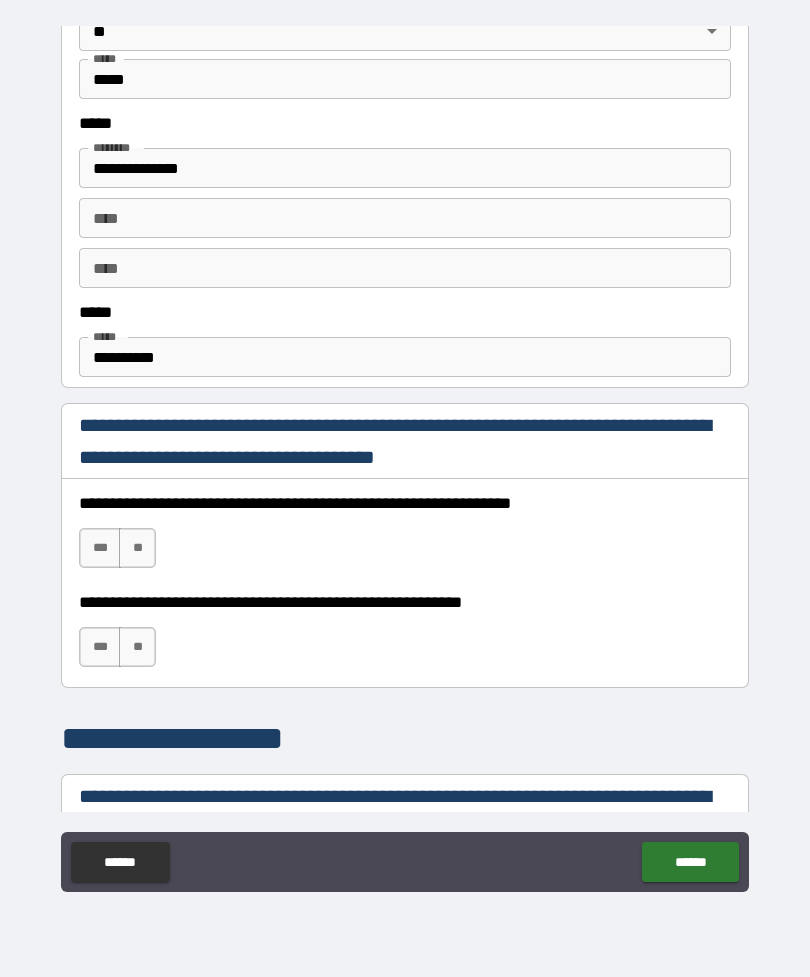 scroll, scrollTop: 981, scrollLeft: 0, axis: vertical 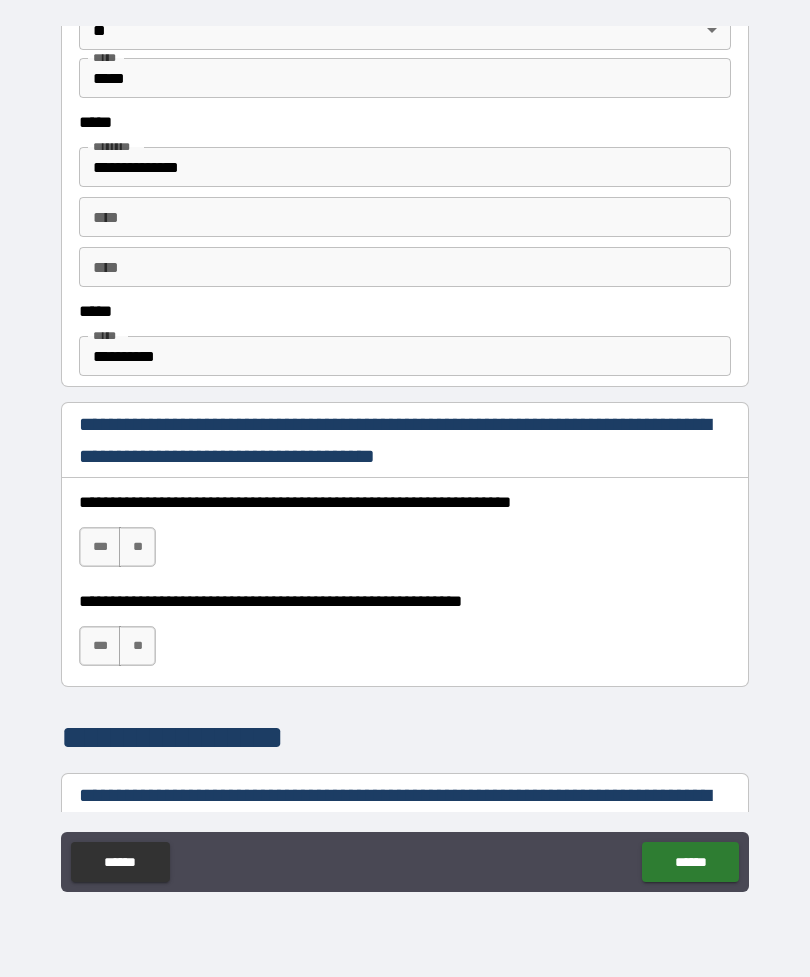 click on "***" at bounding box center (100, 547) 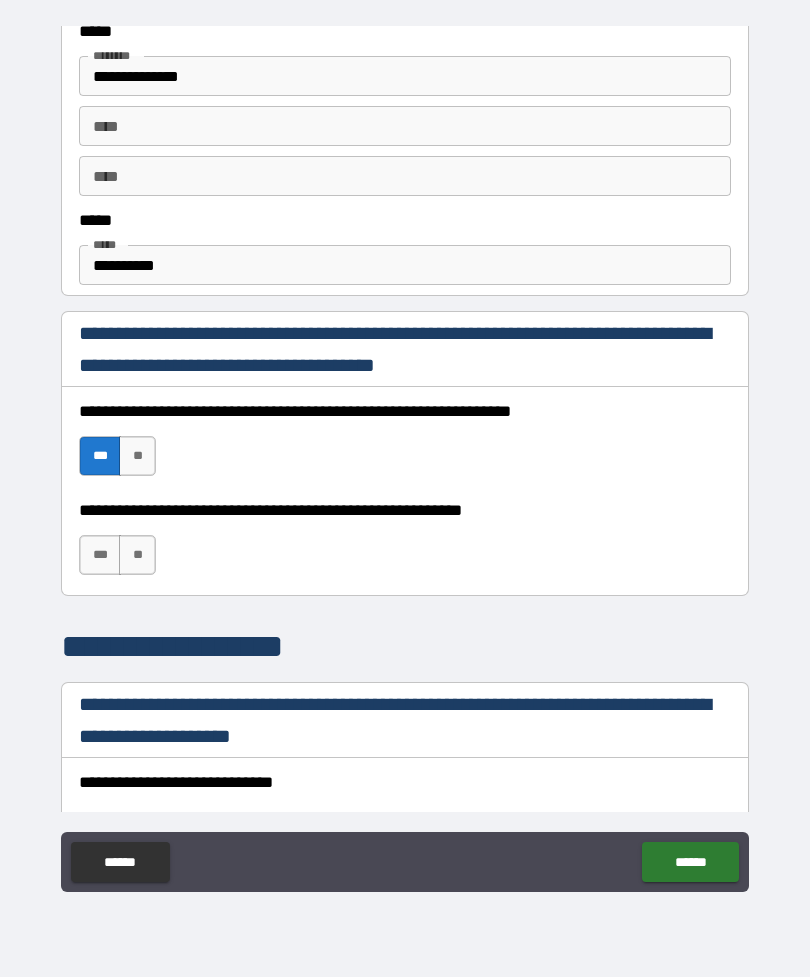 scroll, scrollTop: 1072, scrollLeft: 0, axis: vertical 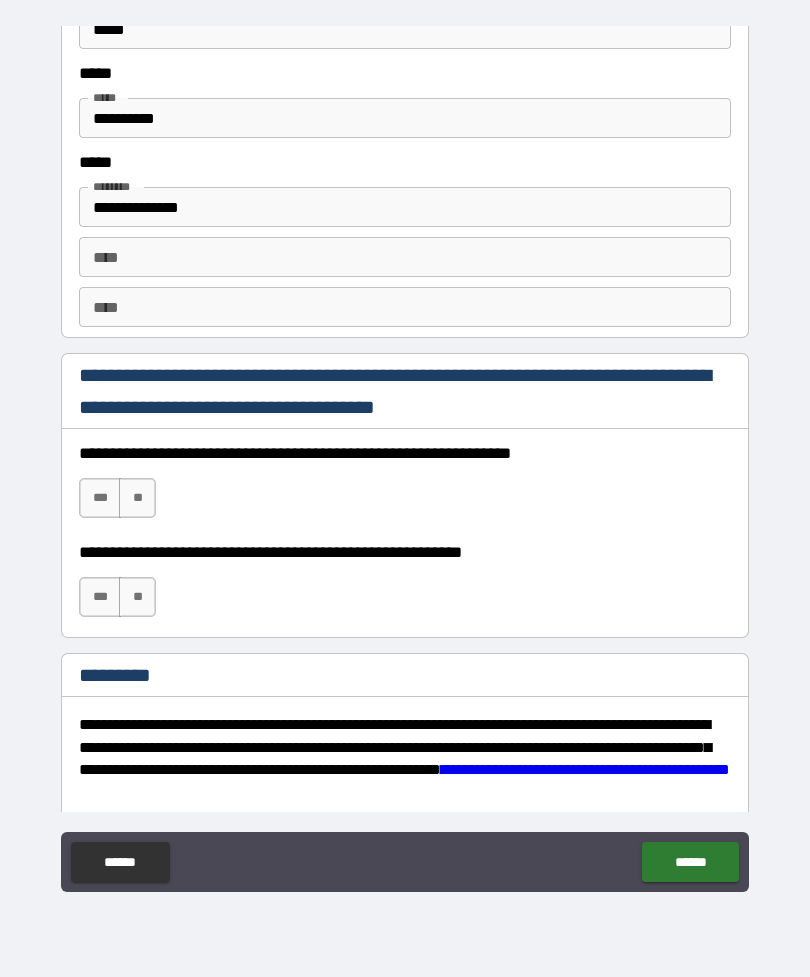 click on "***" at bounding box center (100, 498) 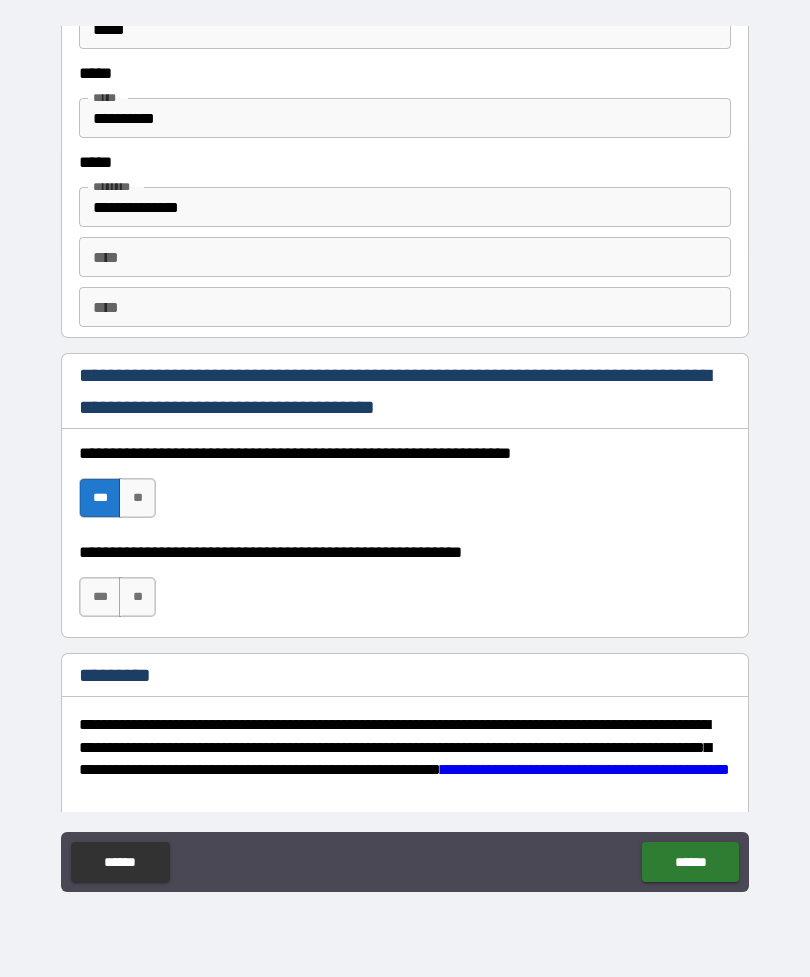 click on "***" at bounding box center (100, 597) 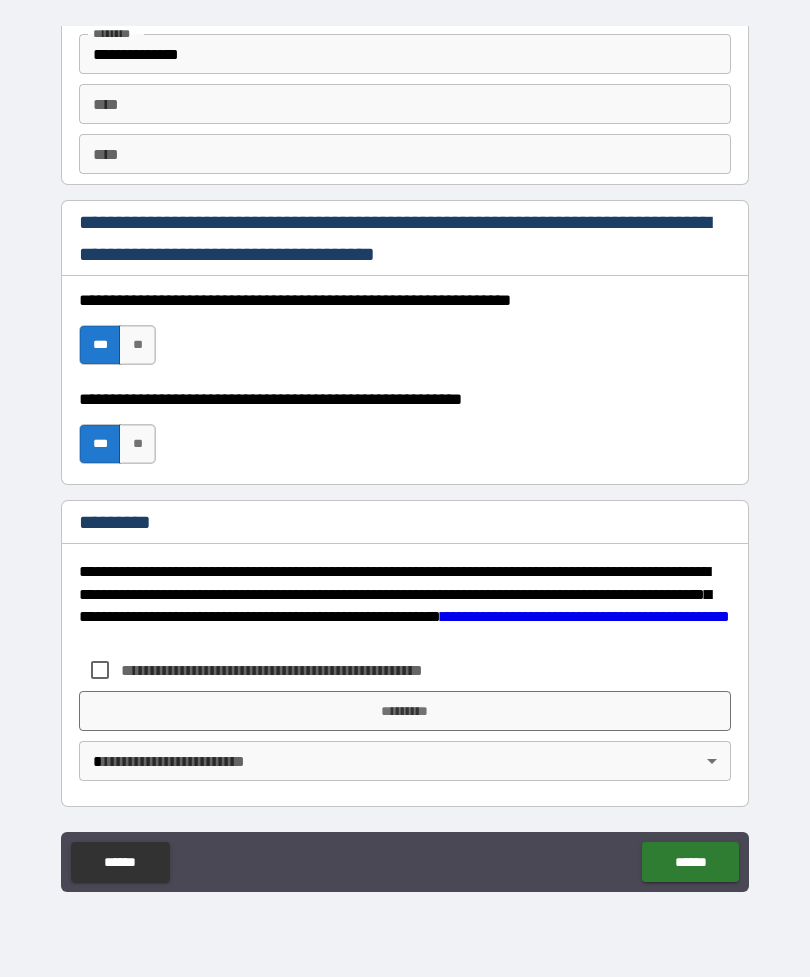 scroll, scrollTop: 2820, scrollLeft: 0, axis: vertical 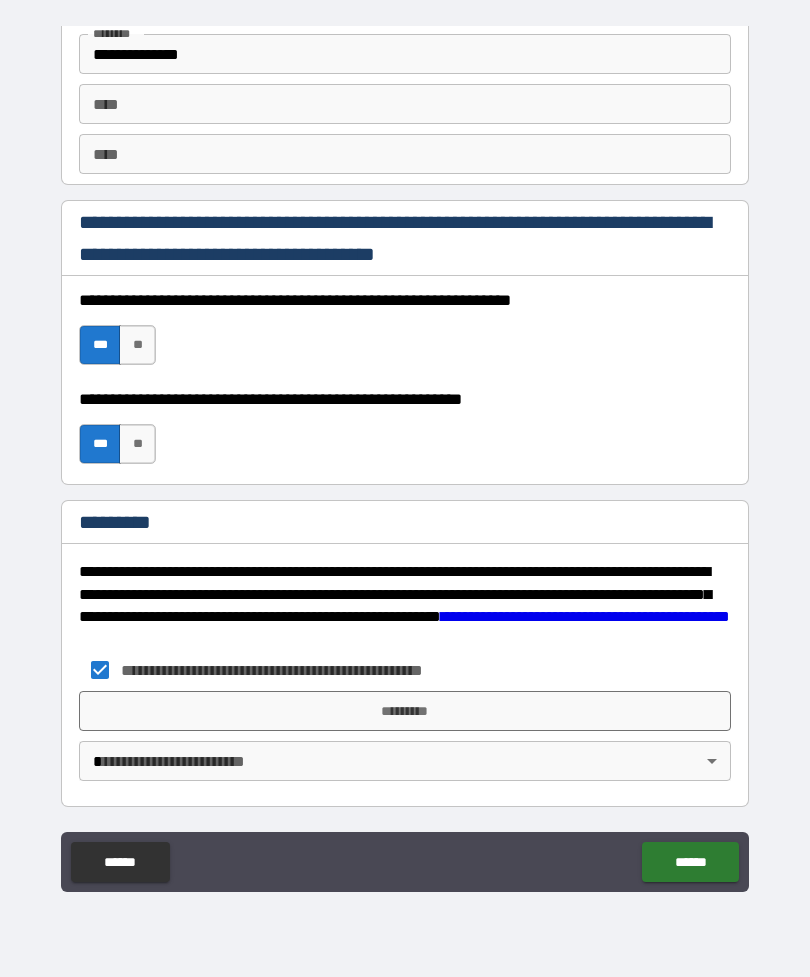 click on "*********" at bounding box center [405, 711] 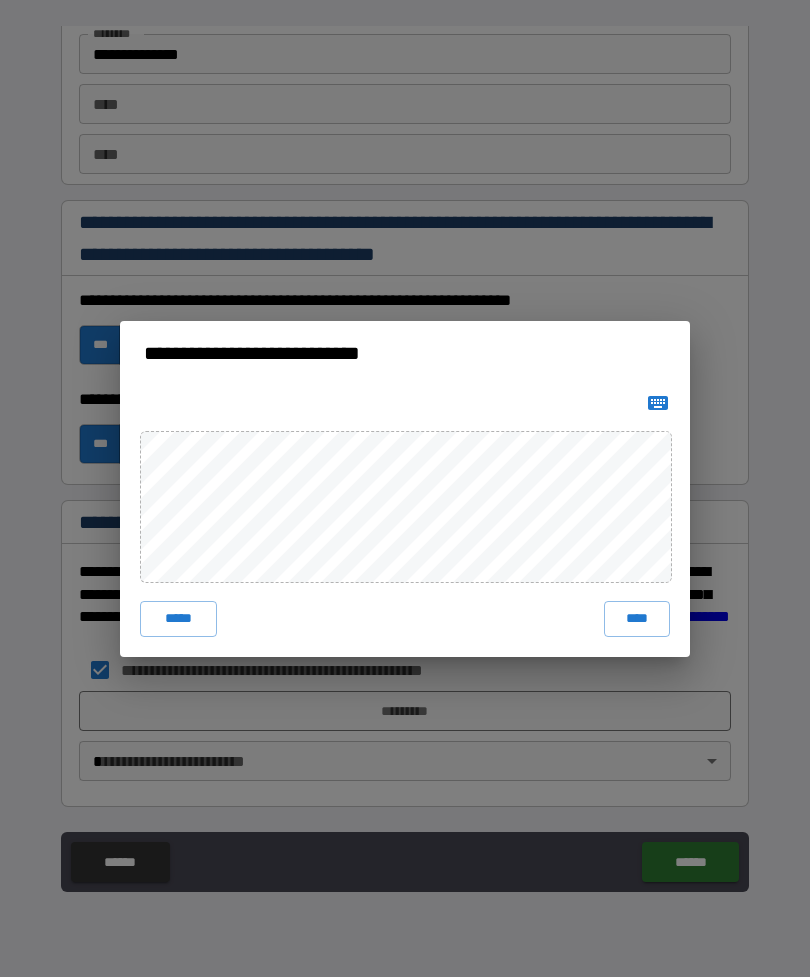 click on "****" at bounding box center (637, 619) 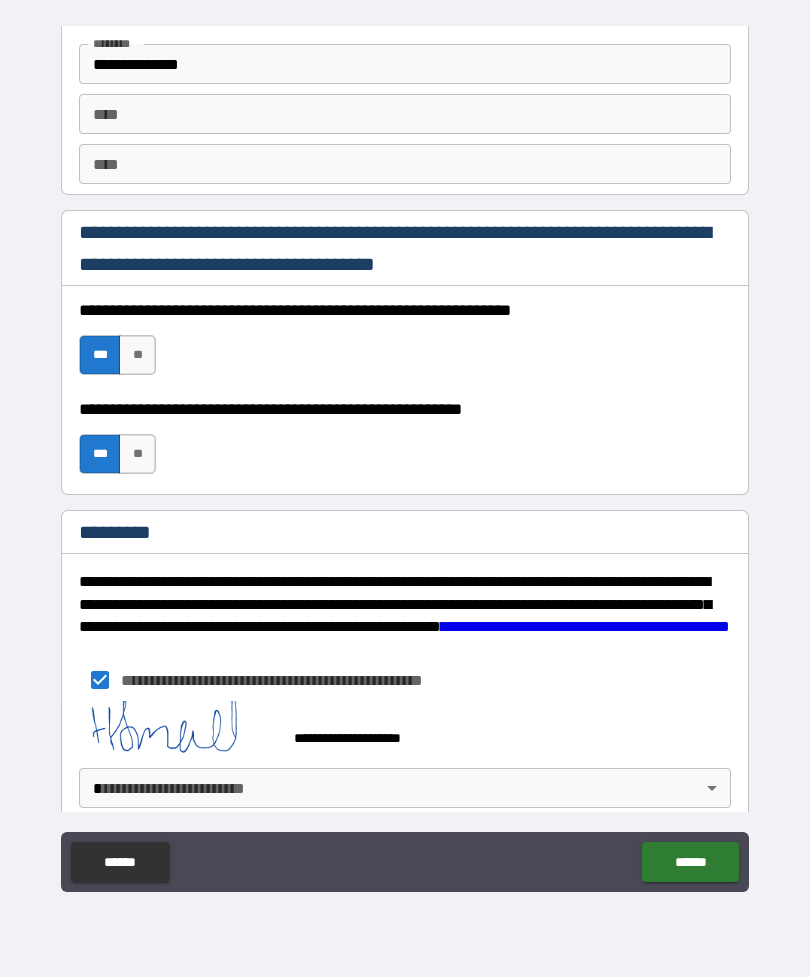 click on "******" at bounding box center [690, 862] 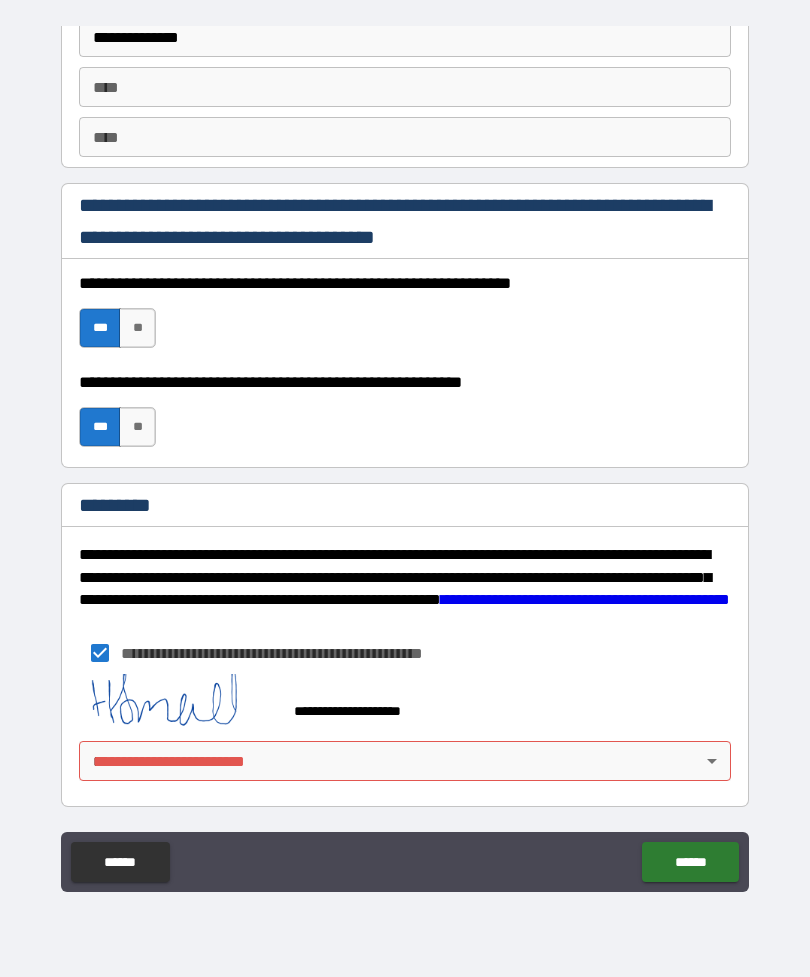 scroll, scrollTop: 2837, scrollLeft: 0, axis: vertical 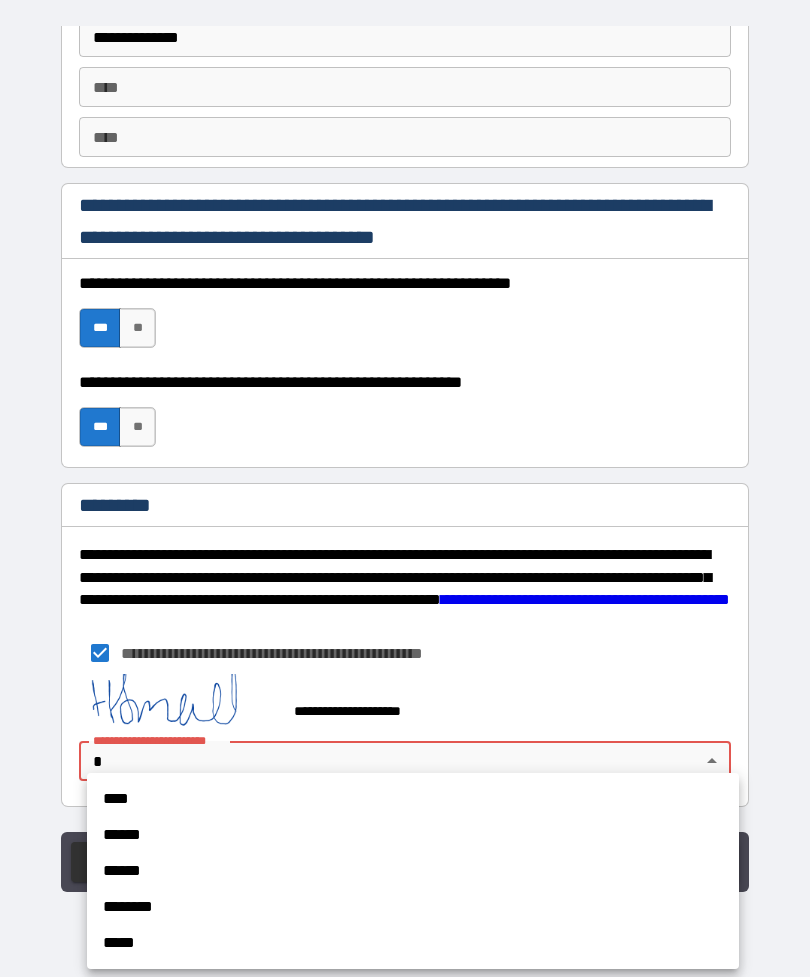 click on "****" at bounding box center [413, 799] 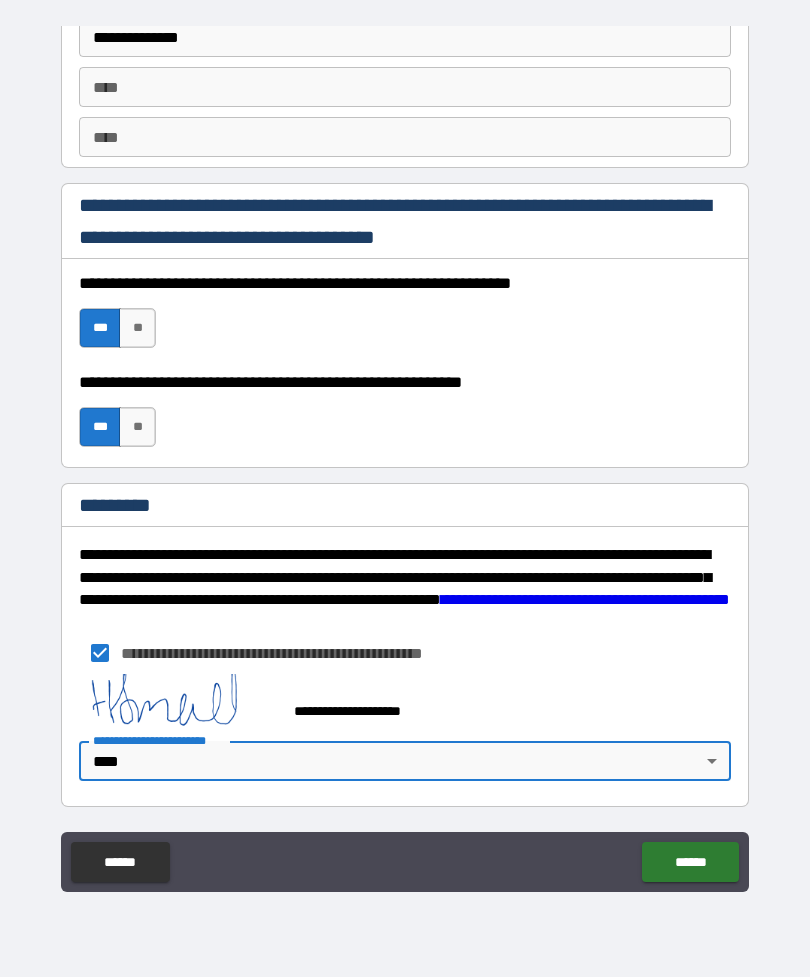 type on "*" 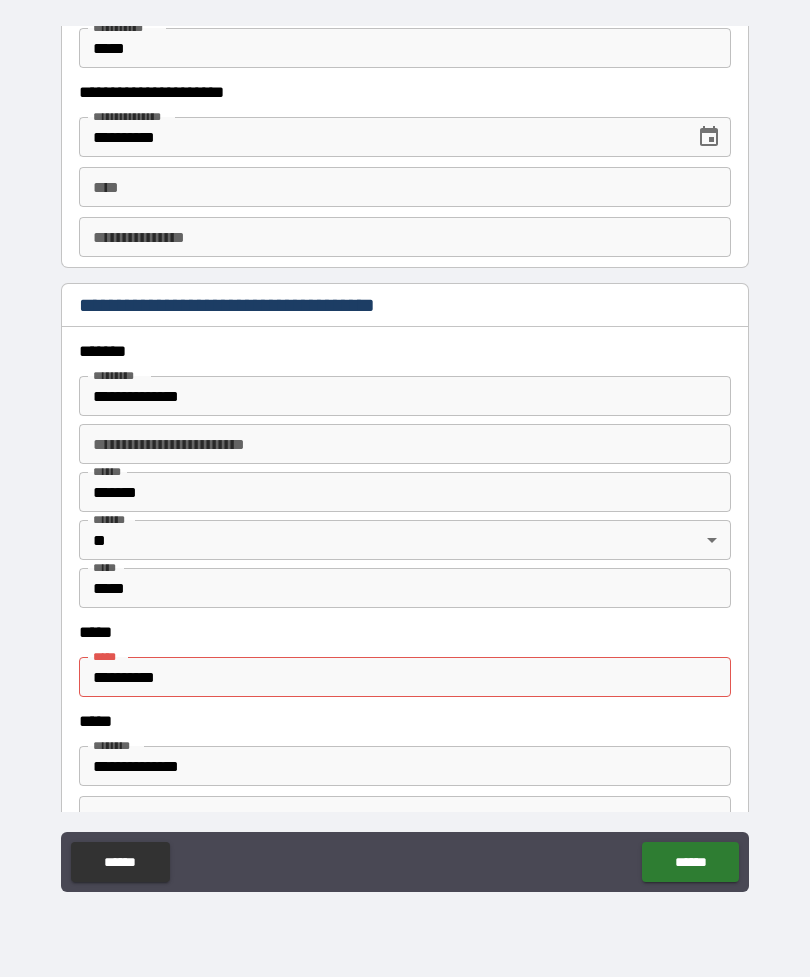 scroll, scrollTop: 2114, scrollLeft: 0, axis: vertical 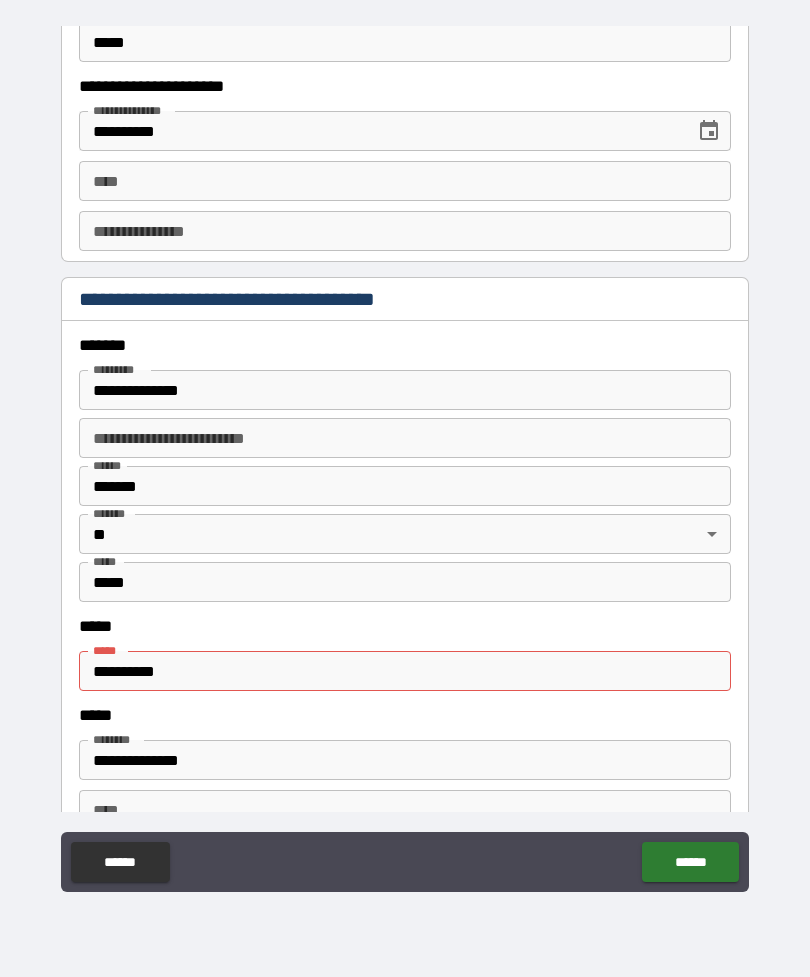 click on "**********" at bounding box center (405, 671) 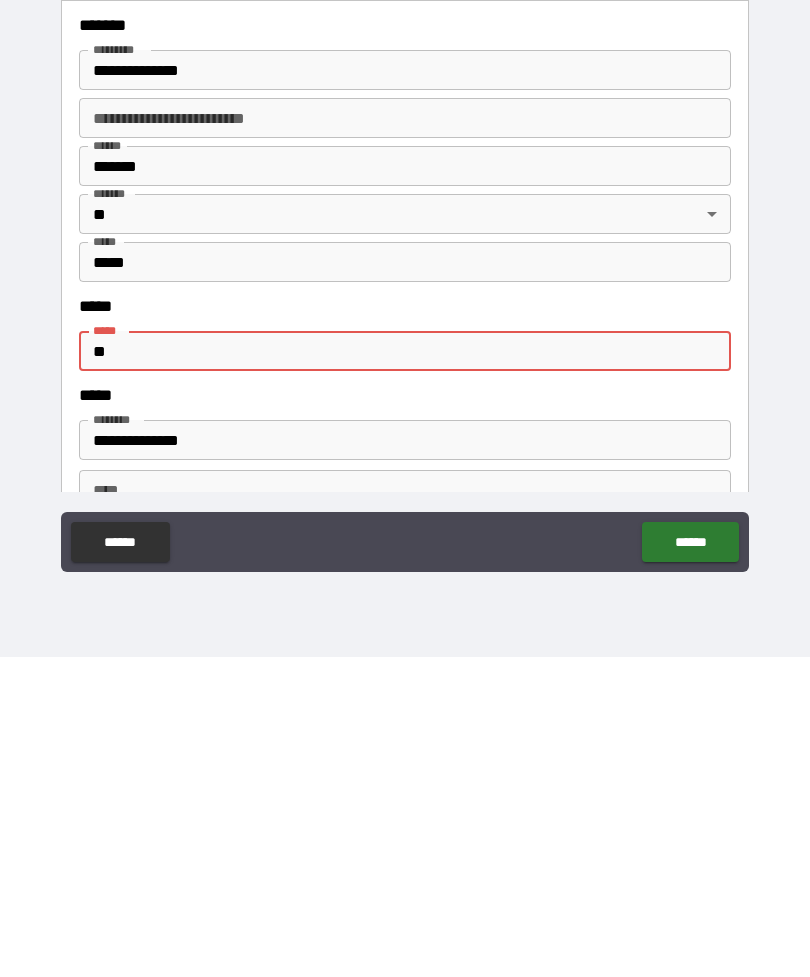 type on "*" 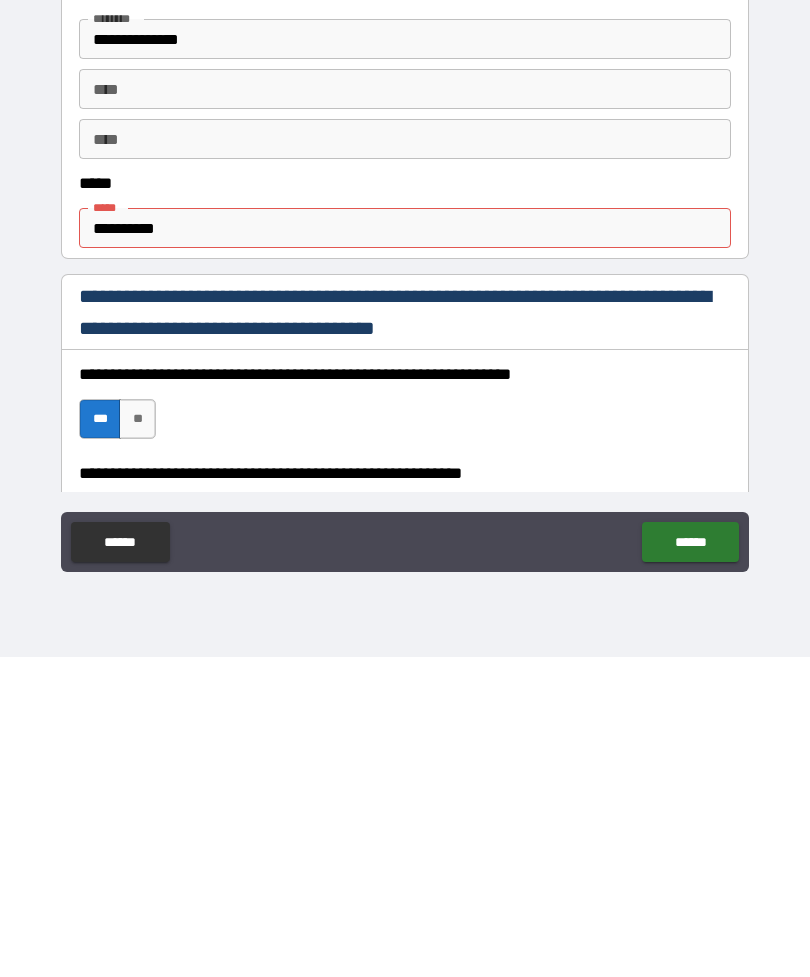 scroll, scrollTop: 769, scrollLeft: 0, axis: vertical 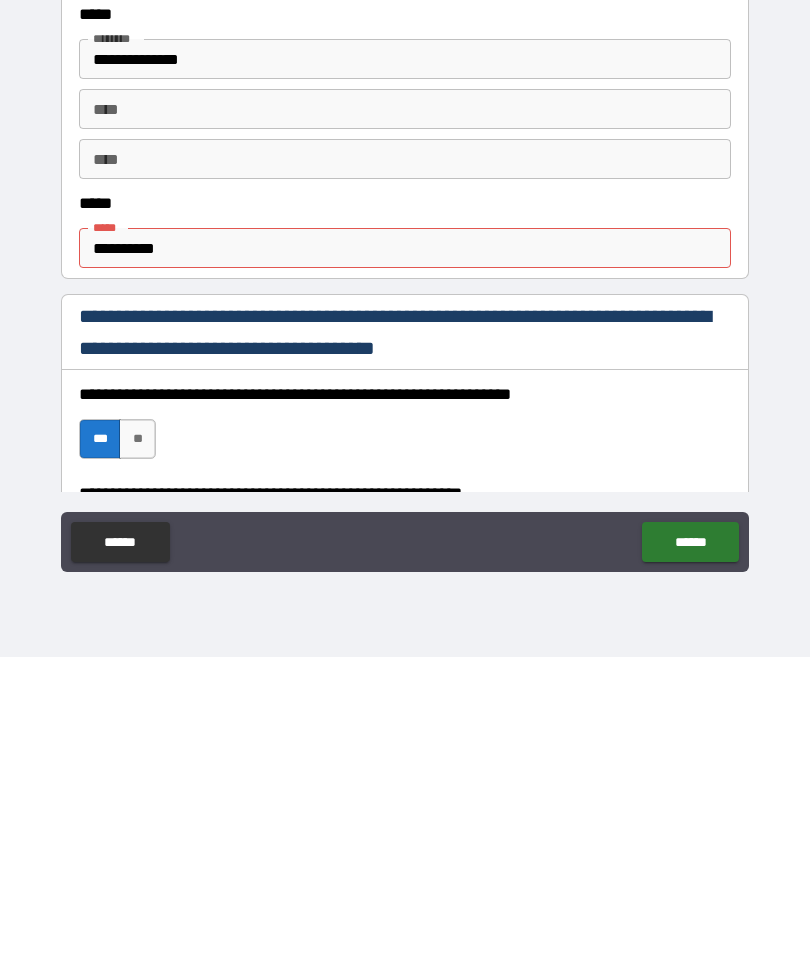type on "**********" 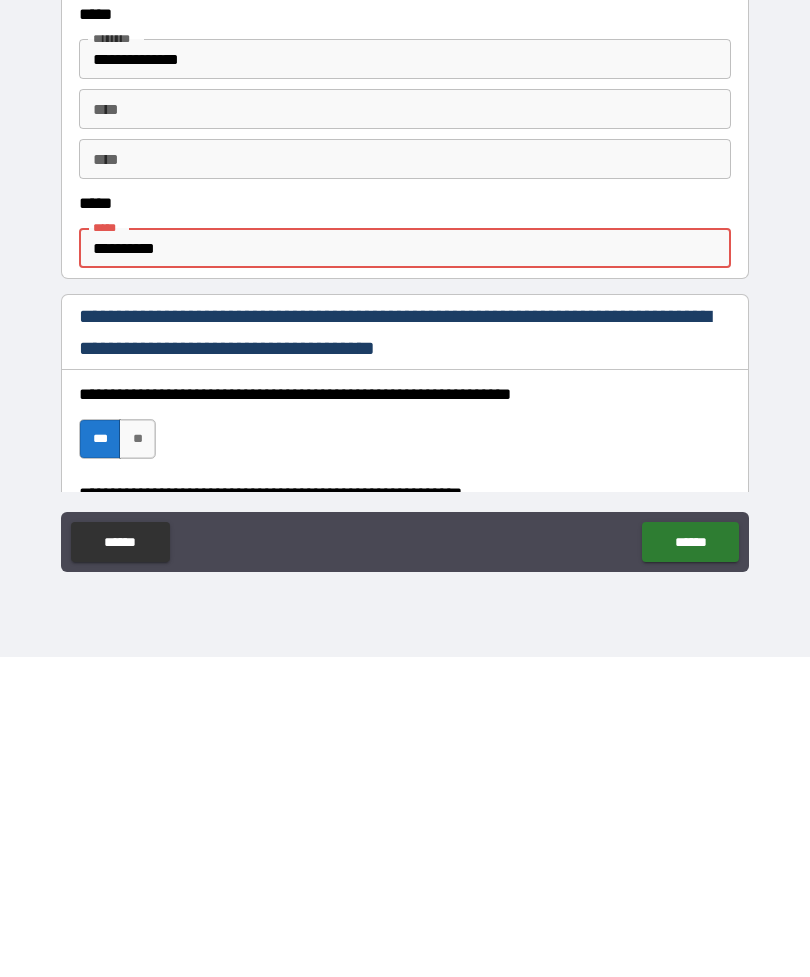 click on "**********" at bounding box center [405, 568] 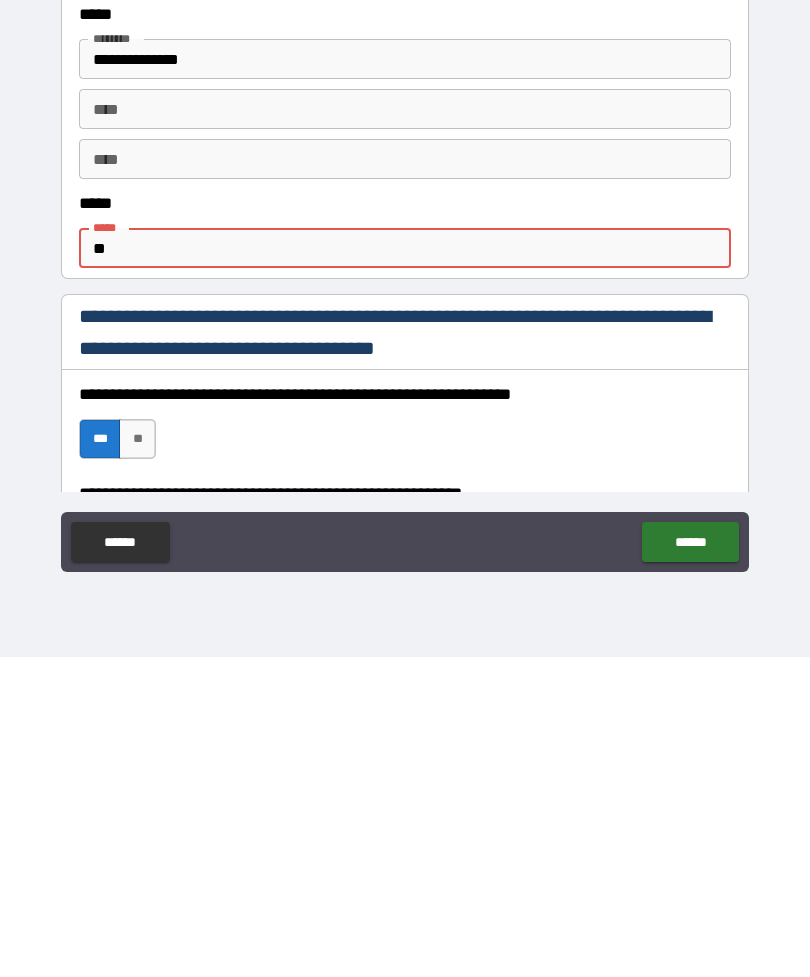 type on "*" 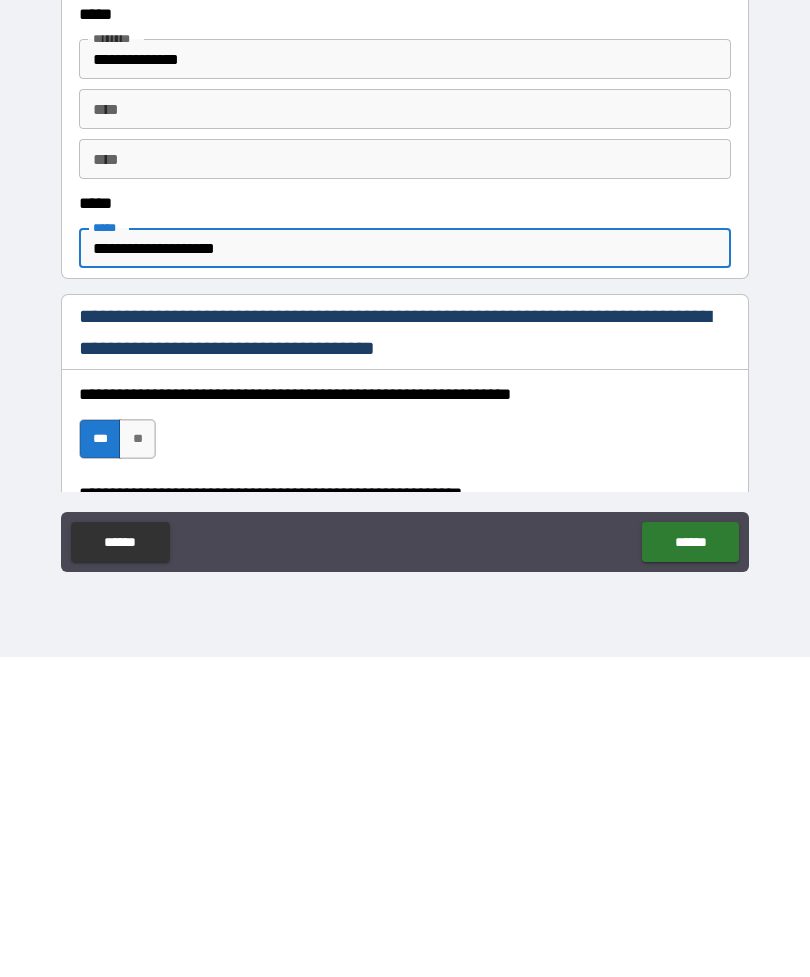 type on "**********" 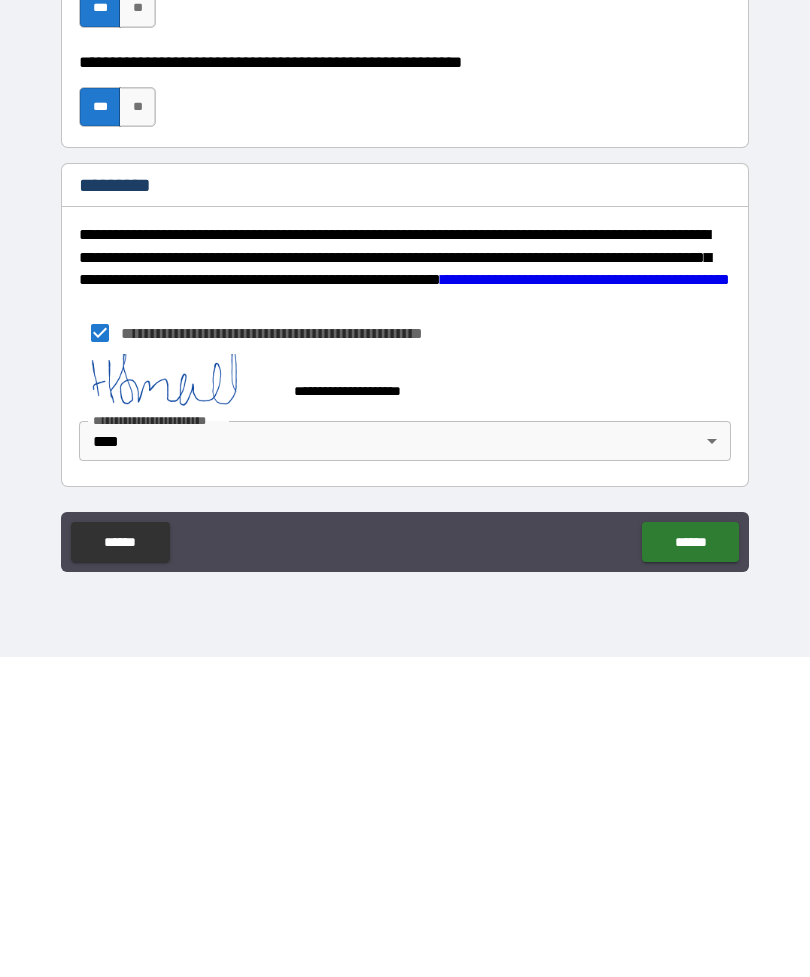 scroll, scrollTop: 2837, scrollLeft: 0, axis: vertical 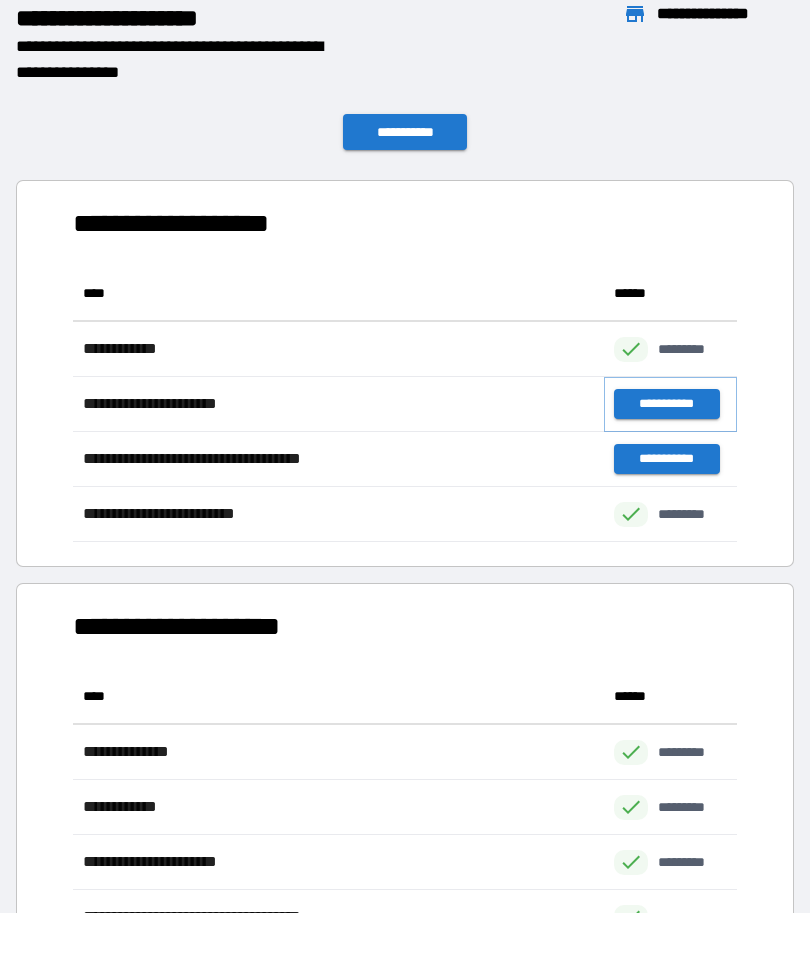 click on "**********" at bounding box center (666, 404) 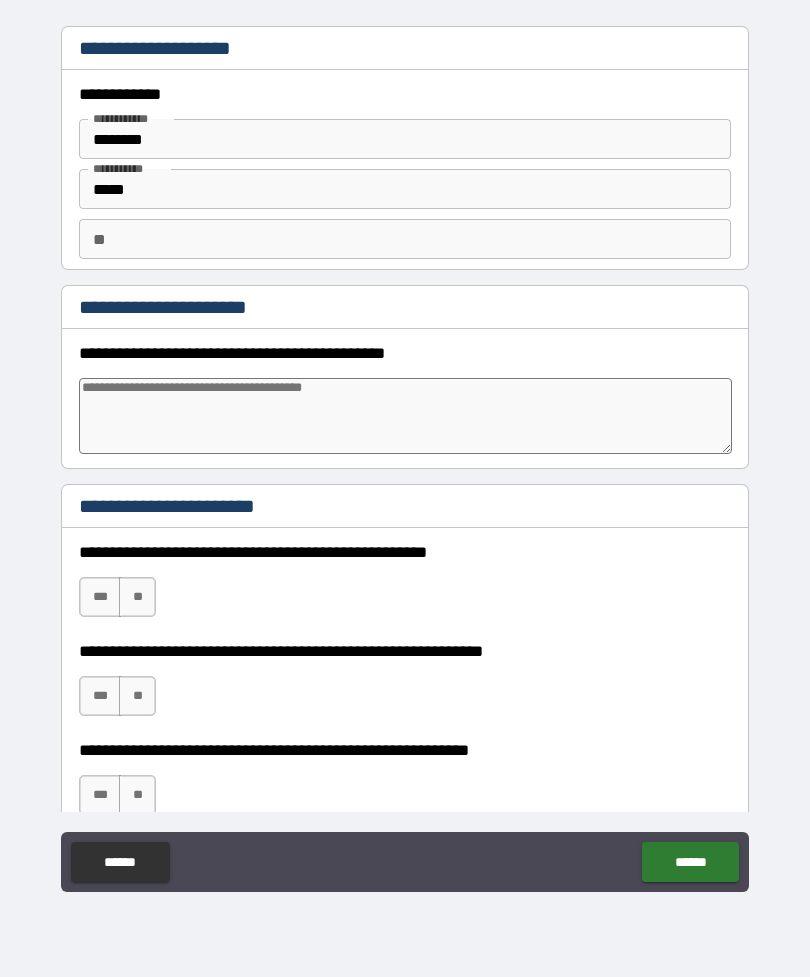 type on "*" 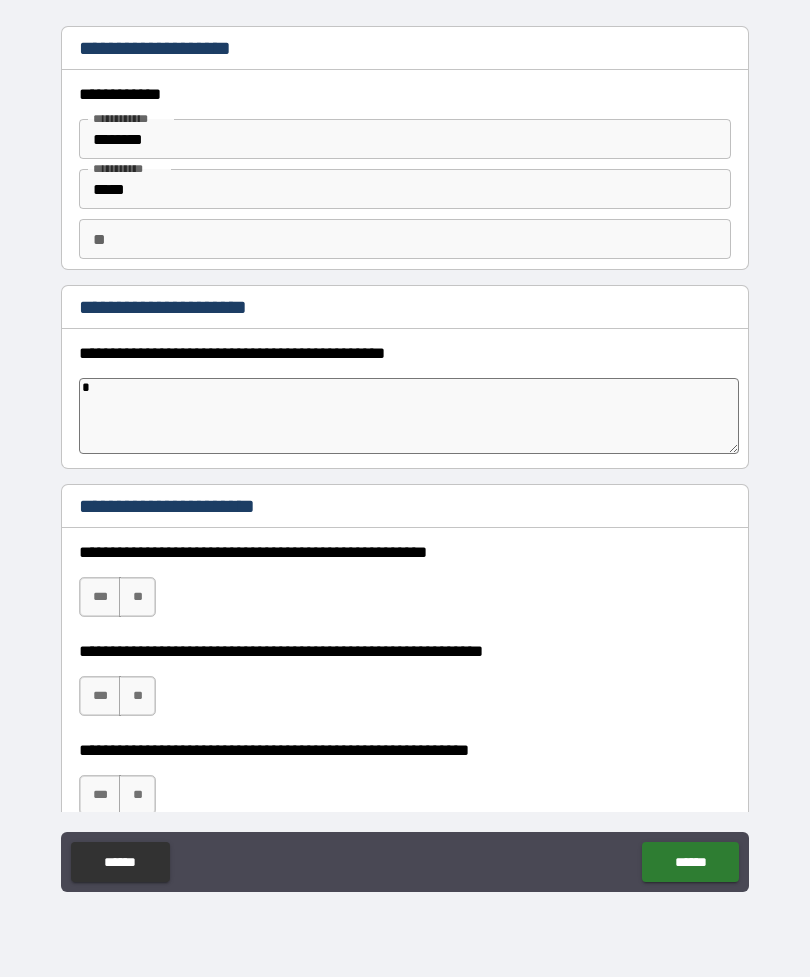 type on "*" 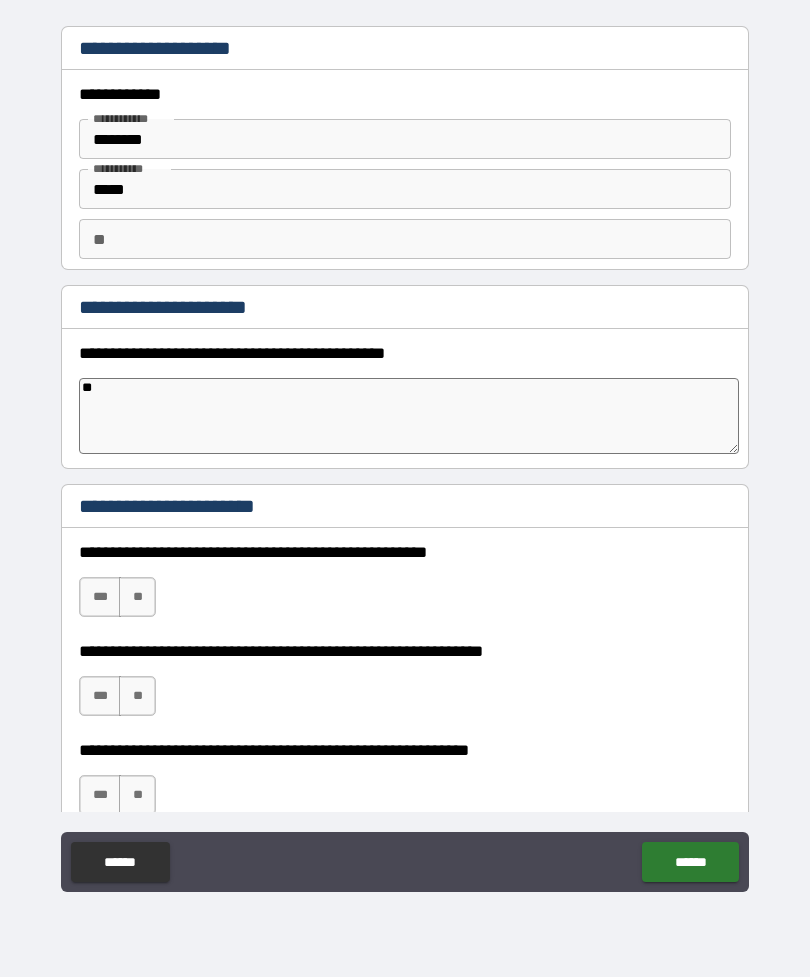 type on "*" 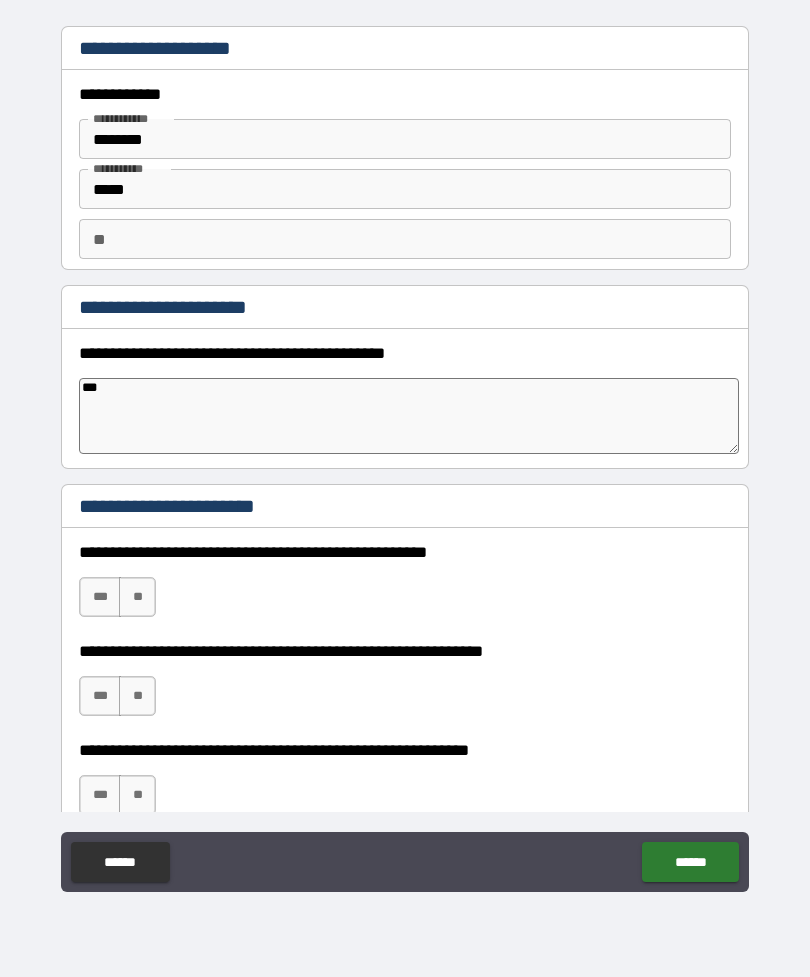 type on "*" 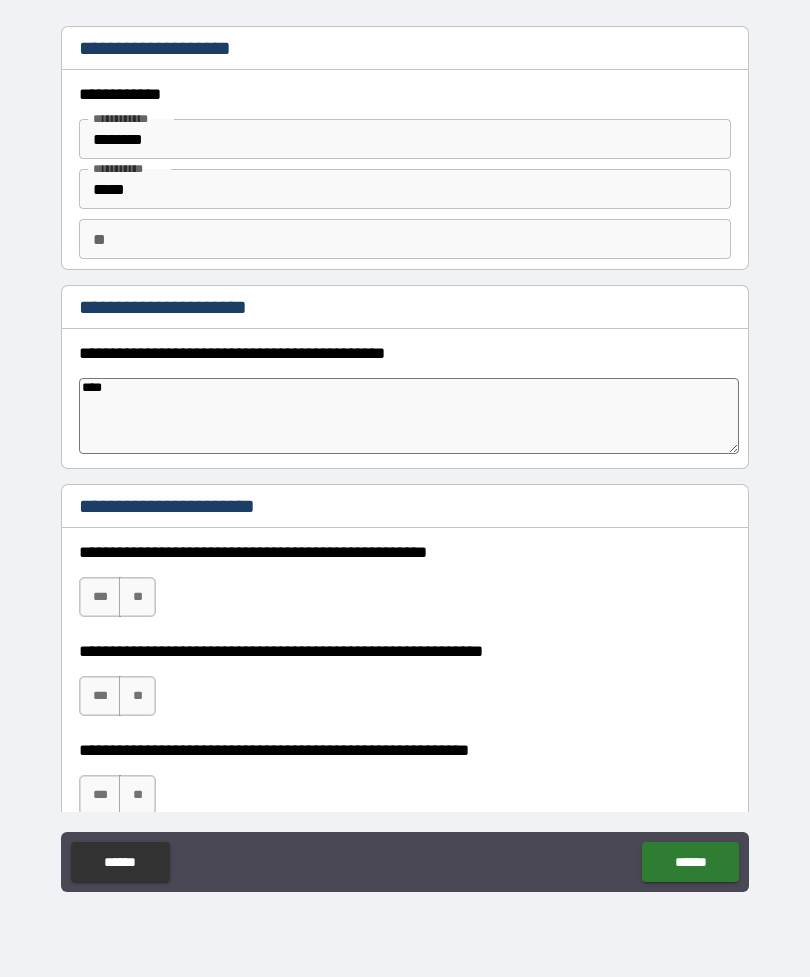 type on "*" 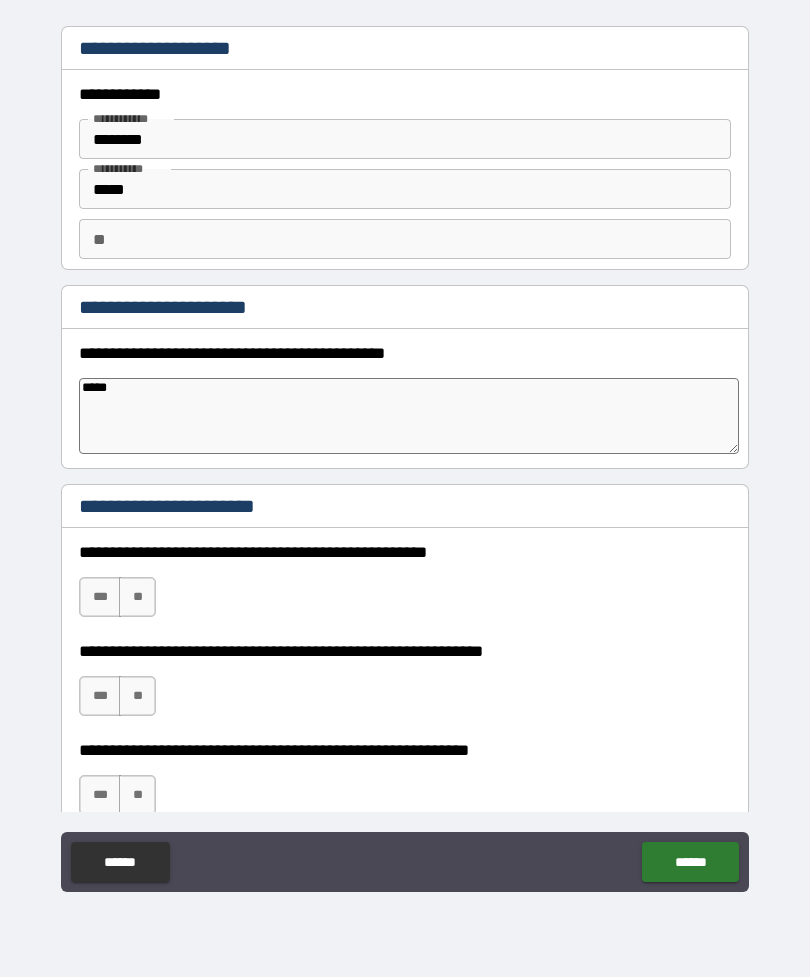 type on "*" 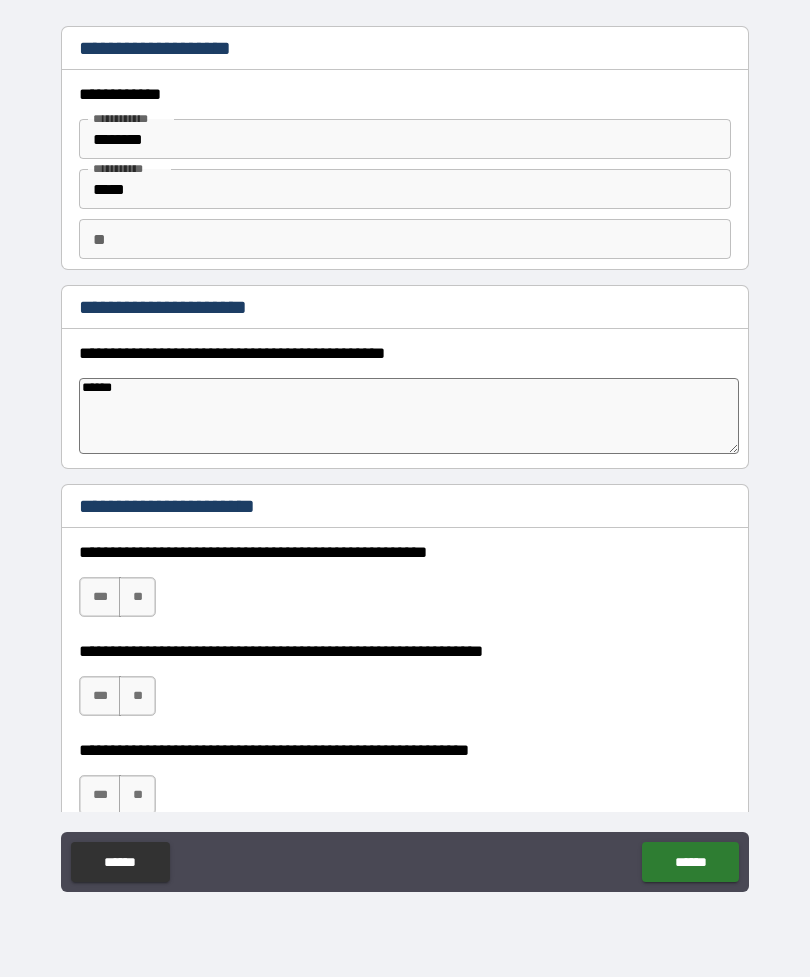 type on "*" 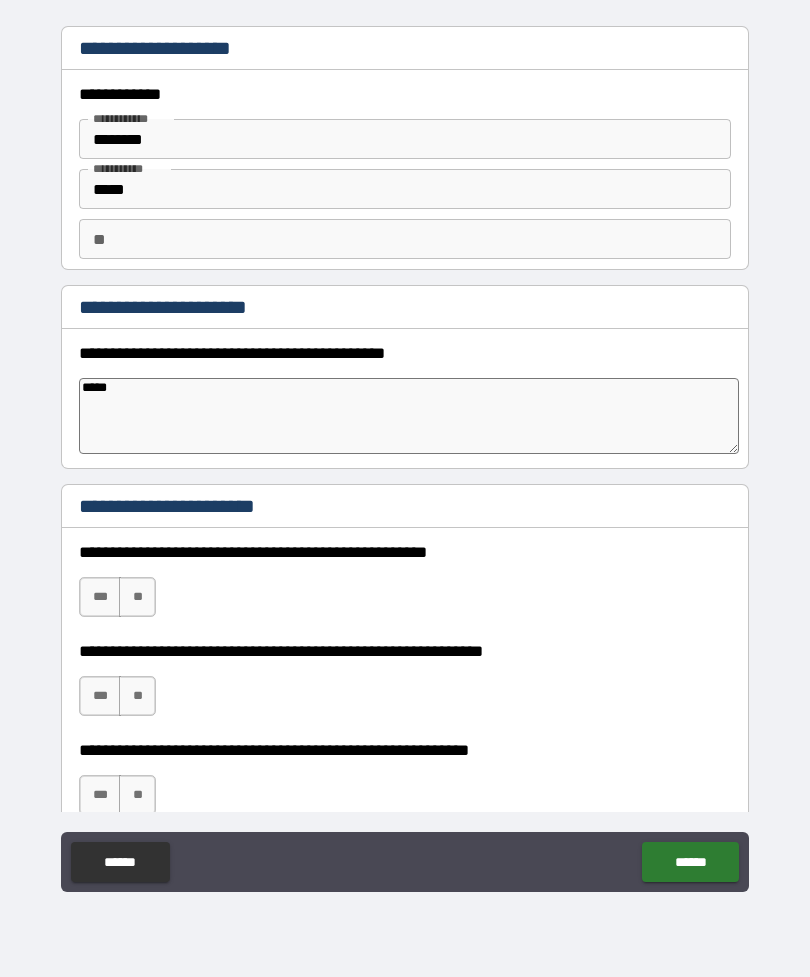 type on "*" 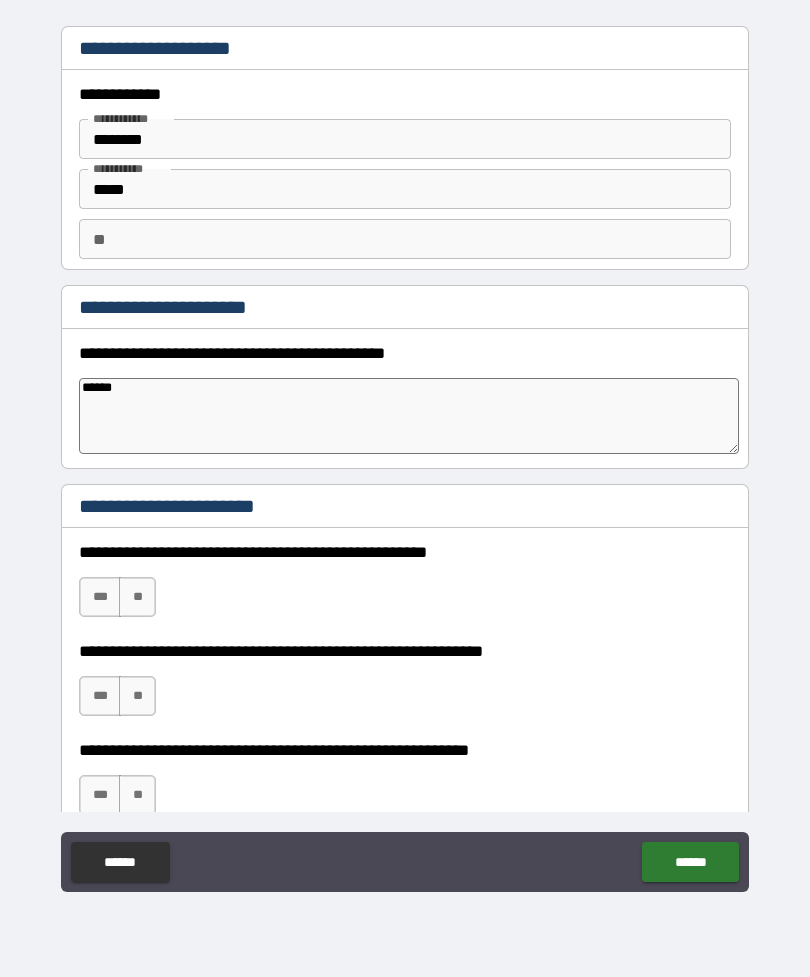 type on "*" 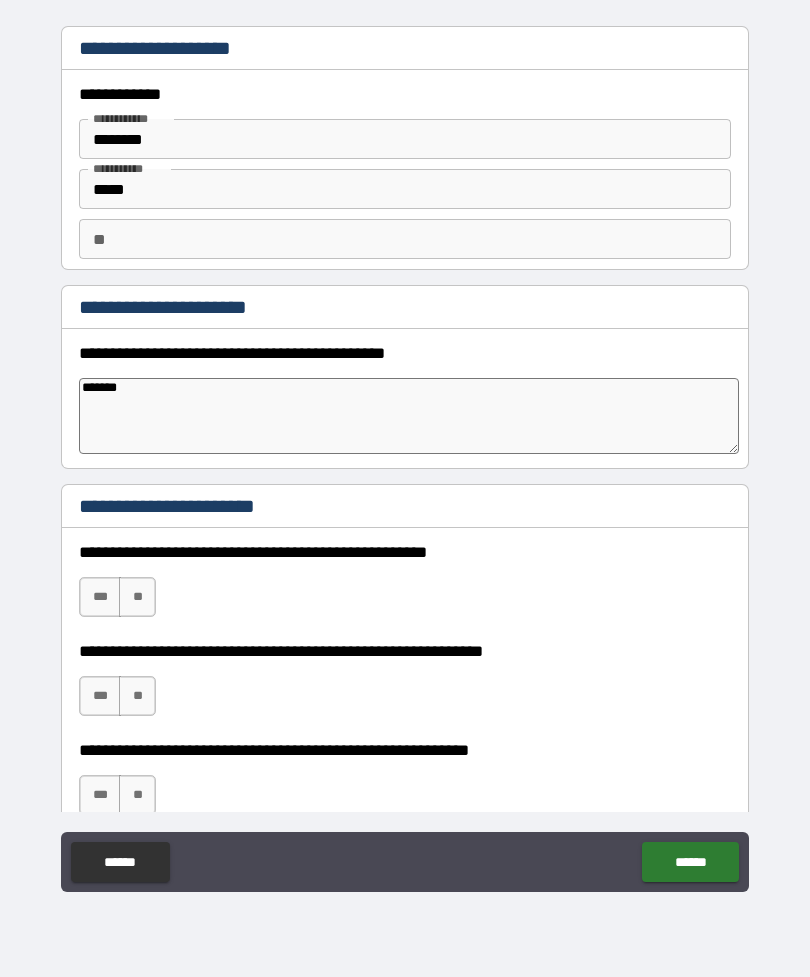 type on "*" 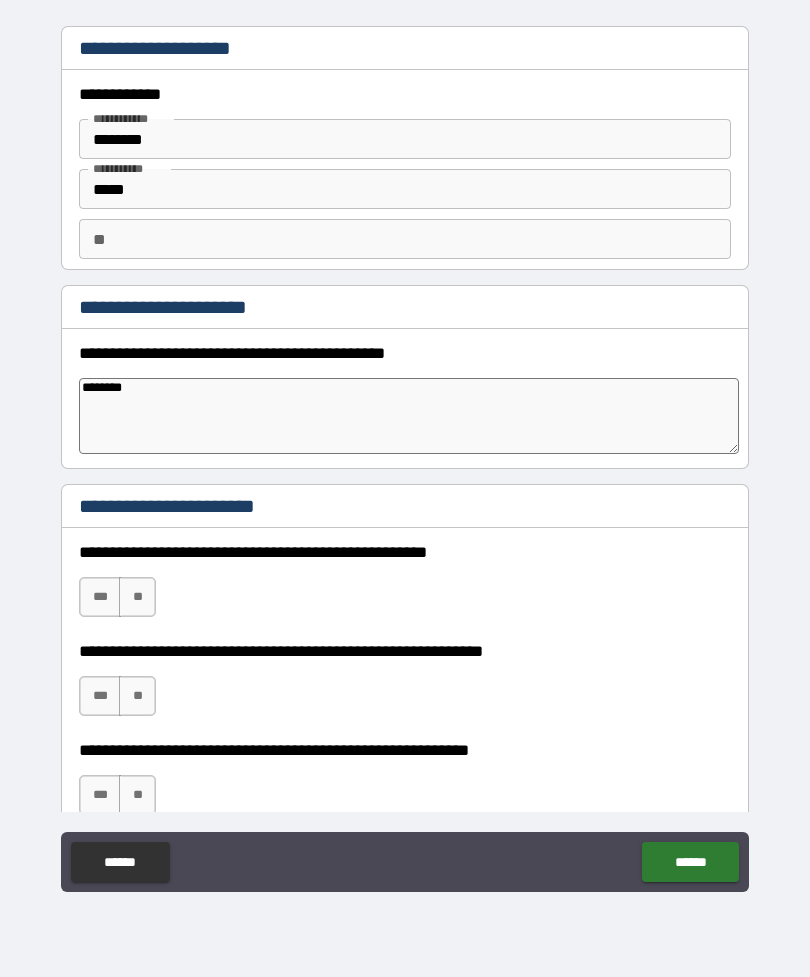 type on "*" 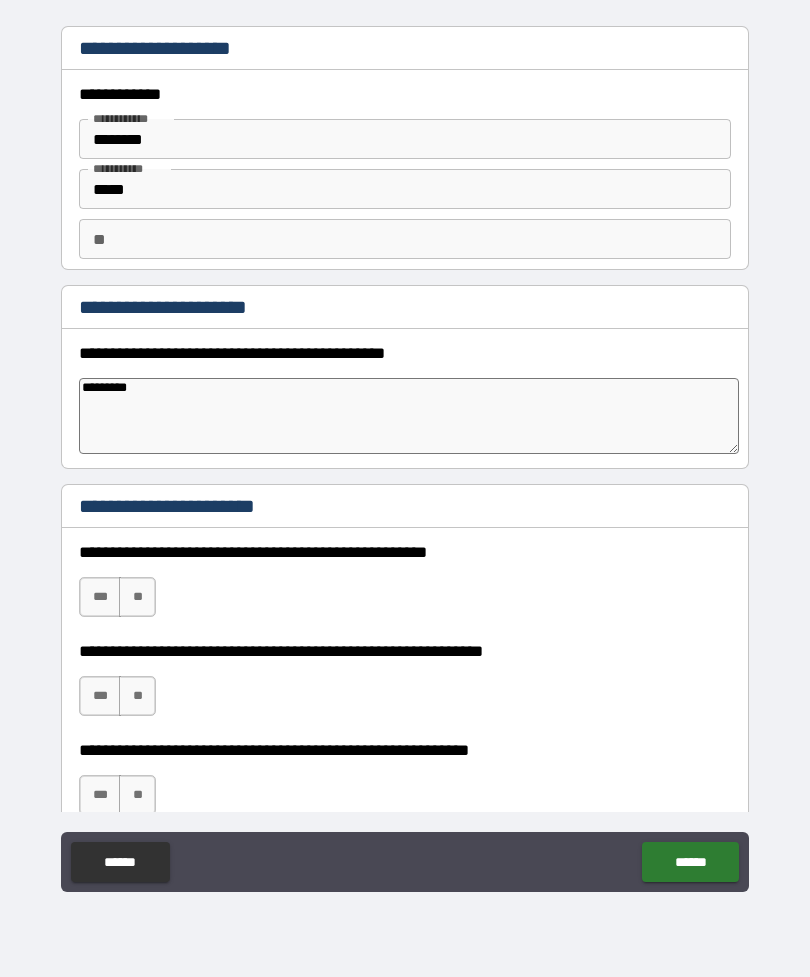 type on "*" 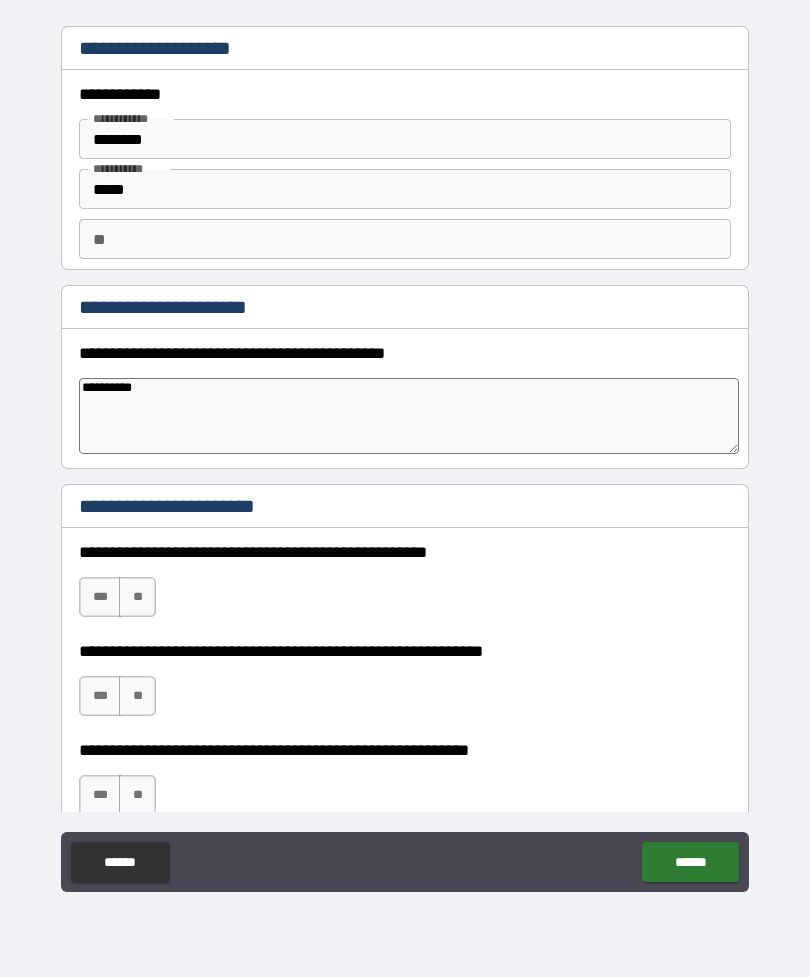 type on "*" 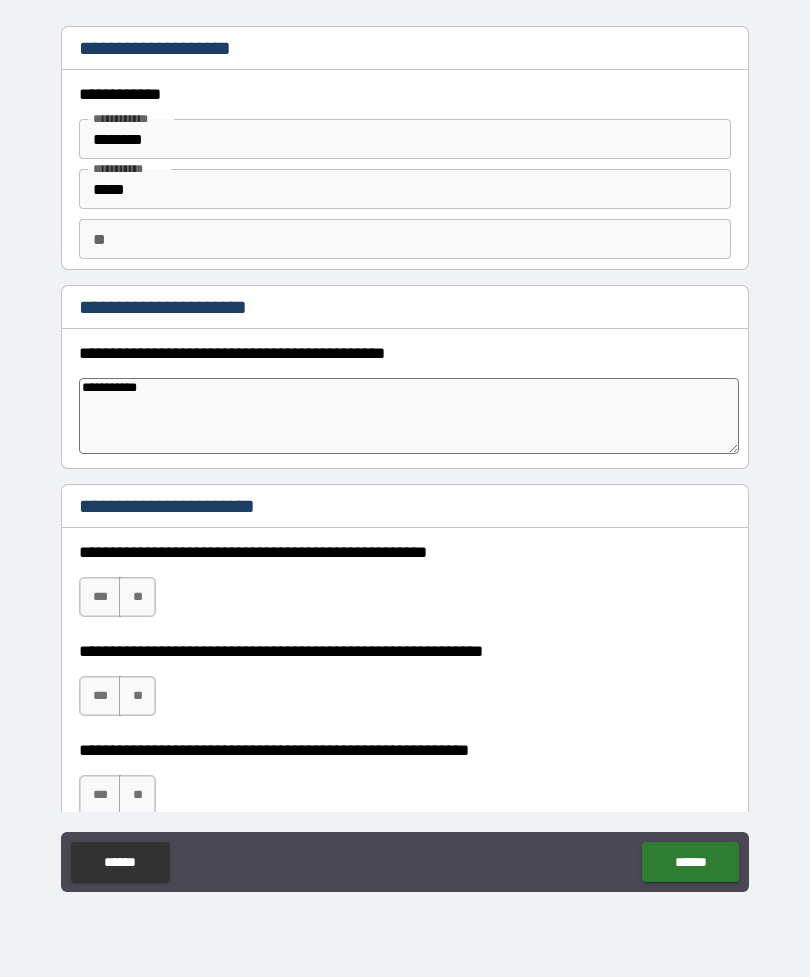 type on "*" 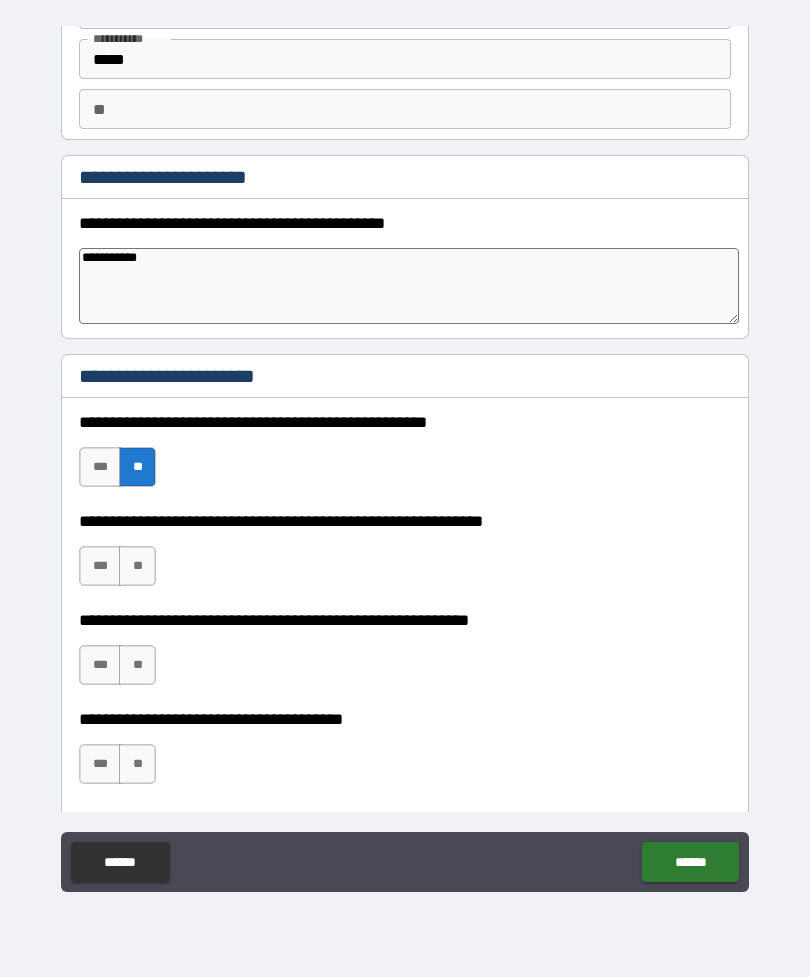 scroll, scrollTop: 138, scrollLeft: 0, axis: vertical 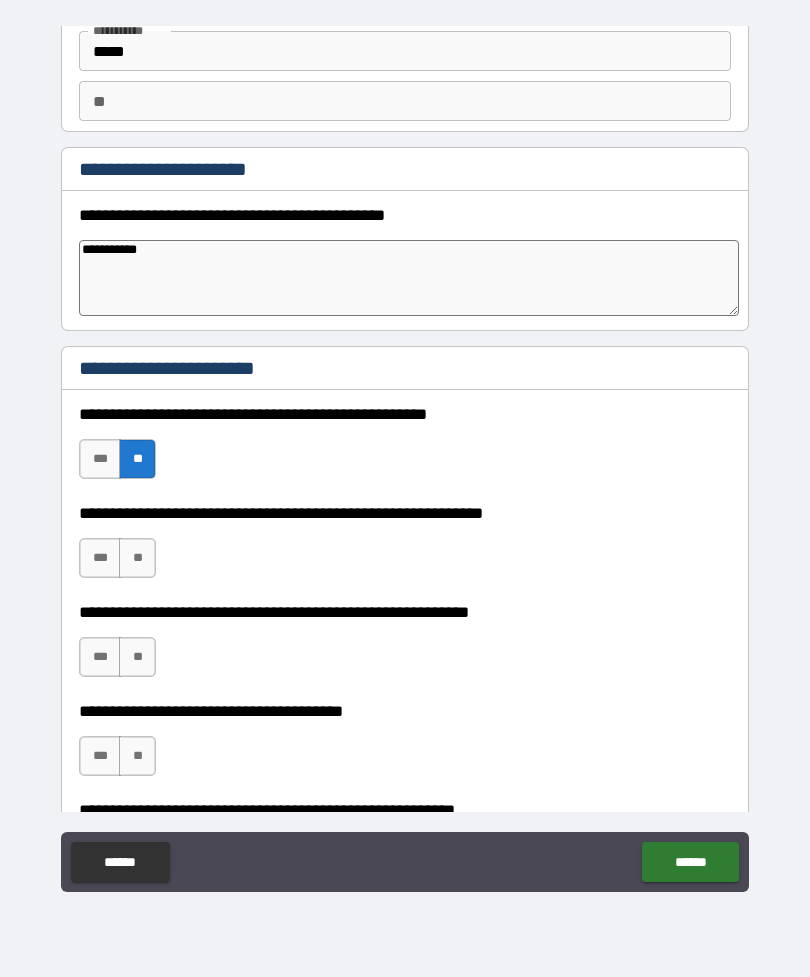 click on "**" at bounding box center (137, 558) 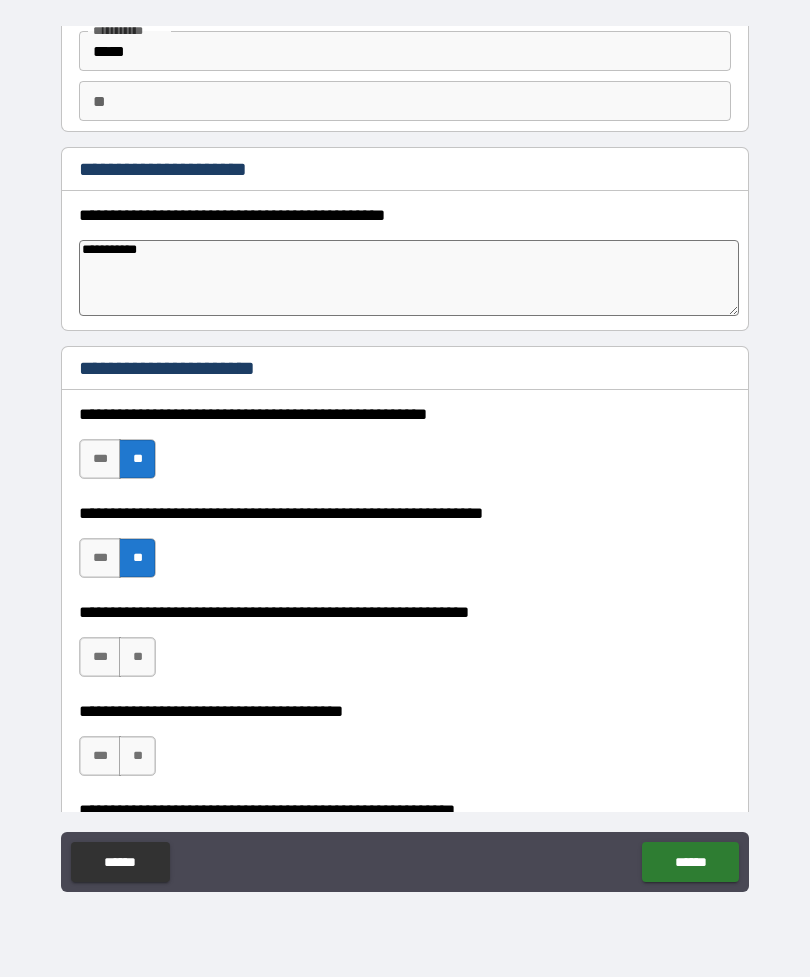 click on "**" at bounding box center (137, 657) 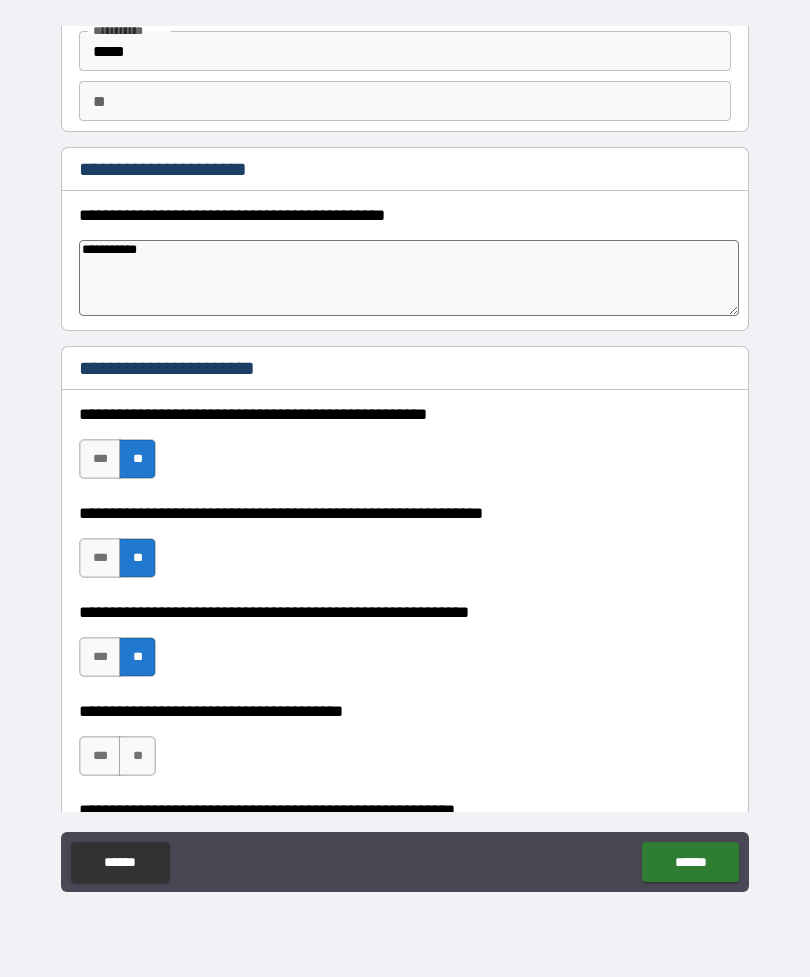 click on "***" at bounding box center [100, 756] 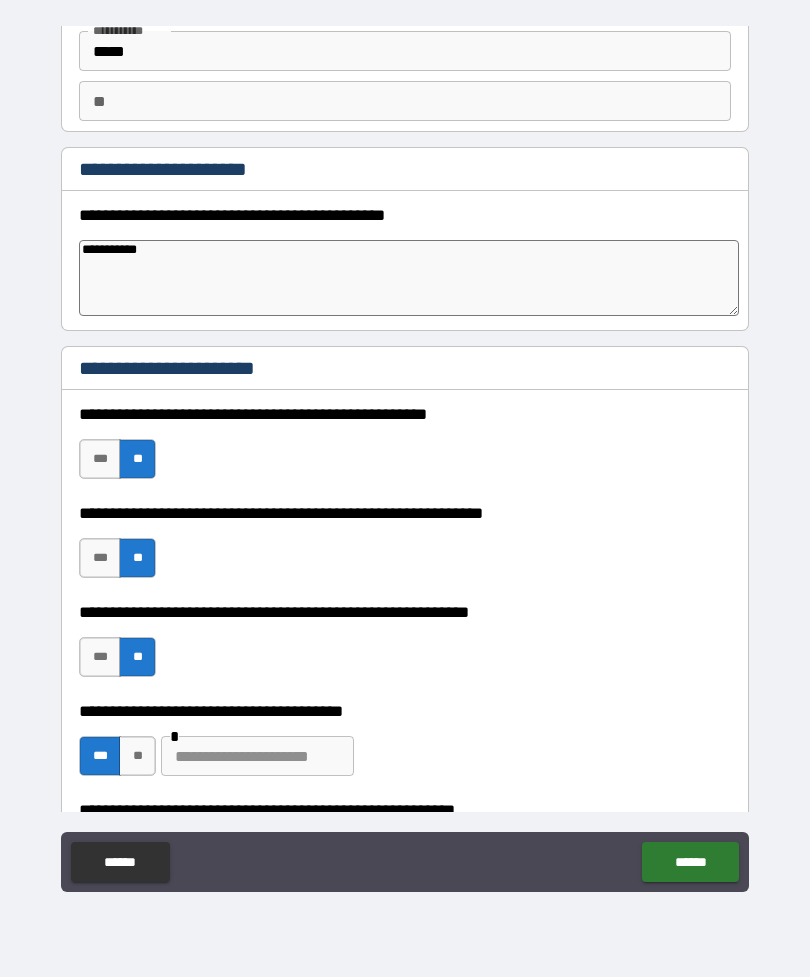 click on "**" at bounding box center [137, 756] 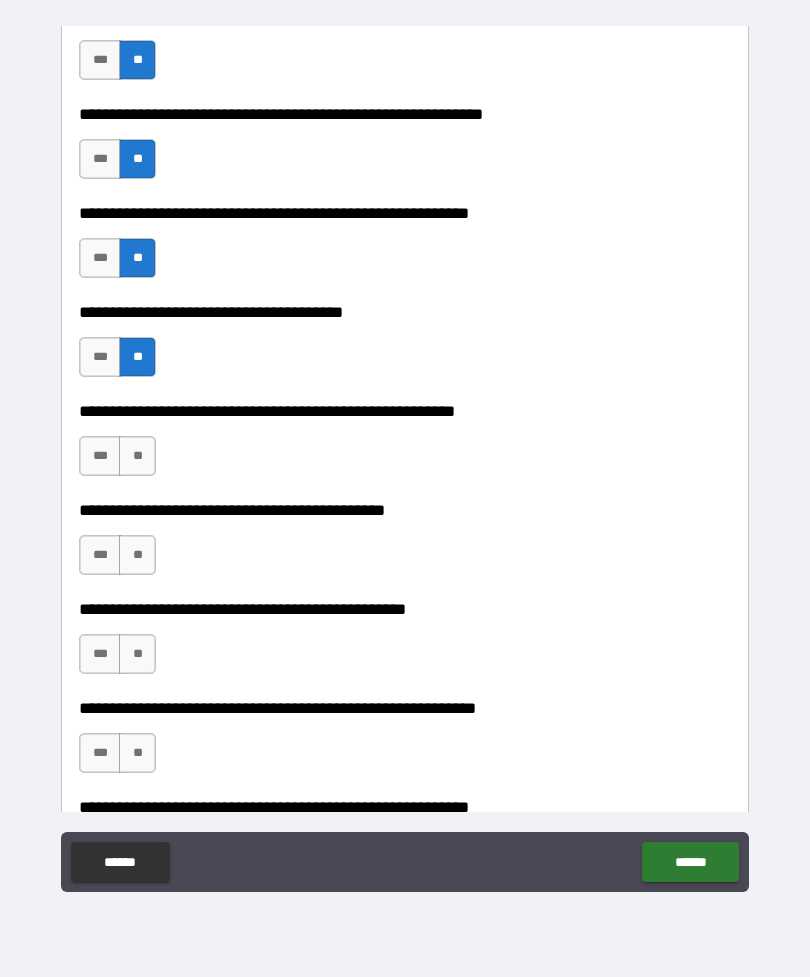 scroll, scrollTop: 538, scrollLeft: 0, axis: vertical 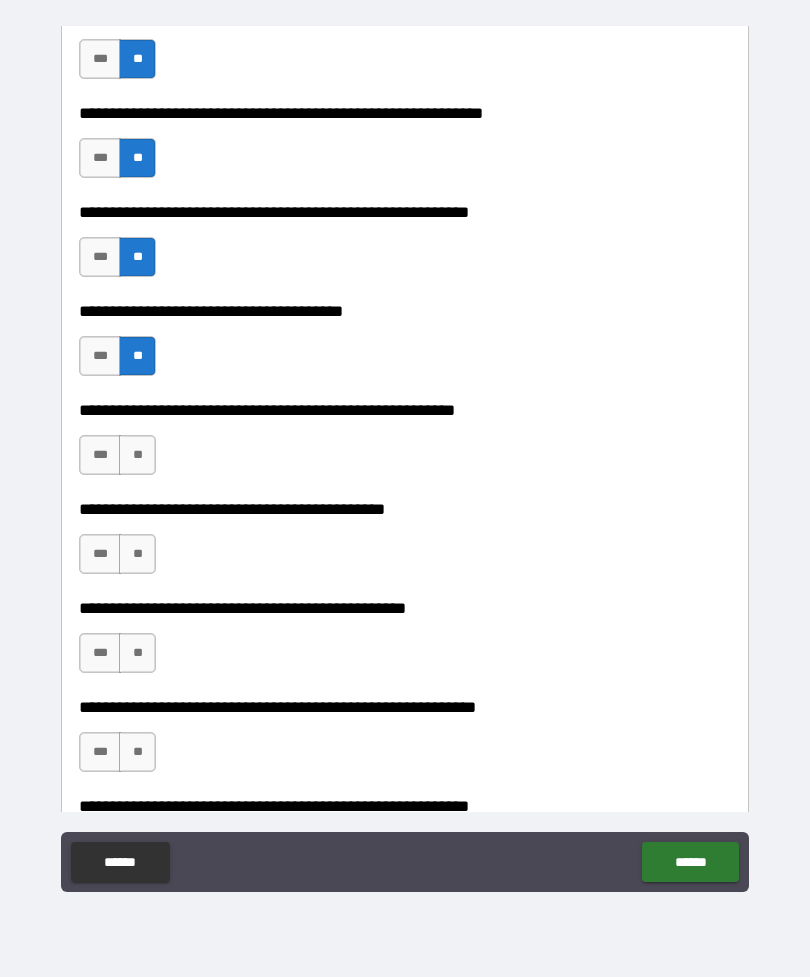 click on "**" at bounding box center [137, 455] 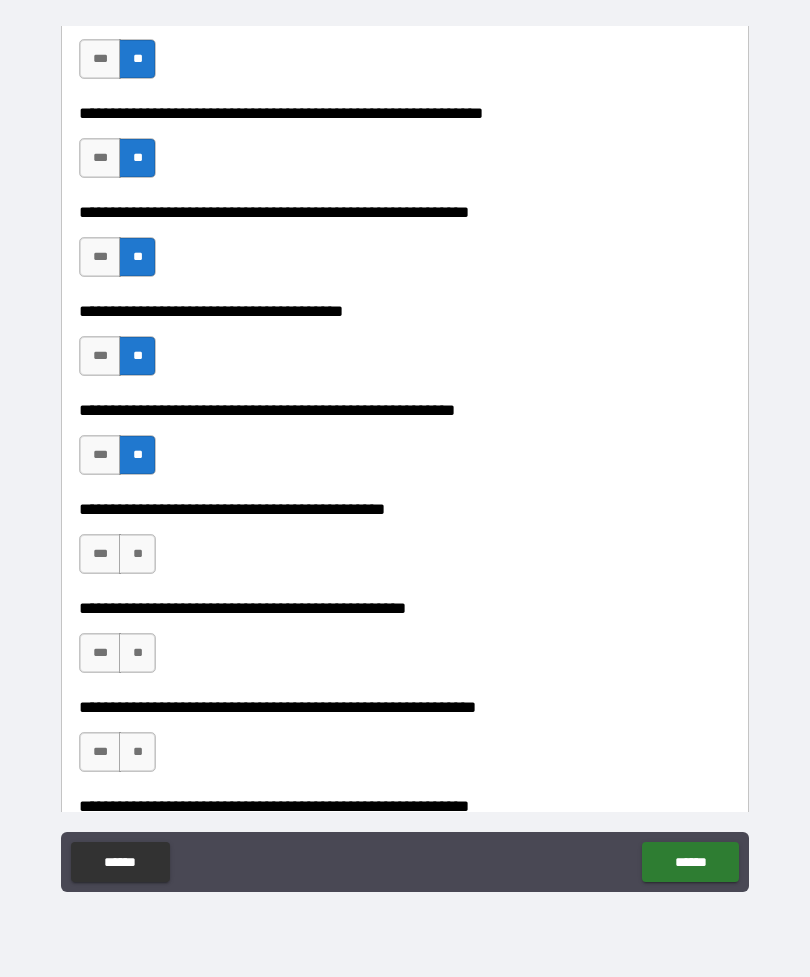 click on "**" at bounding box center (137, 554) 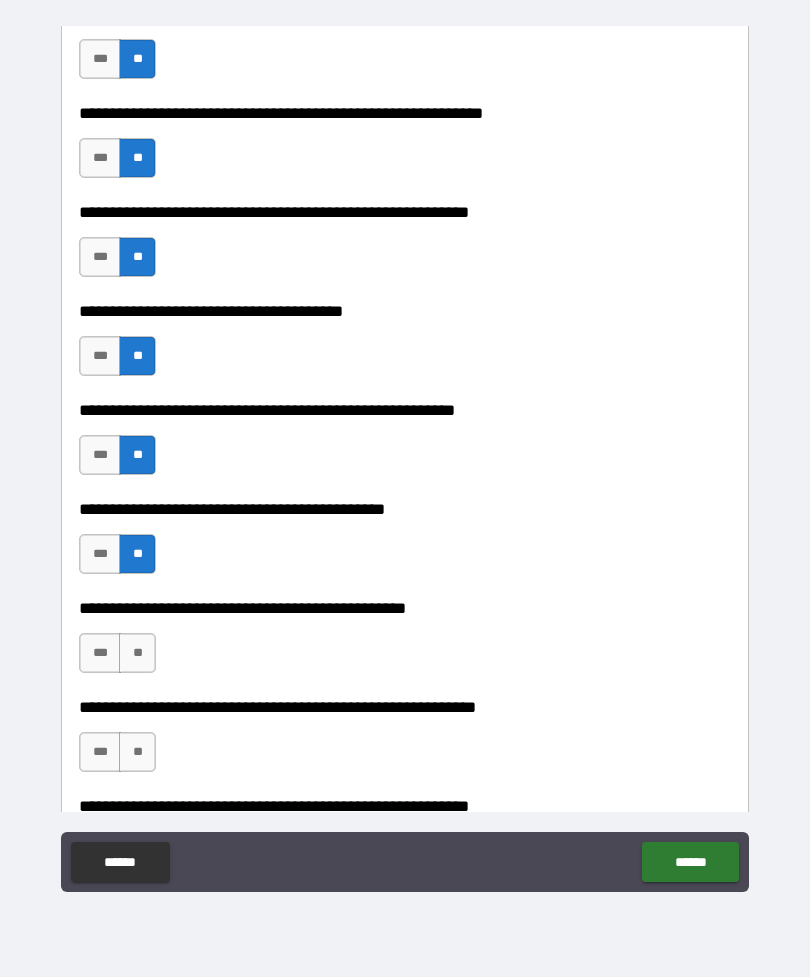 click on "**" at bounding box center [137, 653] 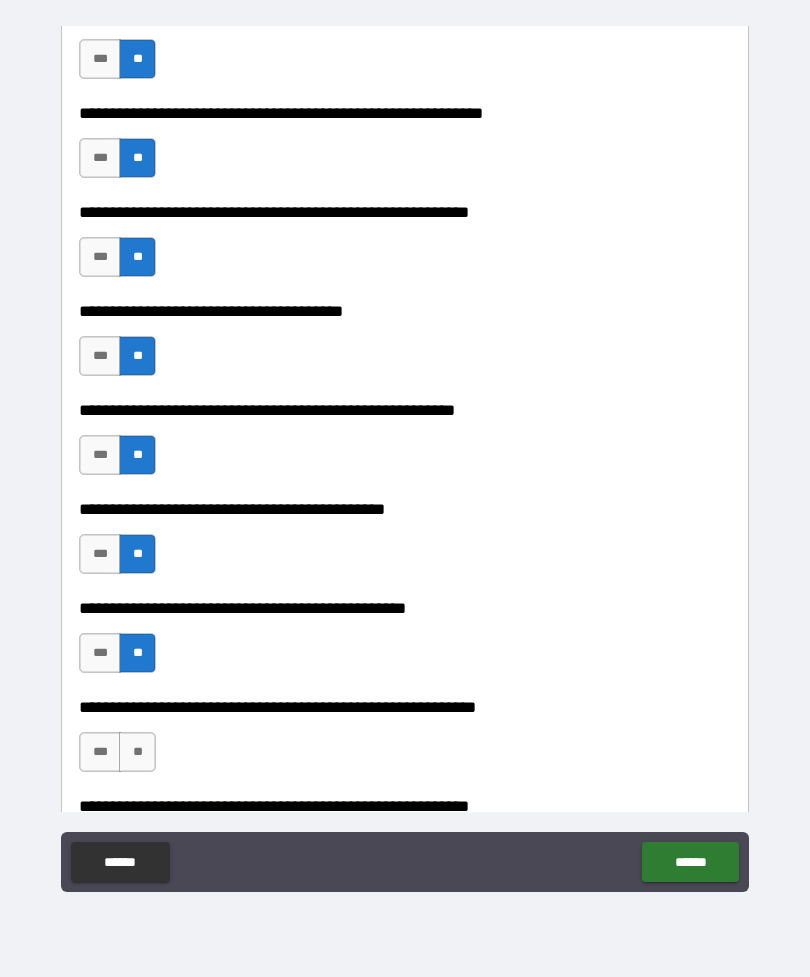 click on "**" at bounding box center (137, 752) 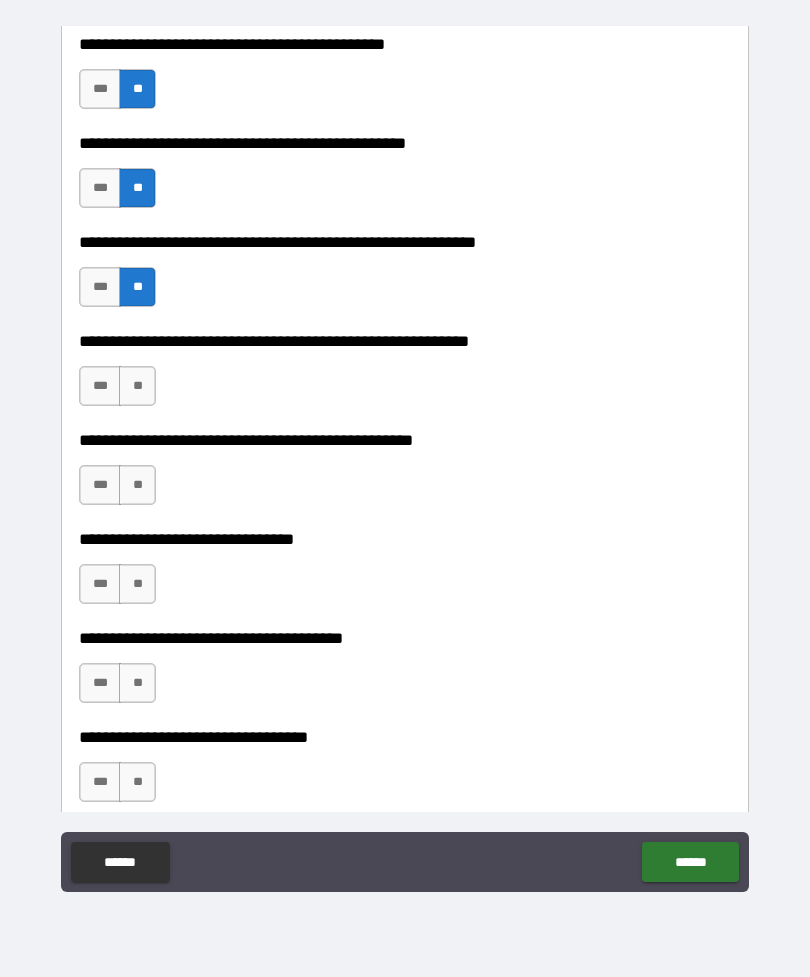 scroll, scrollTop: 988, scrollLeft: 0, axis: vertical 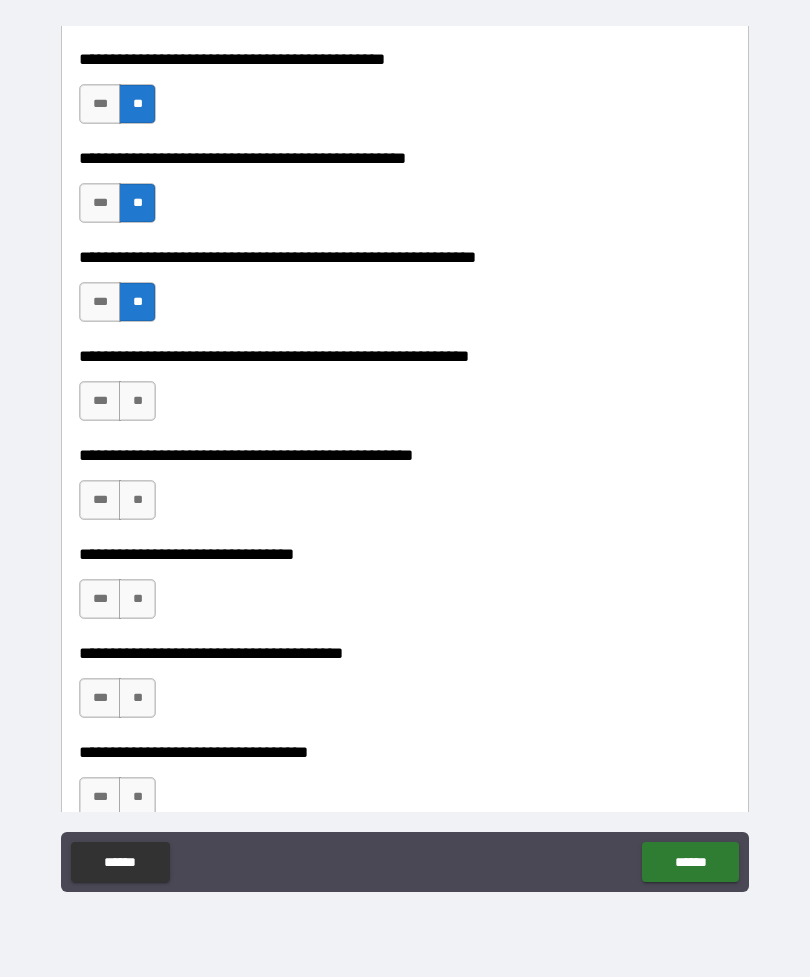 click on "**" at bounding box center [137, 401] 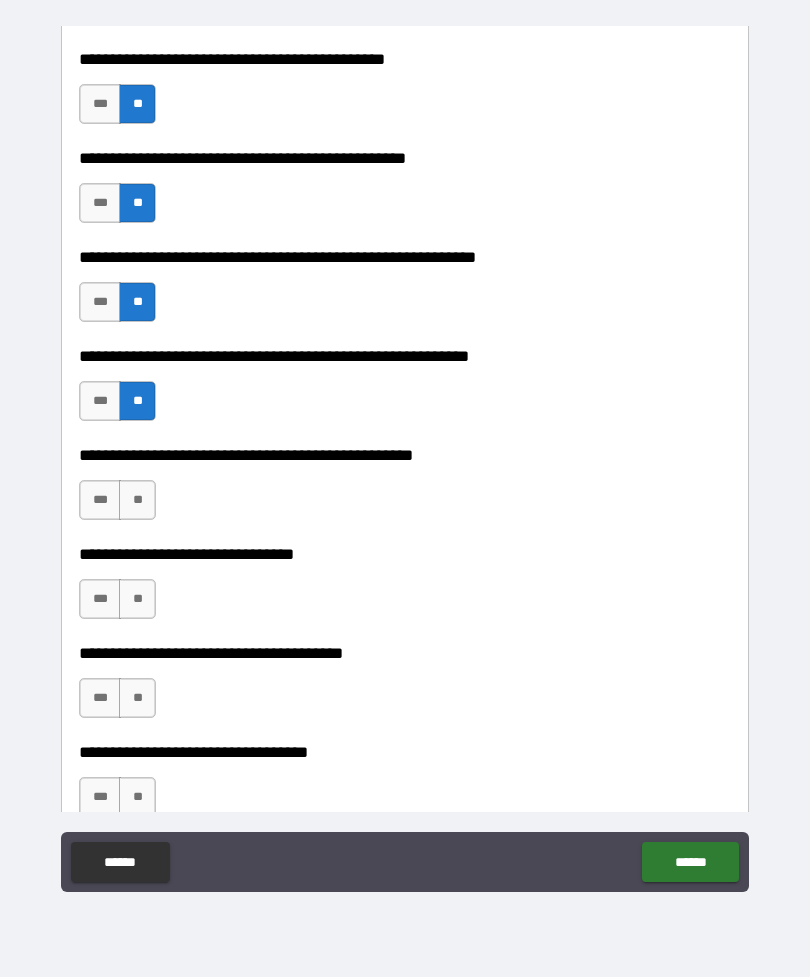 click on "**" at bounding box center (137, 500) 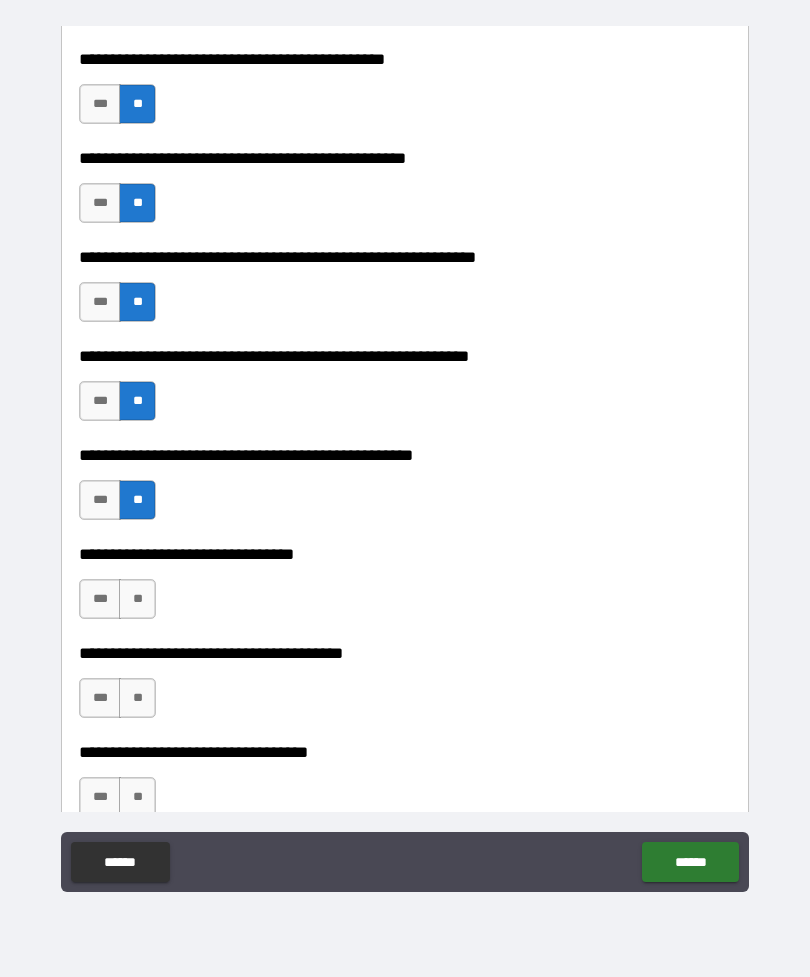 click on "**" at bounding box center [137, 599] 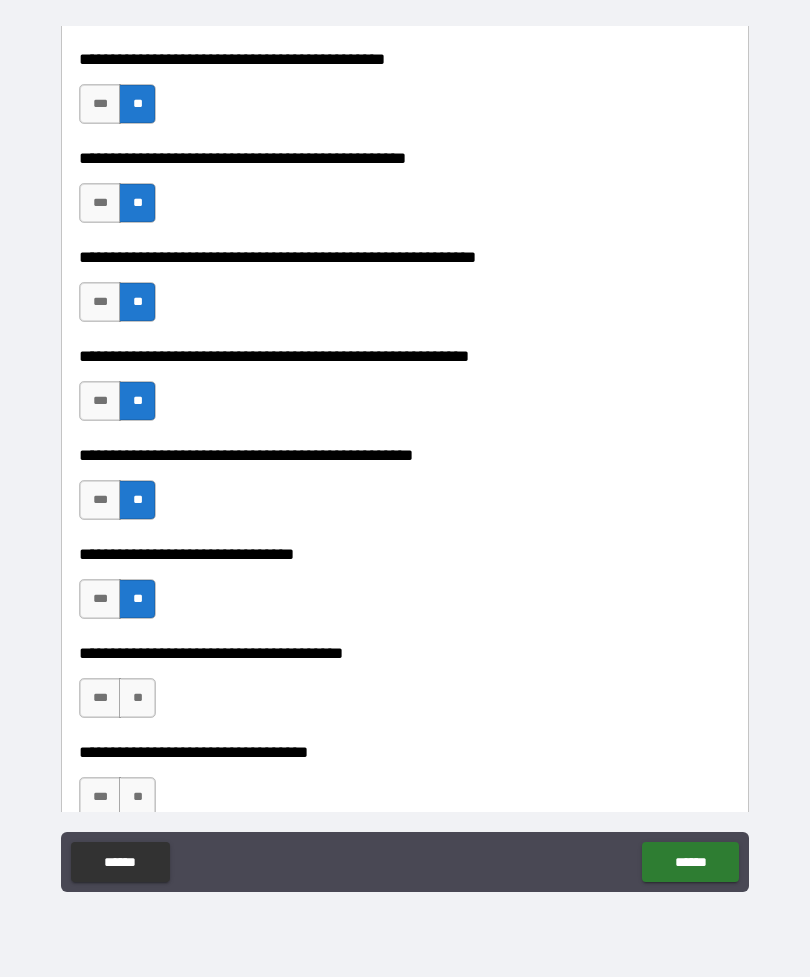 click on "**" at bounding box center (137, 698) 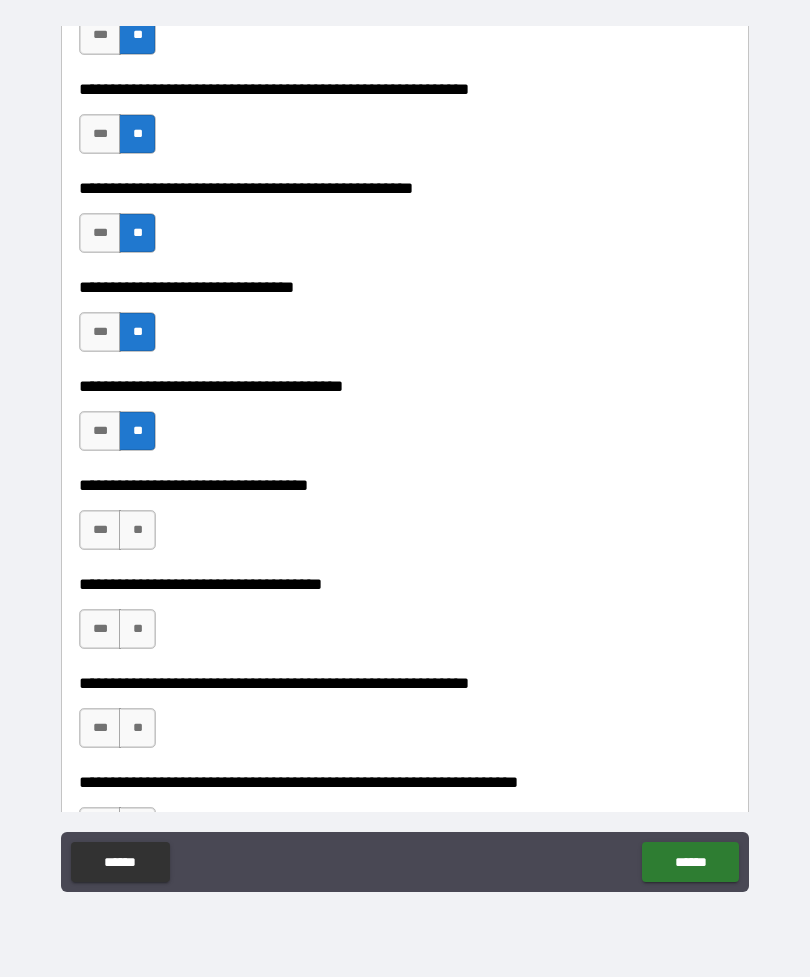 scroll, scrollTop: 1265, scrollLeft: 0, axis: vertical 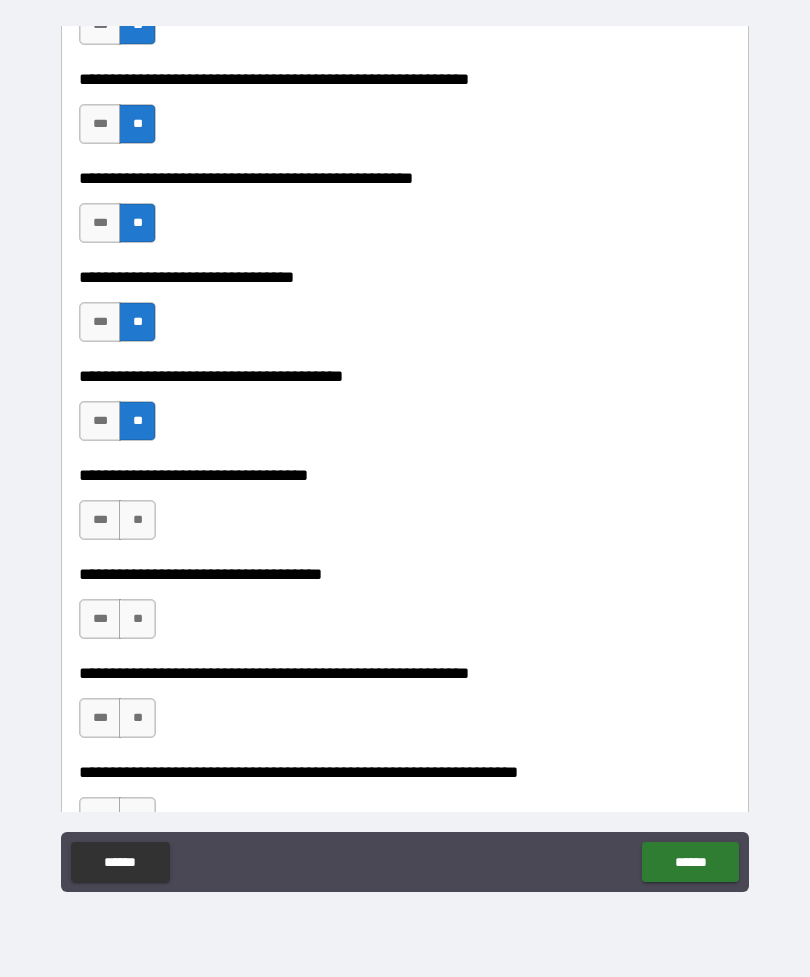 click on "**" at bounding box center (137, 520) 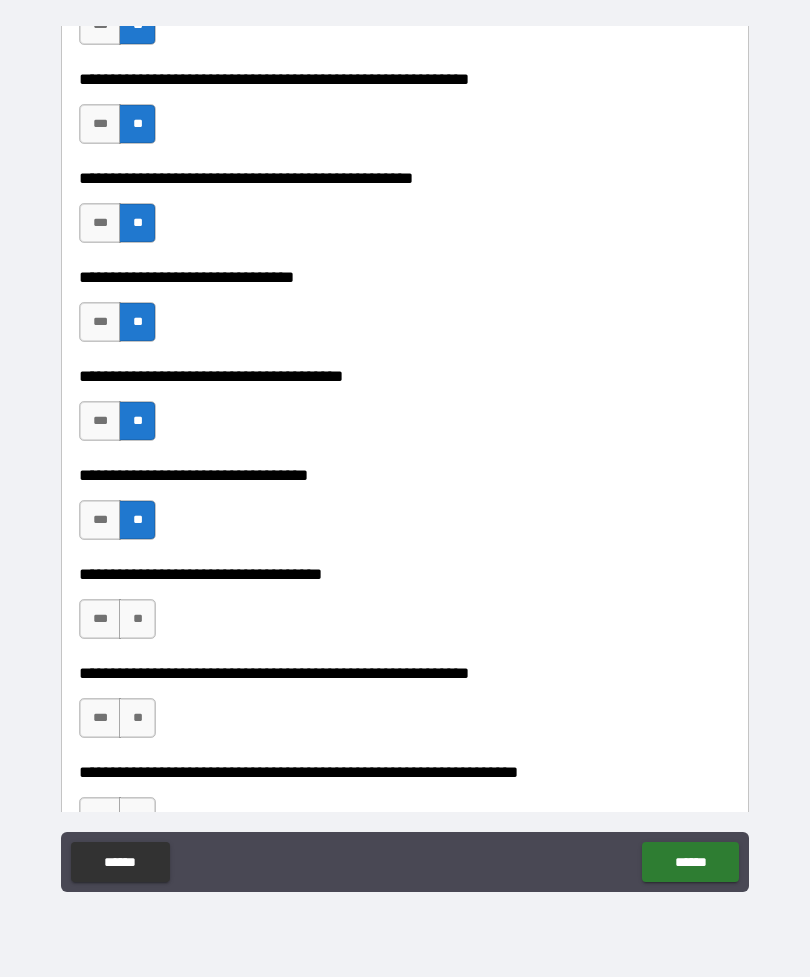 click on "**" at bounding box center [137, 619] 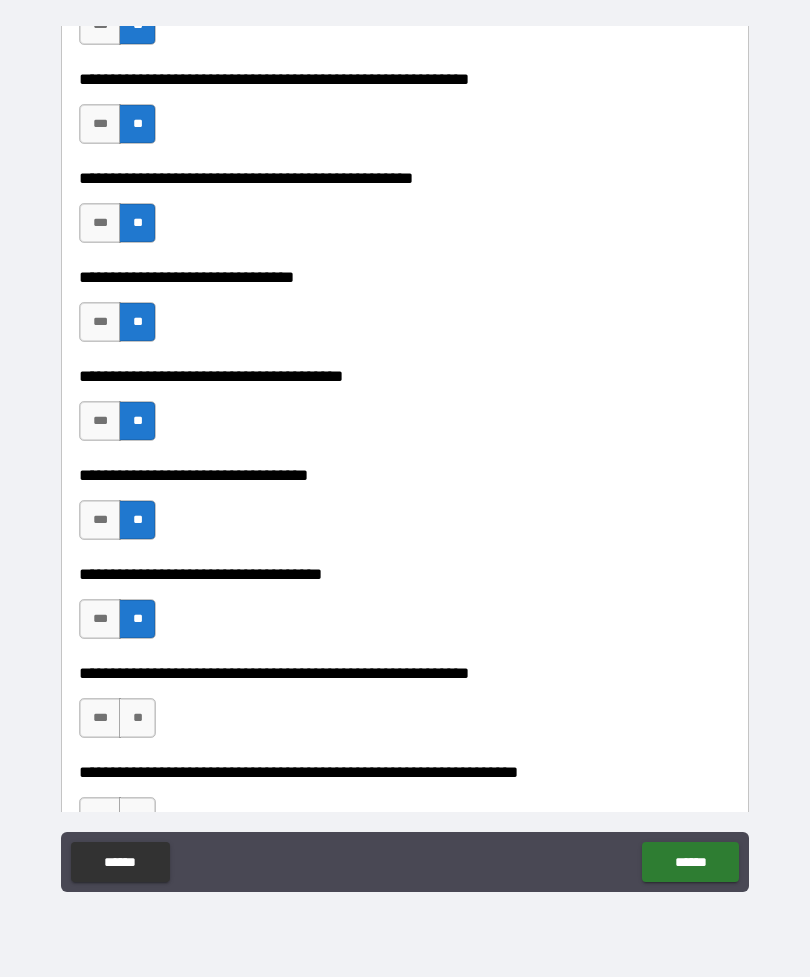 click on "**" at bounding box center (137, 718) 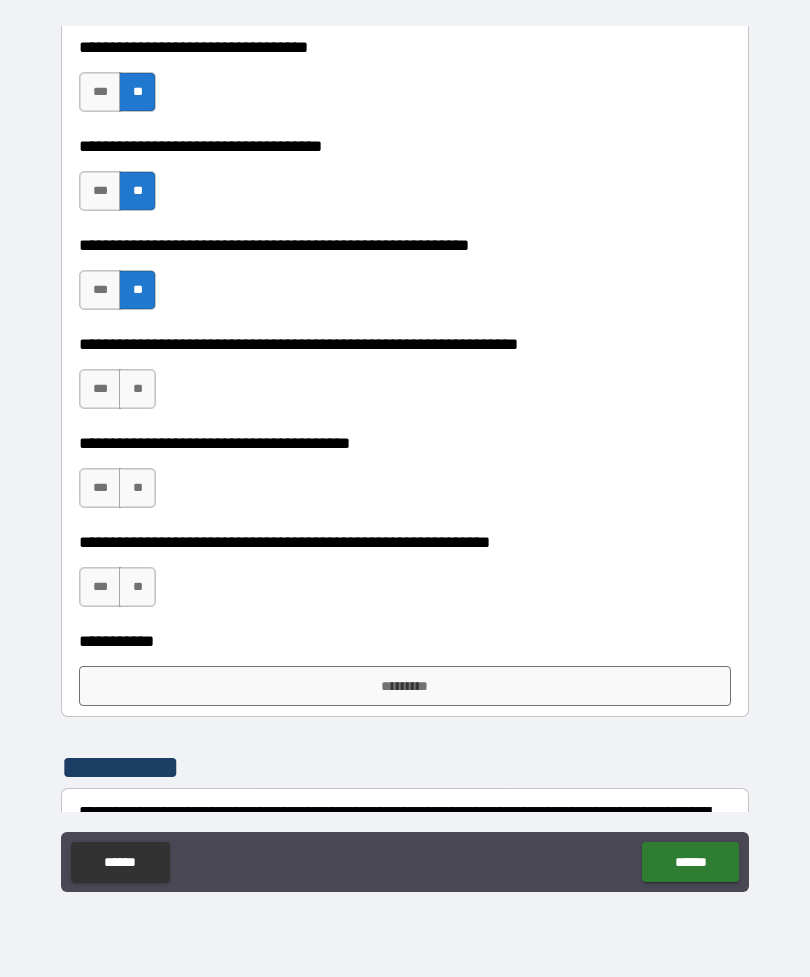 scroll, scrollTop: 1695, scrollLeft: 0, axis: vertical 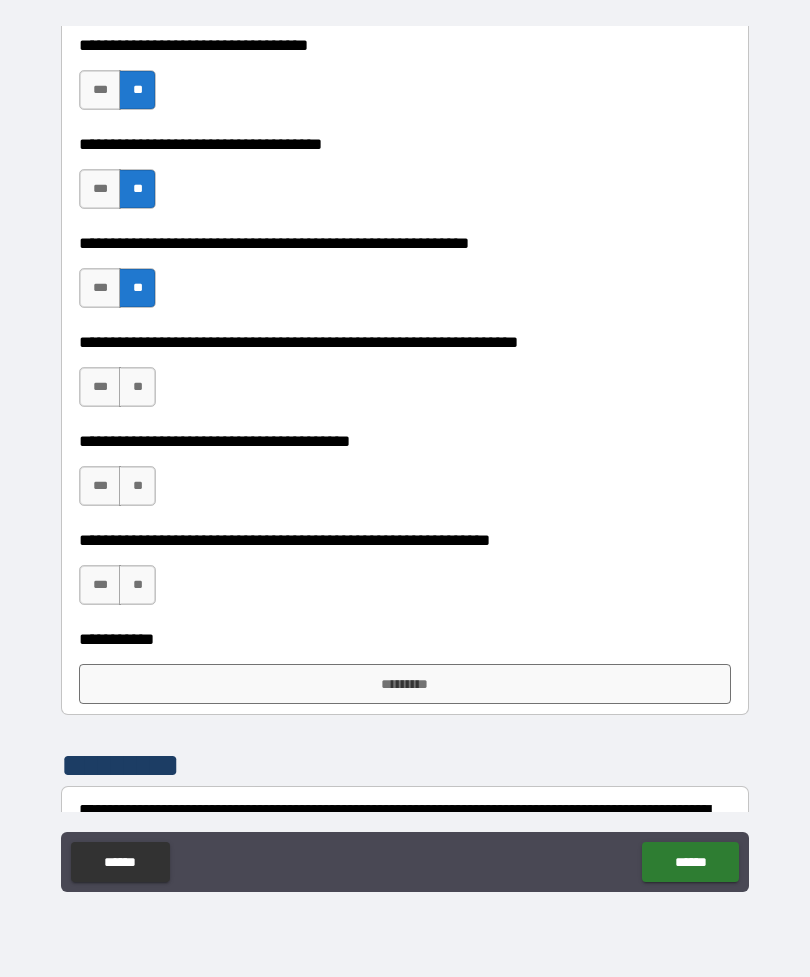click on "**" at bounding box center (137, 387) 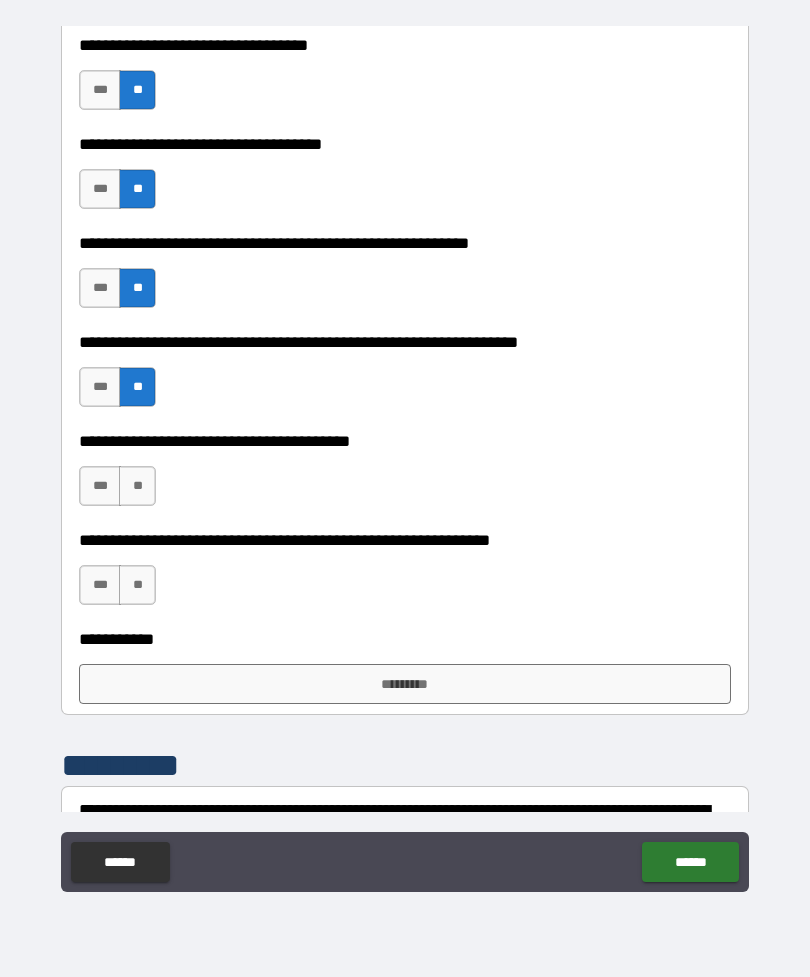 click on "**" at bounding box center (137, 486) 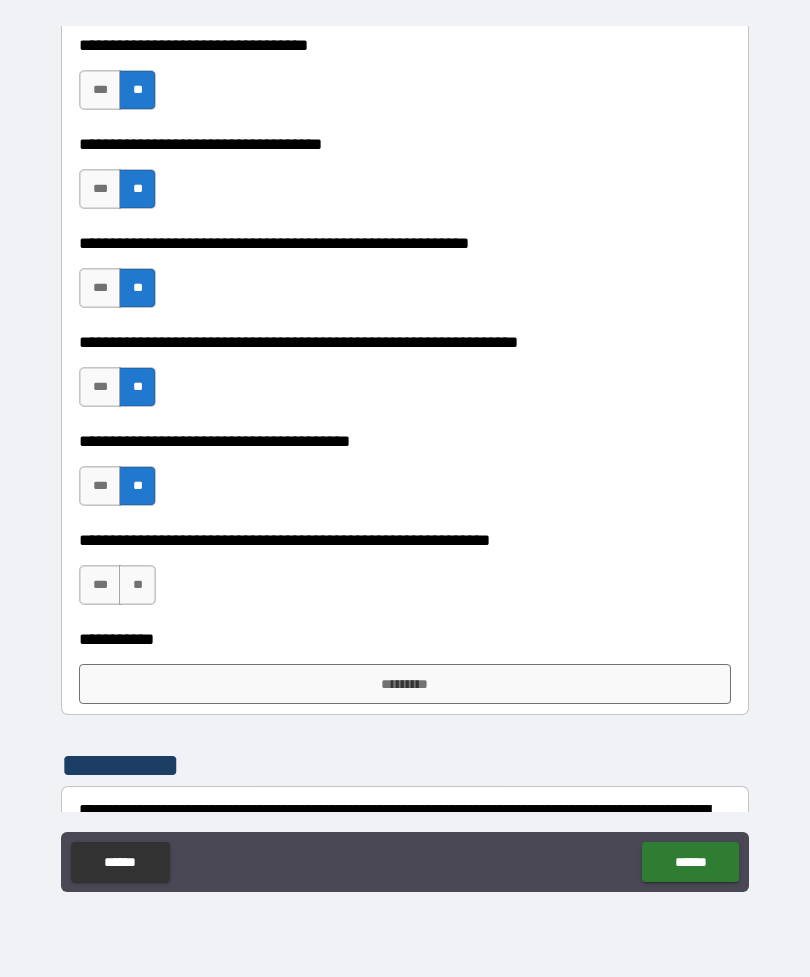 click on "**" at bounding box center [137, 585] 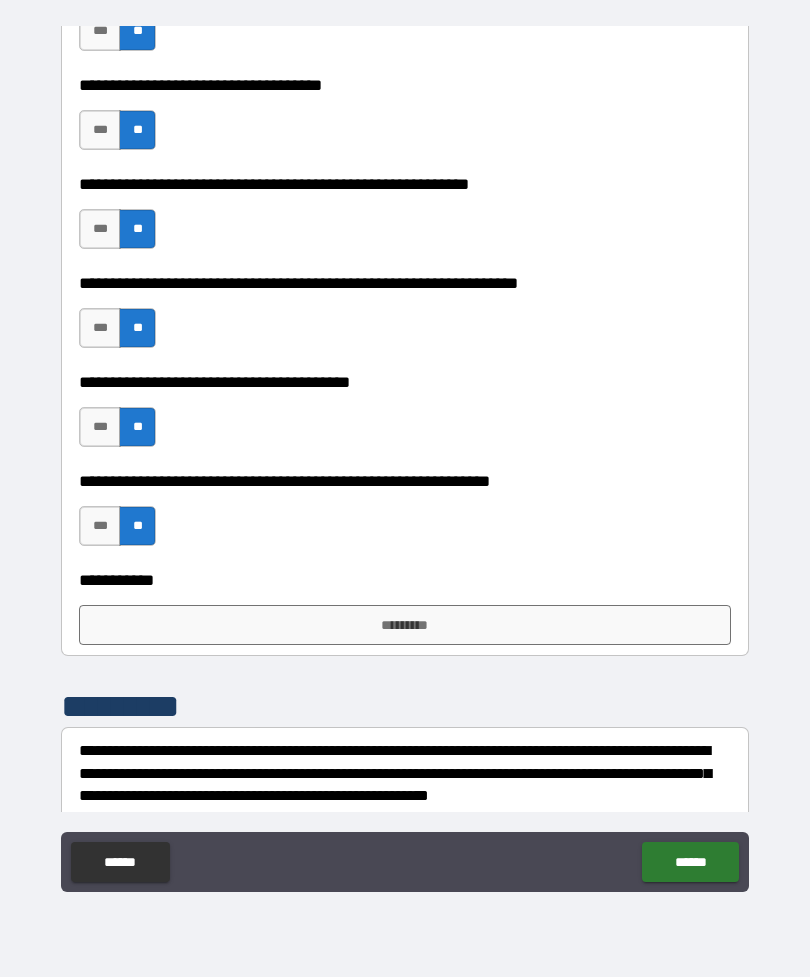 scroll, scrollTop: 1845, scrollLeft: 0, axis: vertical 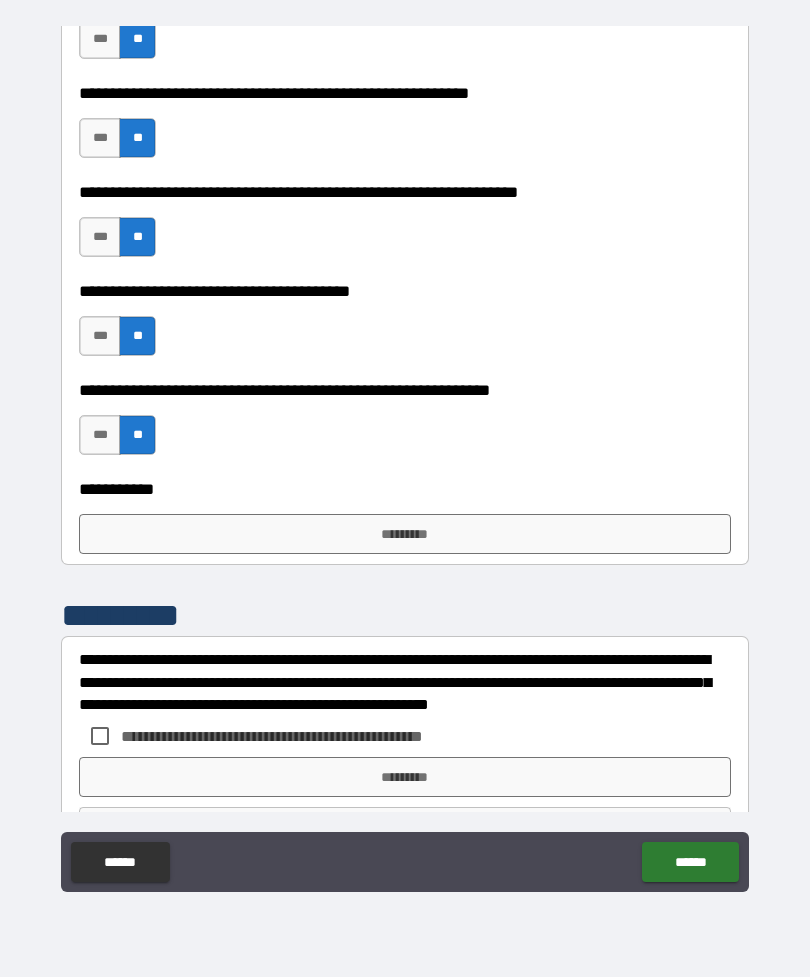 click on "*********" at bounding box center [405, 534] 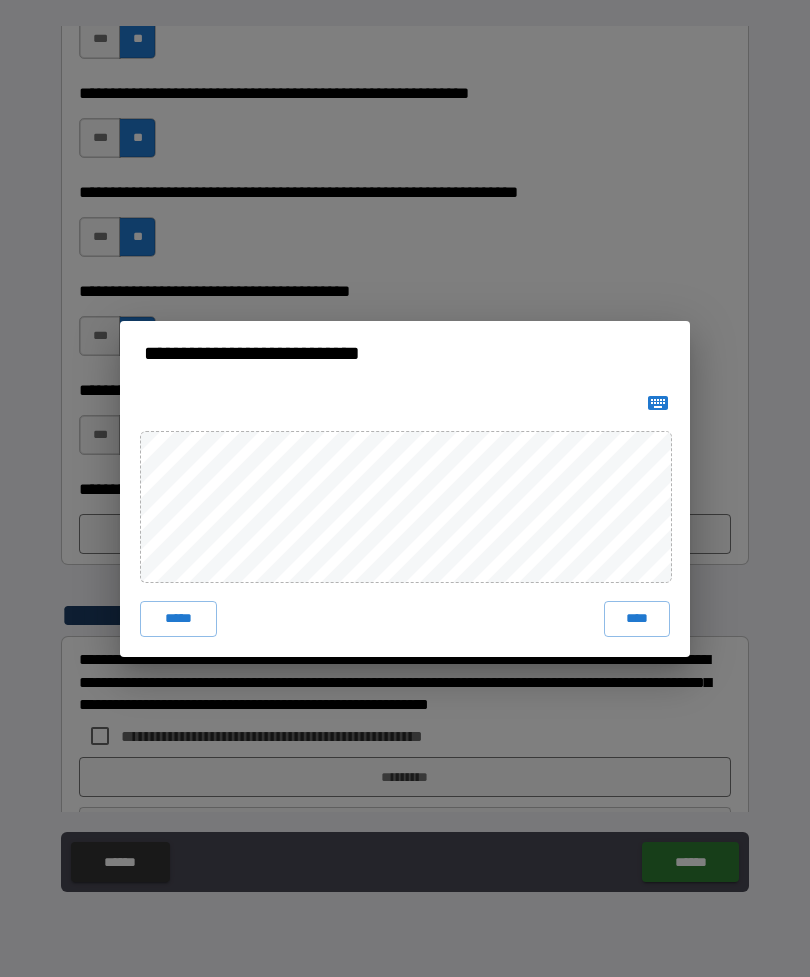 click on "****" at bounding box center (637, 619) 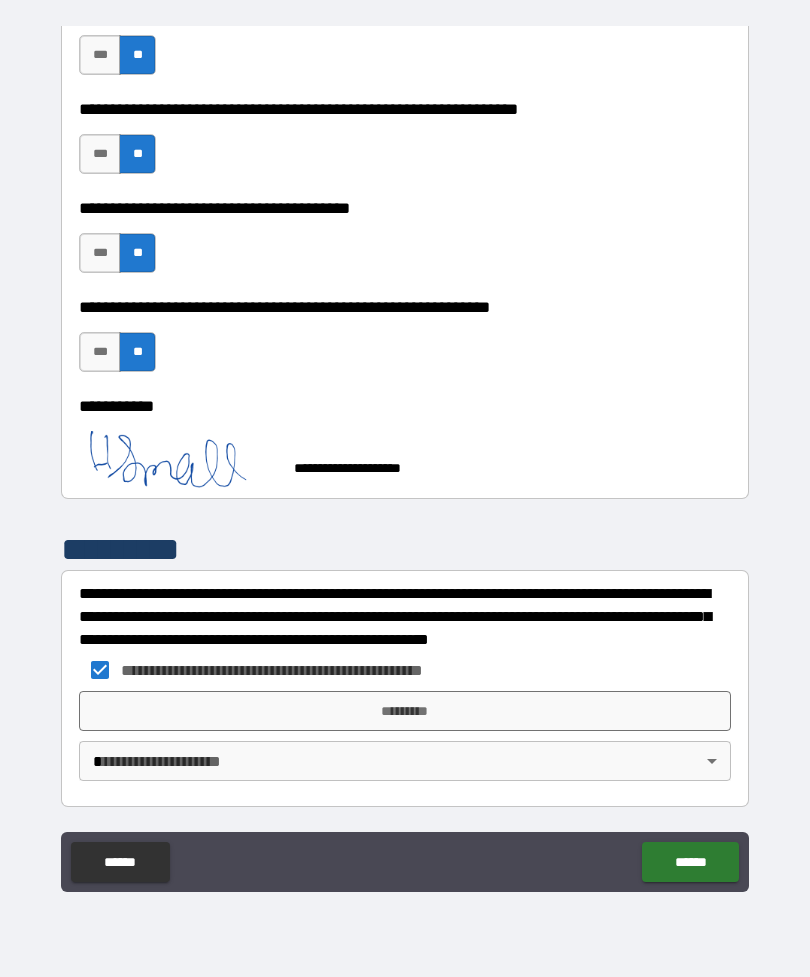 scroll, scrollTop: 1928, scrollLeft: 0, axis: vertical 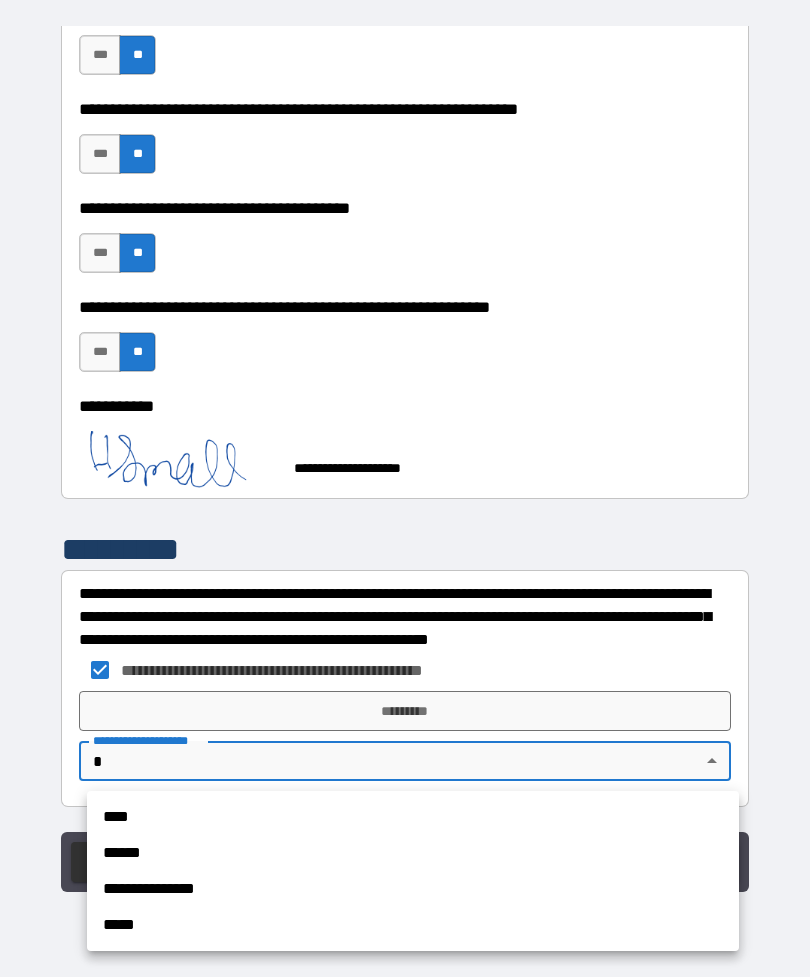 click on "****" at bounding box center [413, 817] 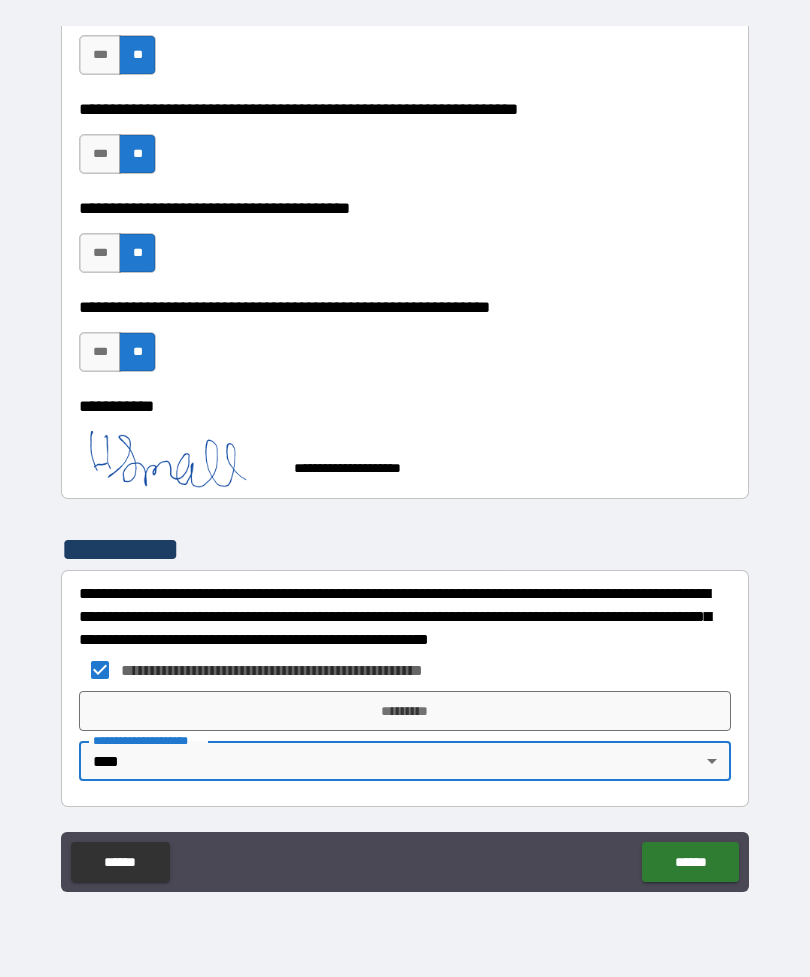 click on "******" at bounding box center (690, 862) 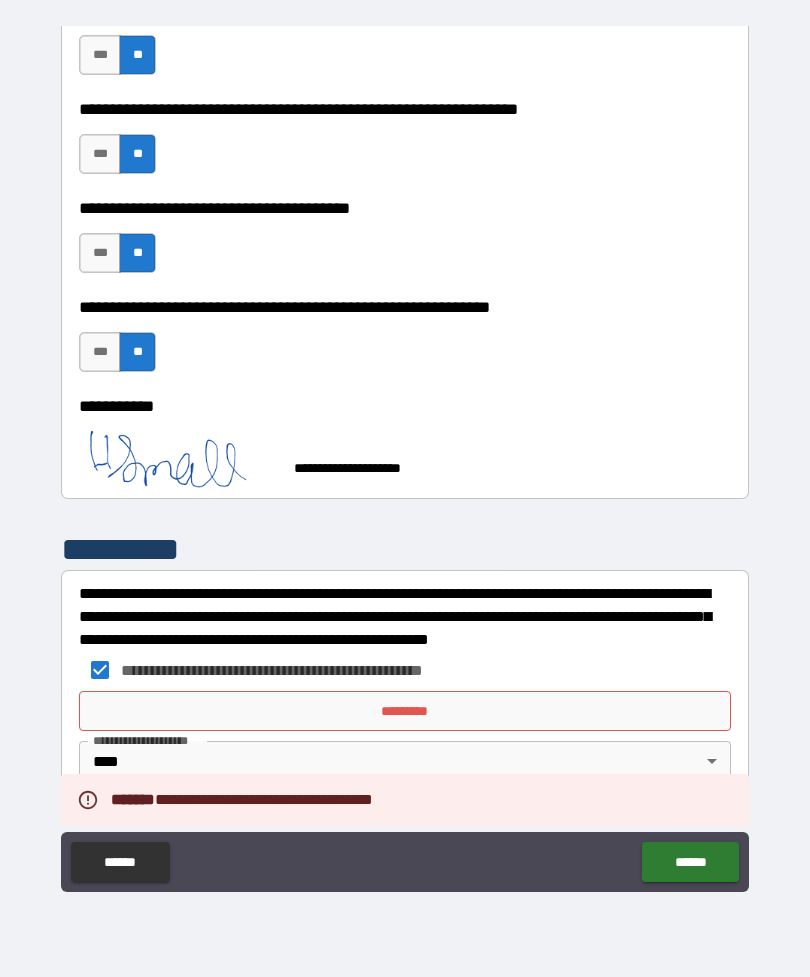 scroll, scrollTop: 1928, scrollLeft: 0, axis: vertical 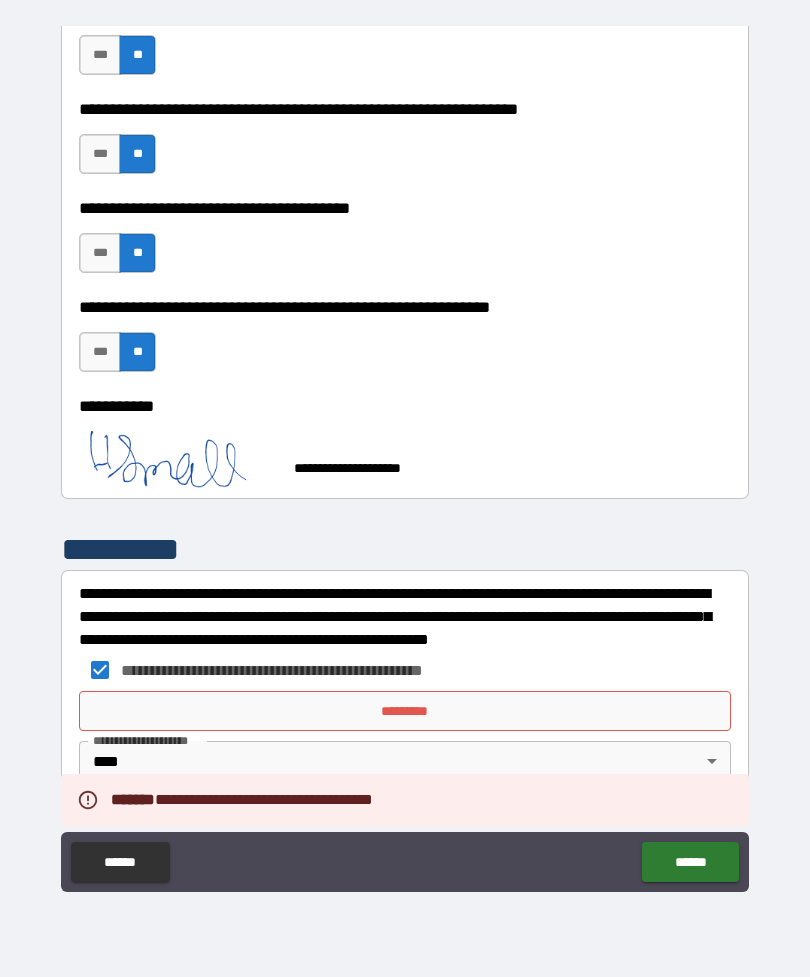 click on "*********" at bounding box center [405, 711] 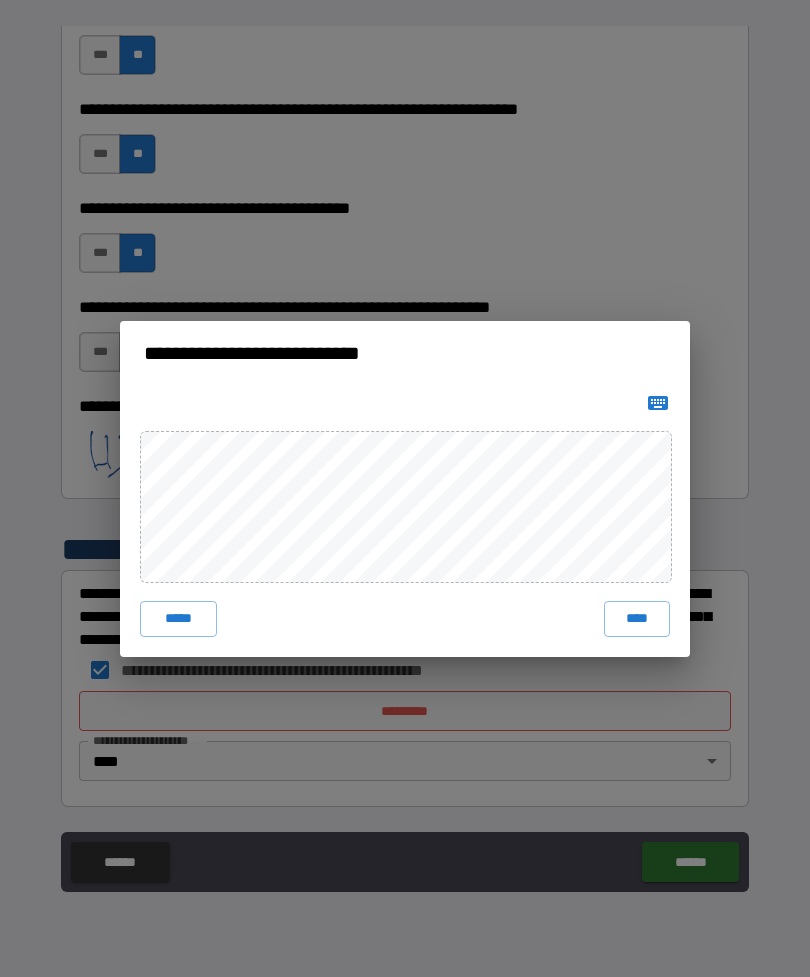 click on "****" at bounding box center (637, 619) 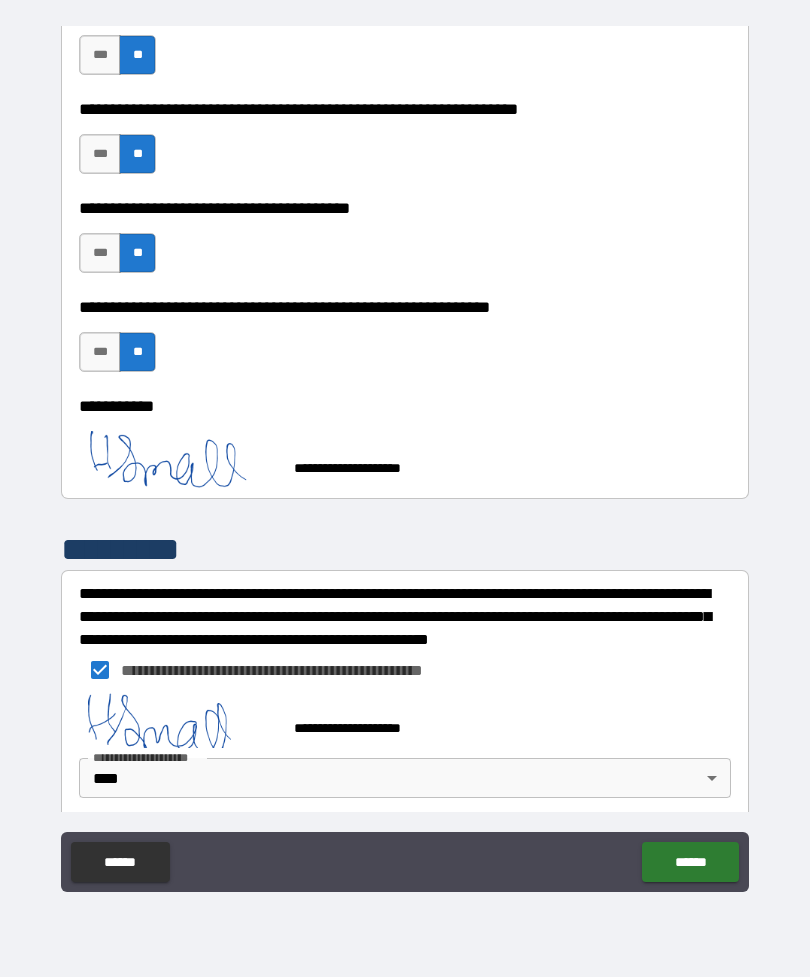 scroll, scrollTop: 1918, scrollLeft: 0, axis: vertical 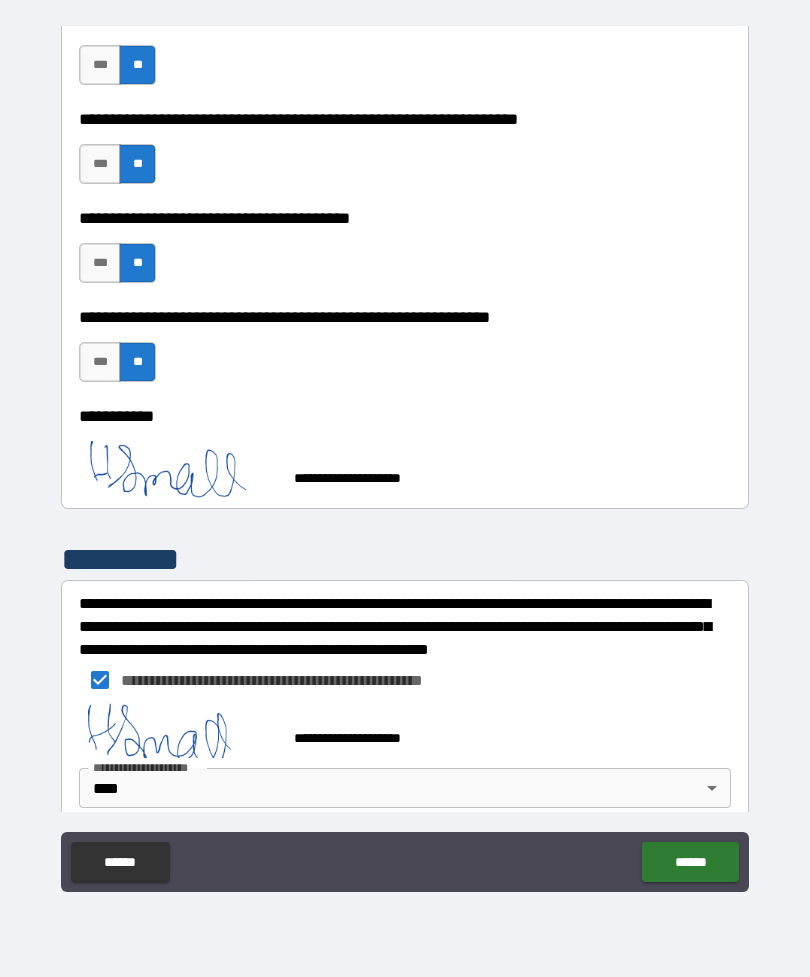 type on "*" 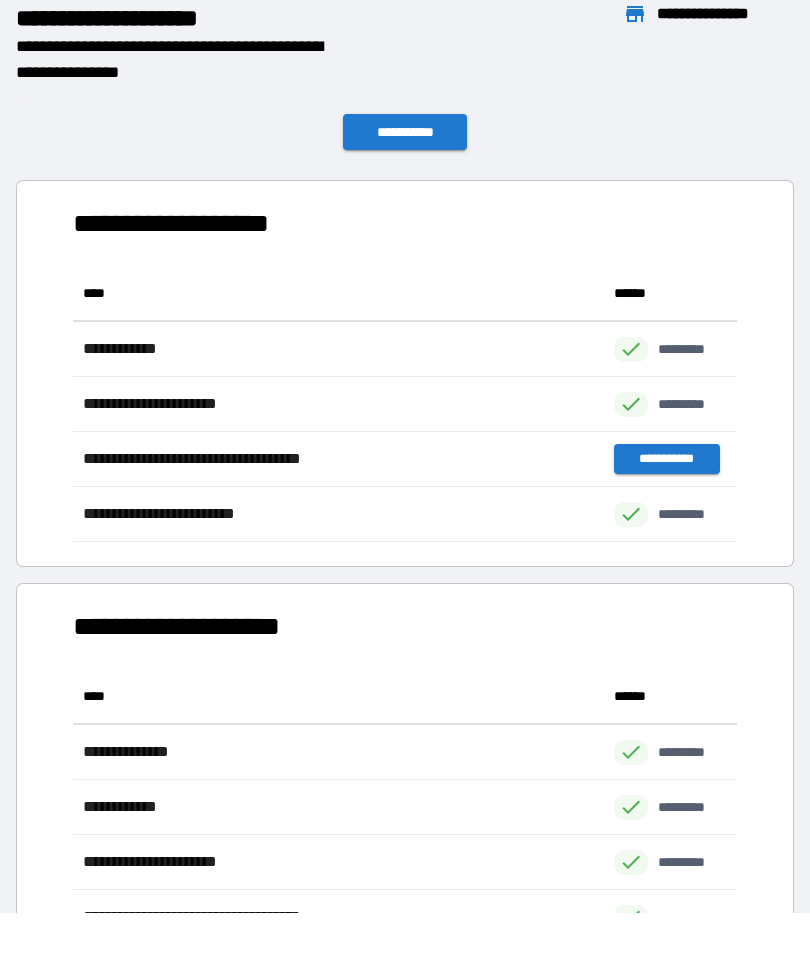 scroll, scrollTop: 1, scrollLeft: 1, axis: both 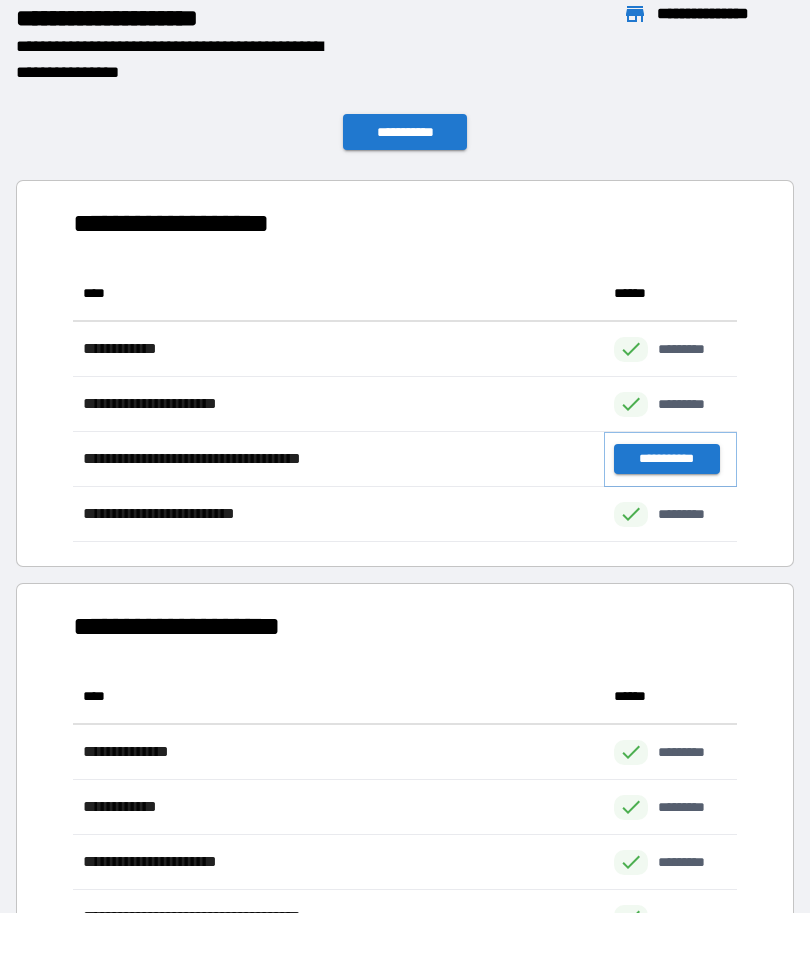 click on "**********" at bounding box center [666, 459] 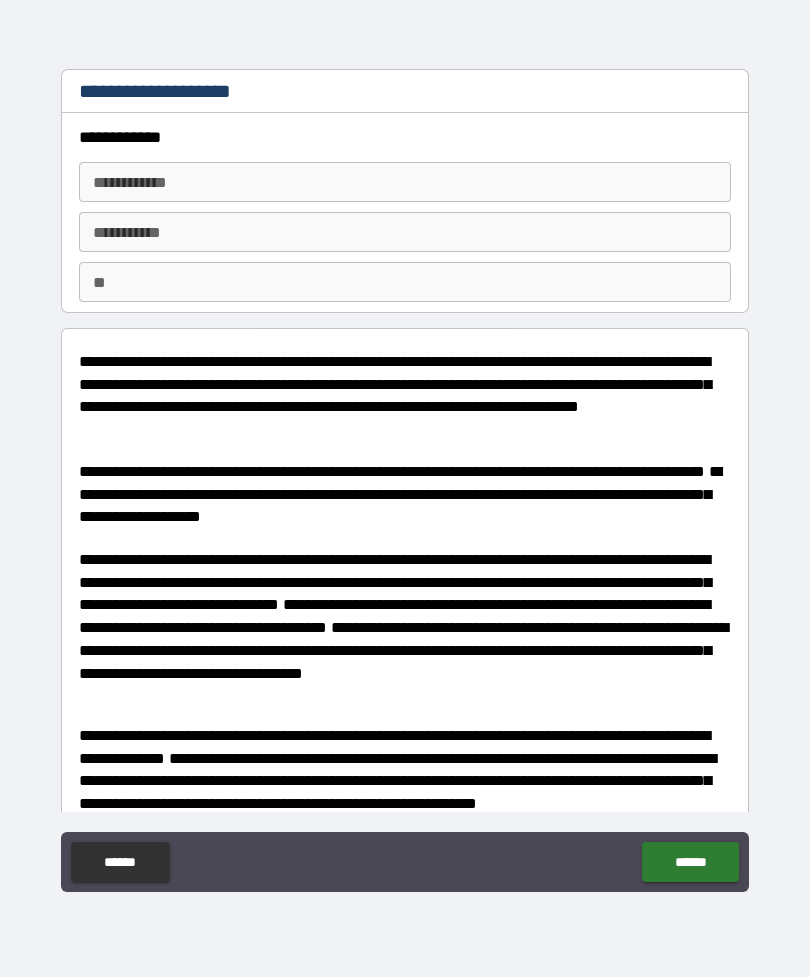 type on "*" 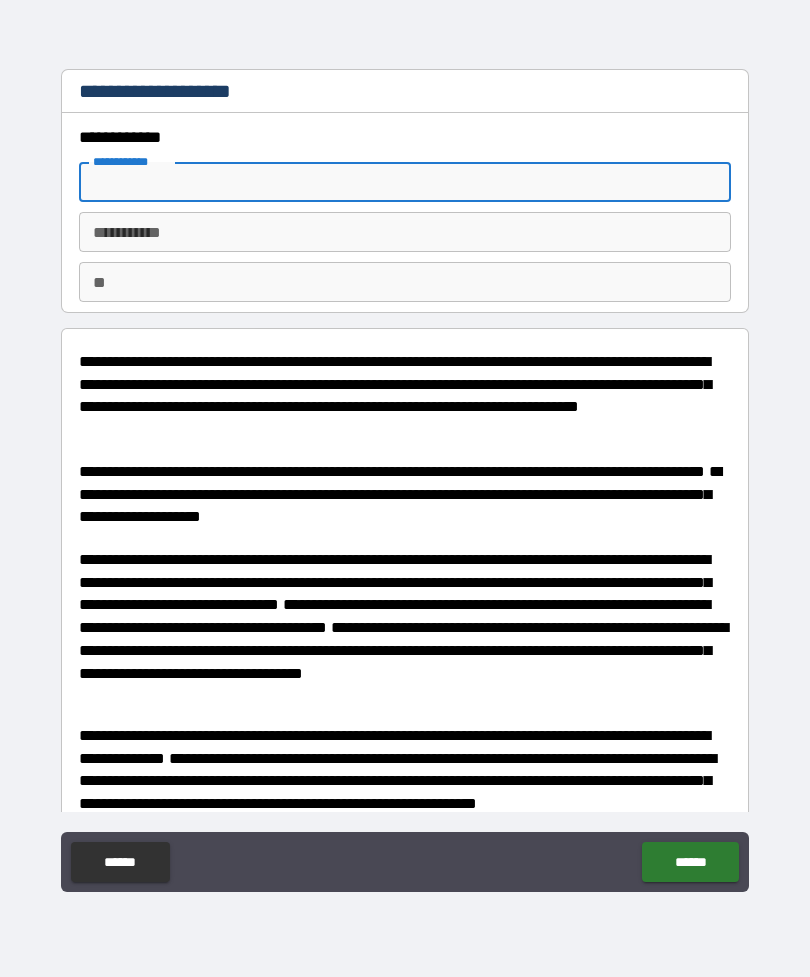 type on "*" 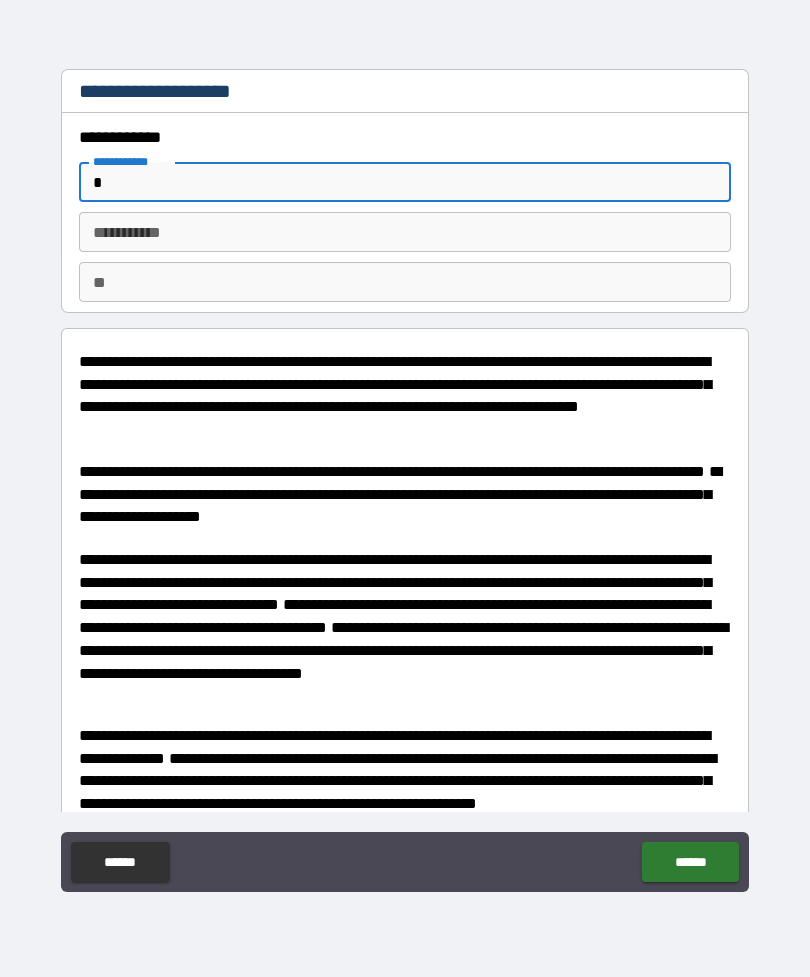 type on "*" 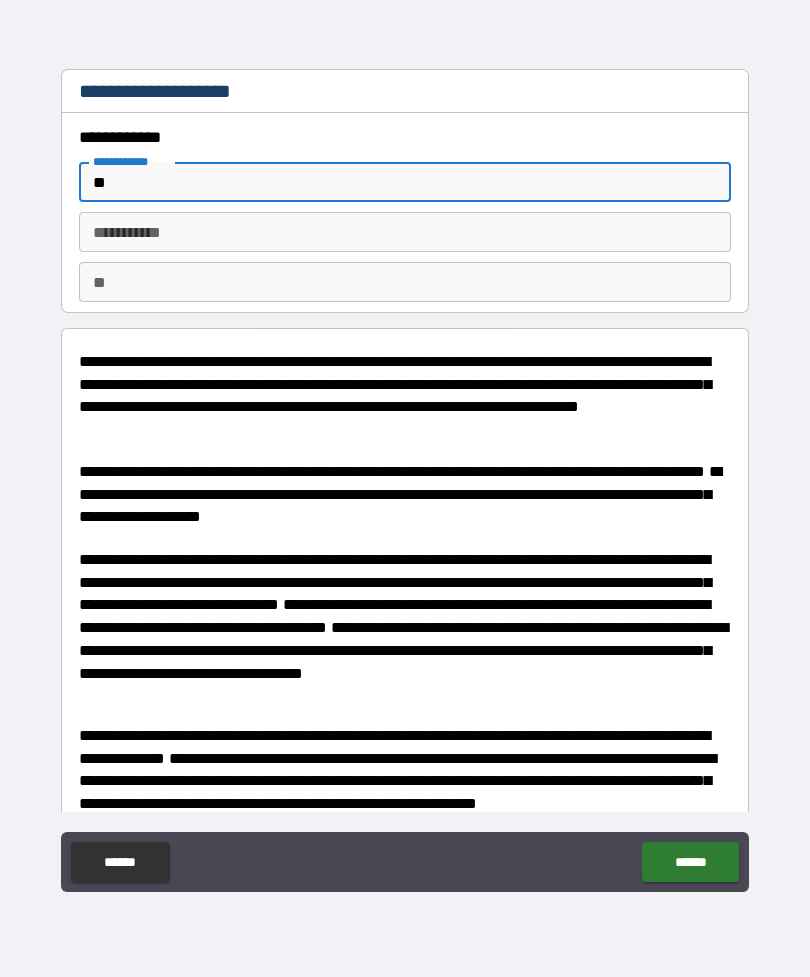 type on "*" 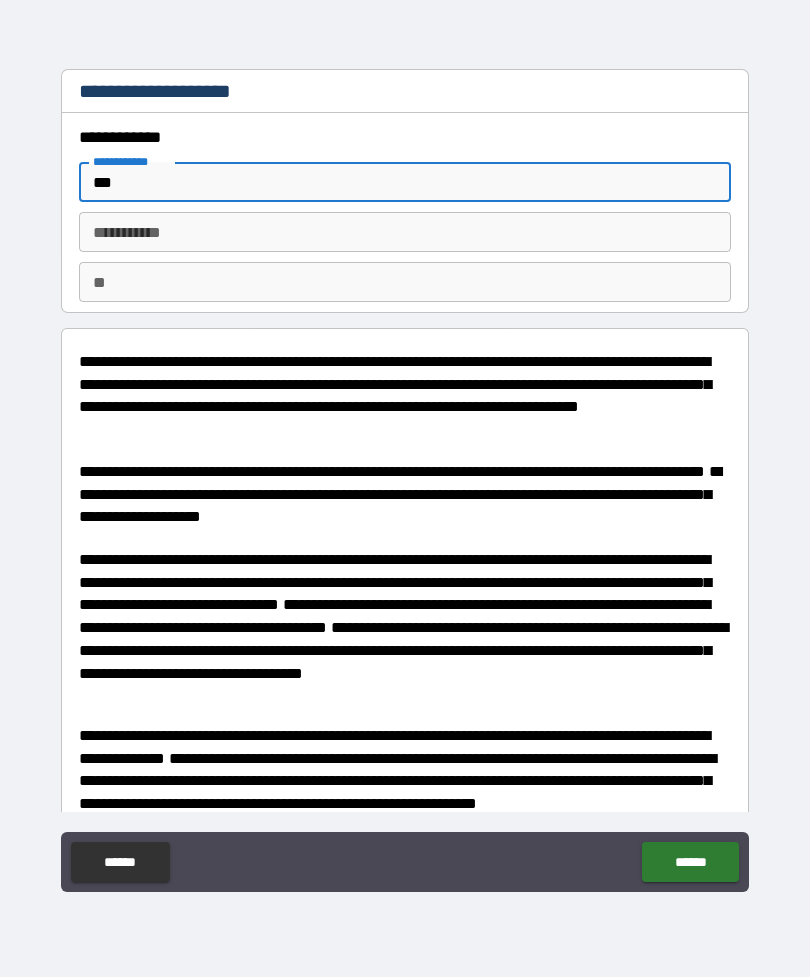 type on "*" 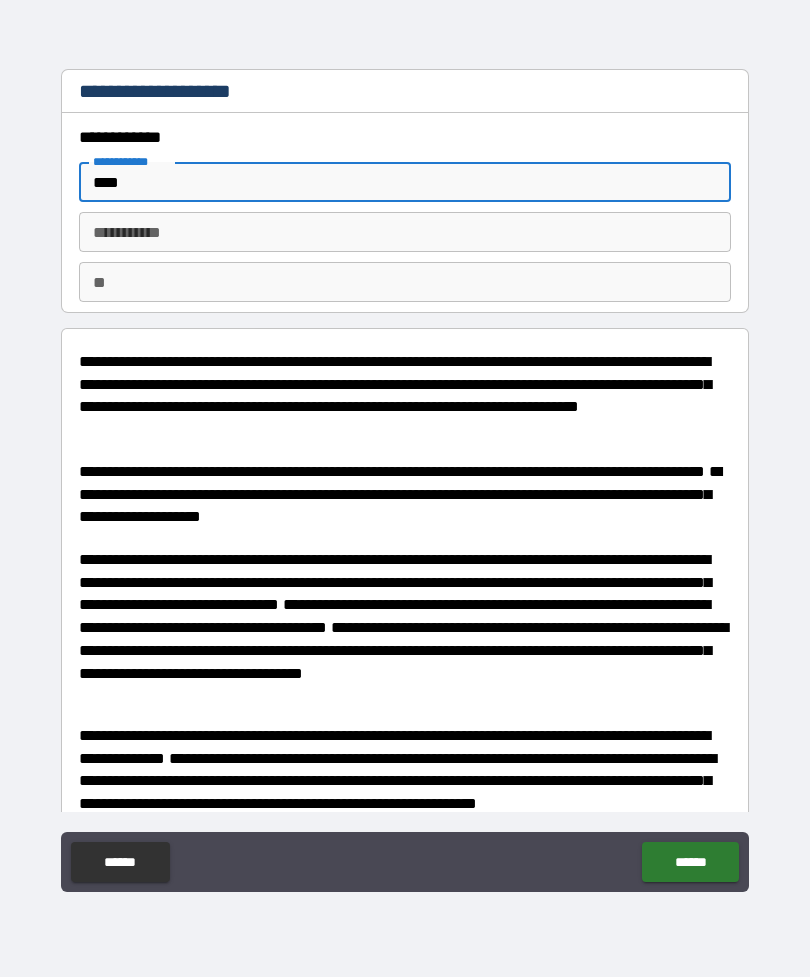 type on "*" 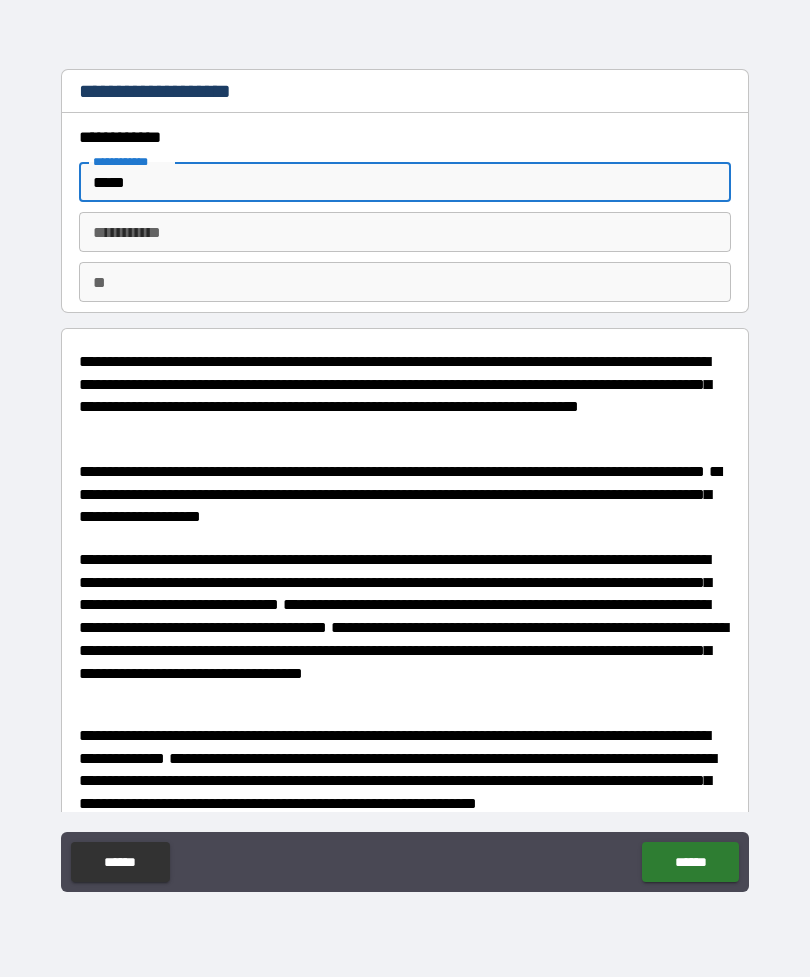 type on "*" 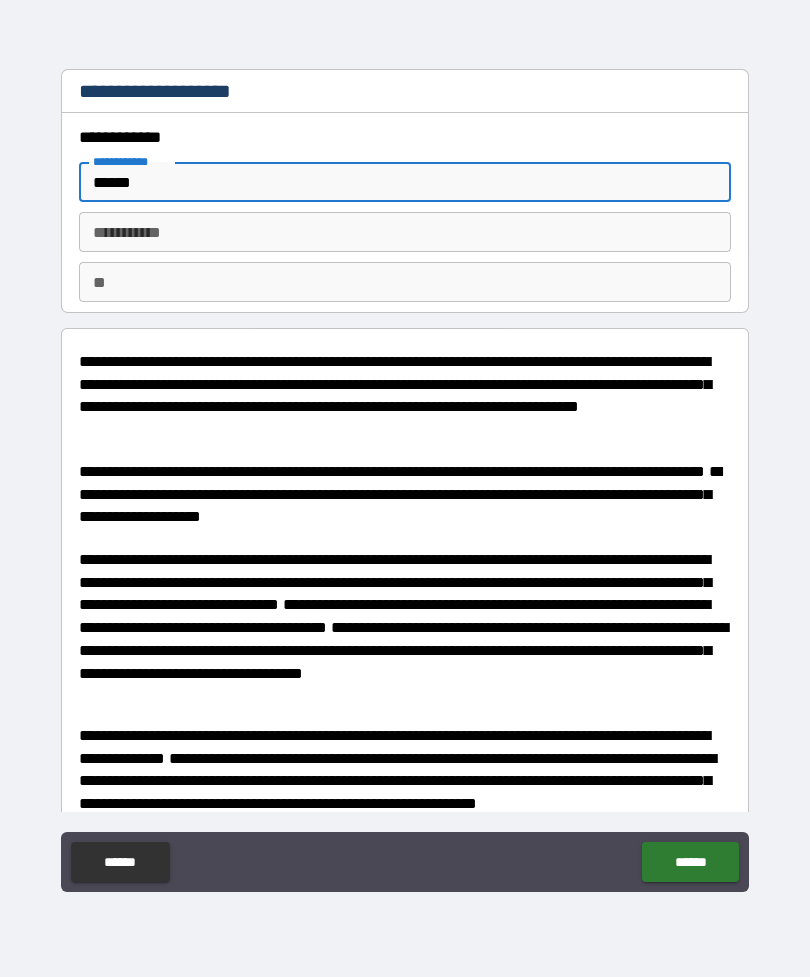 type on "*" 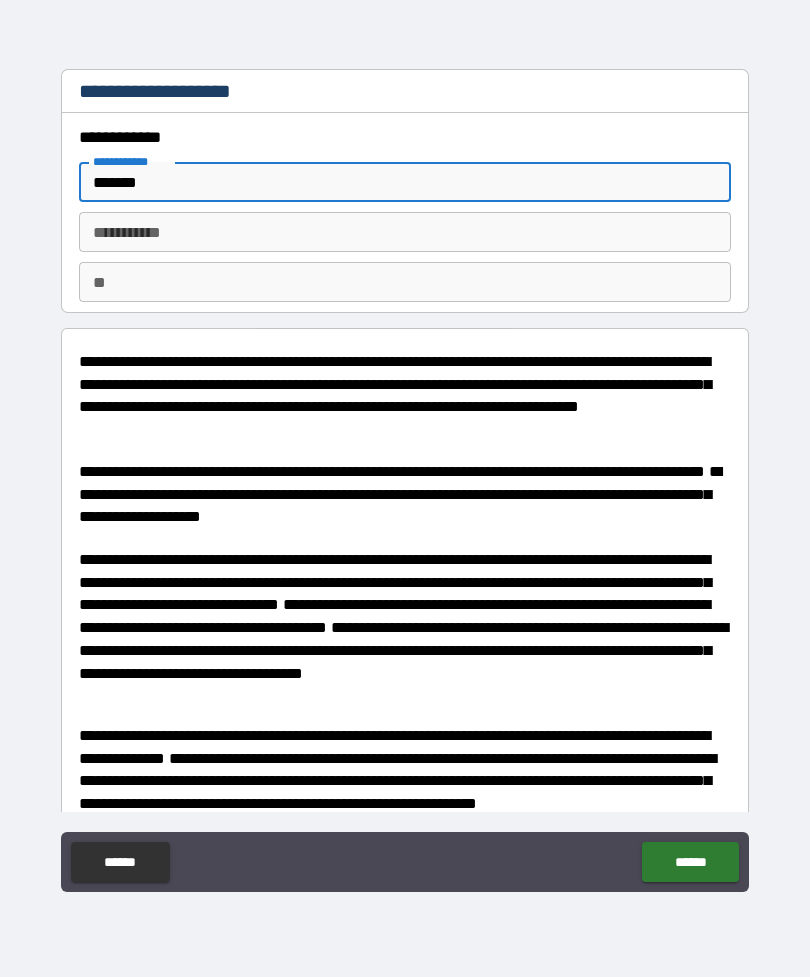 type on "*" 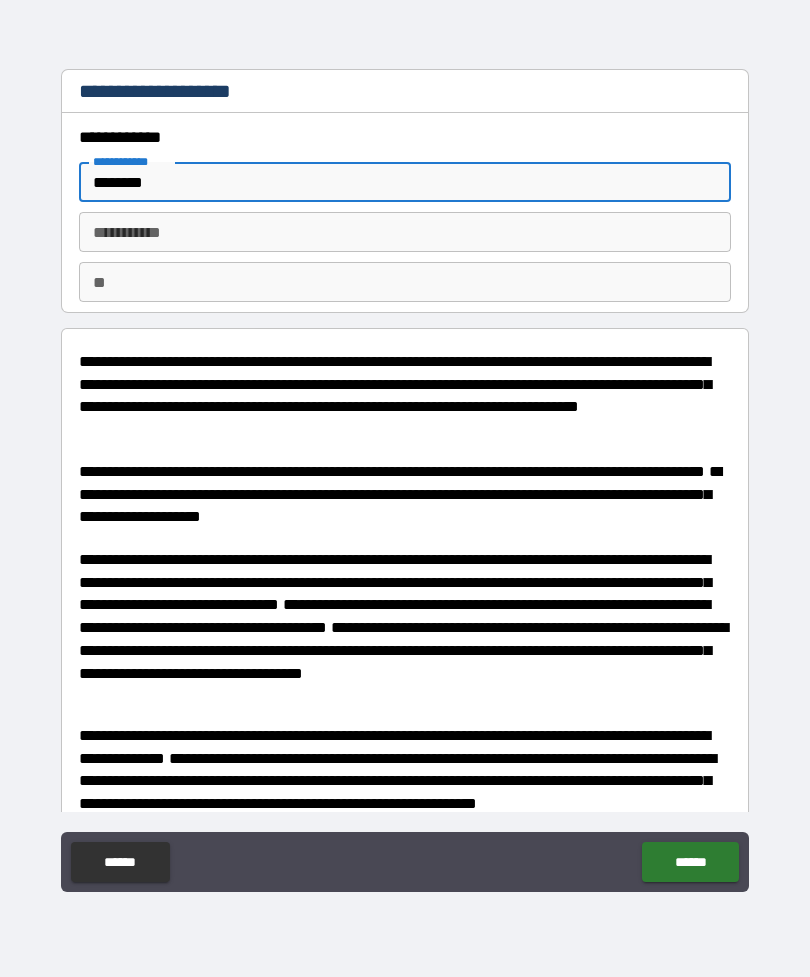 type on "*" 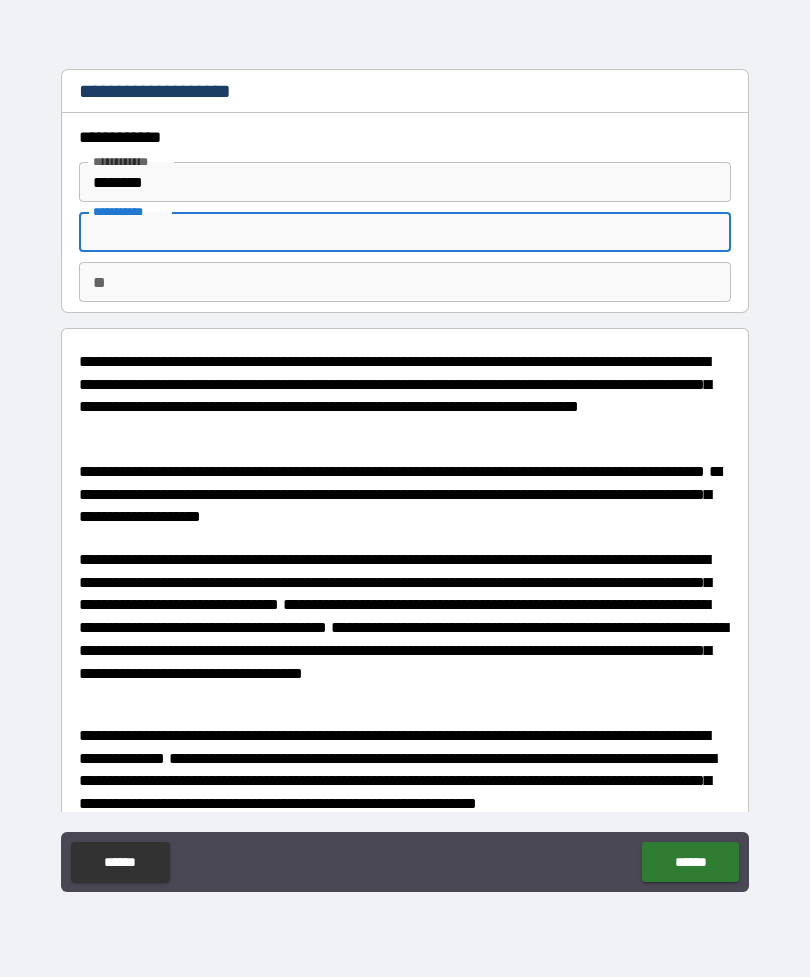 type on "*" 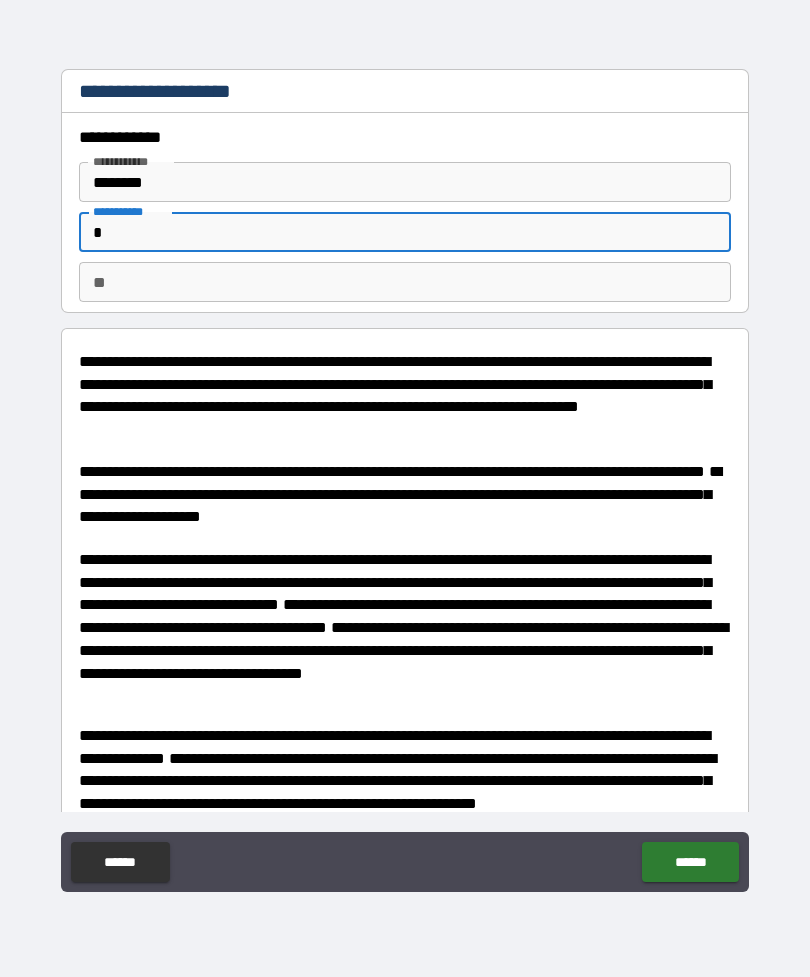 type on "*" 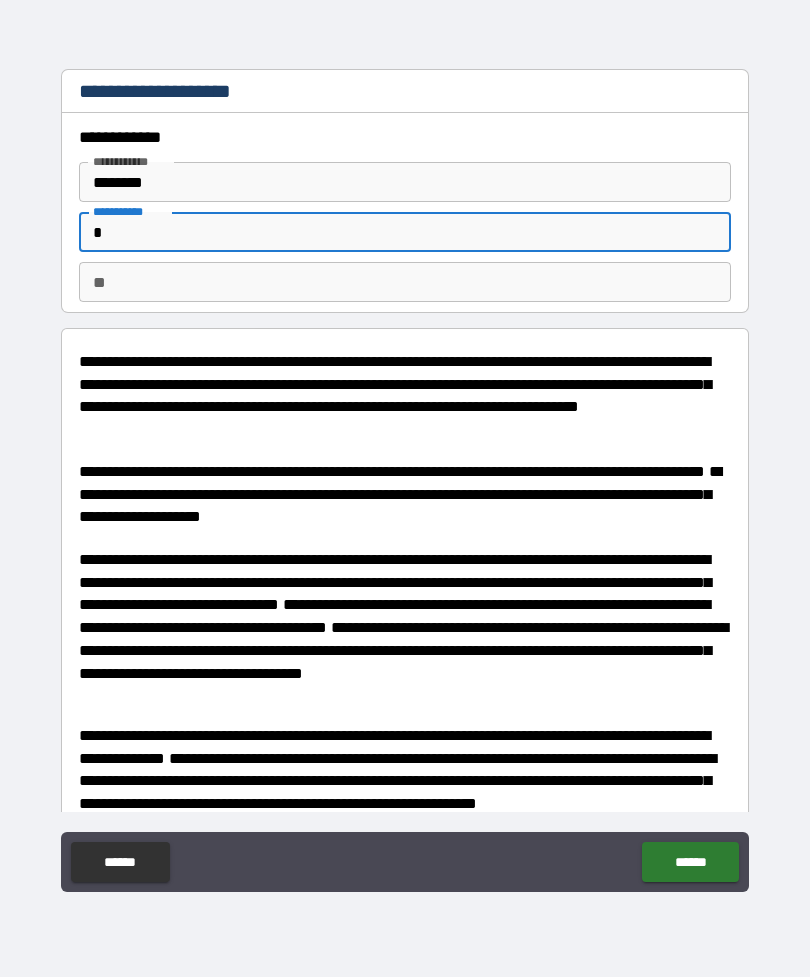 type on "**" 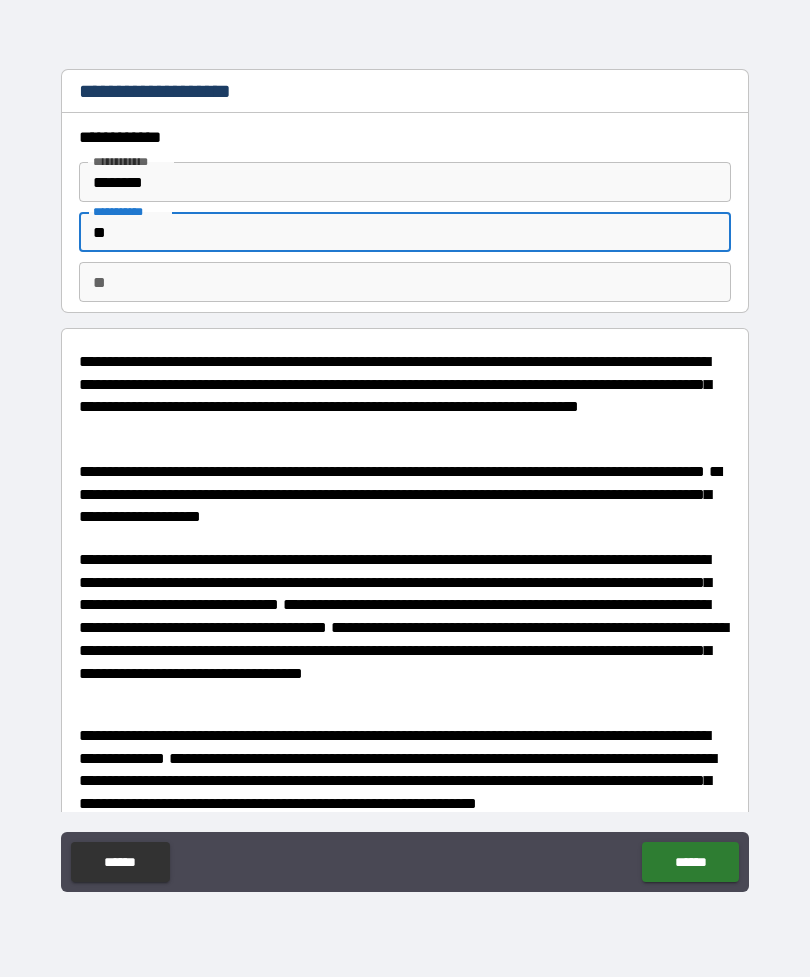 type on "*" 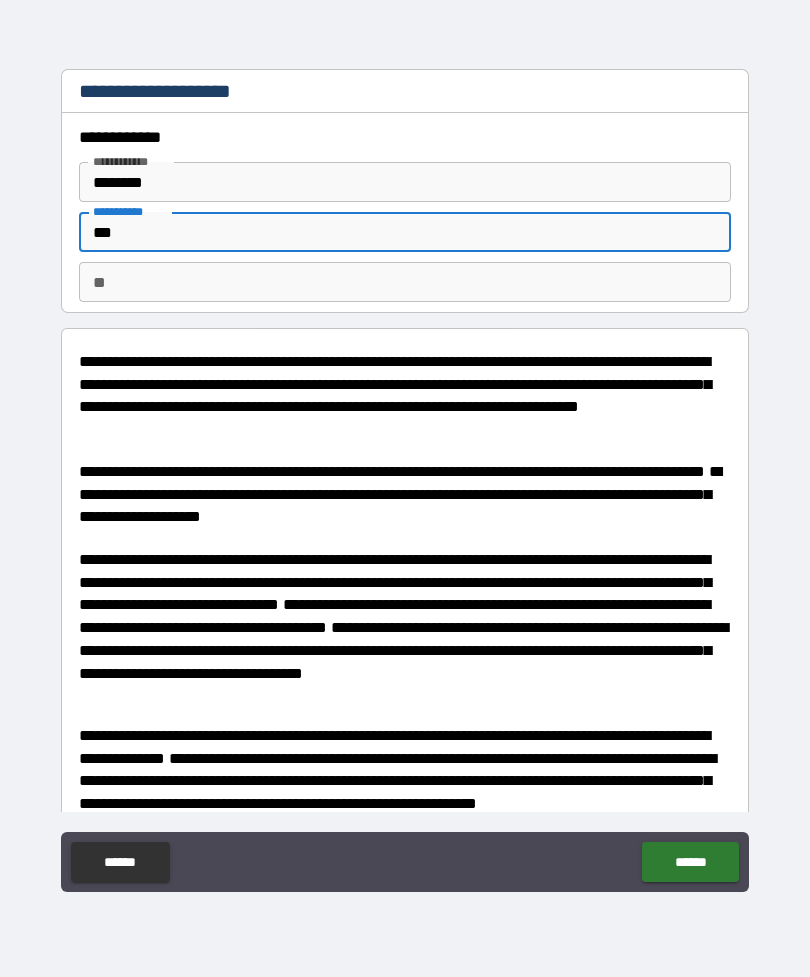 type on "*" 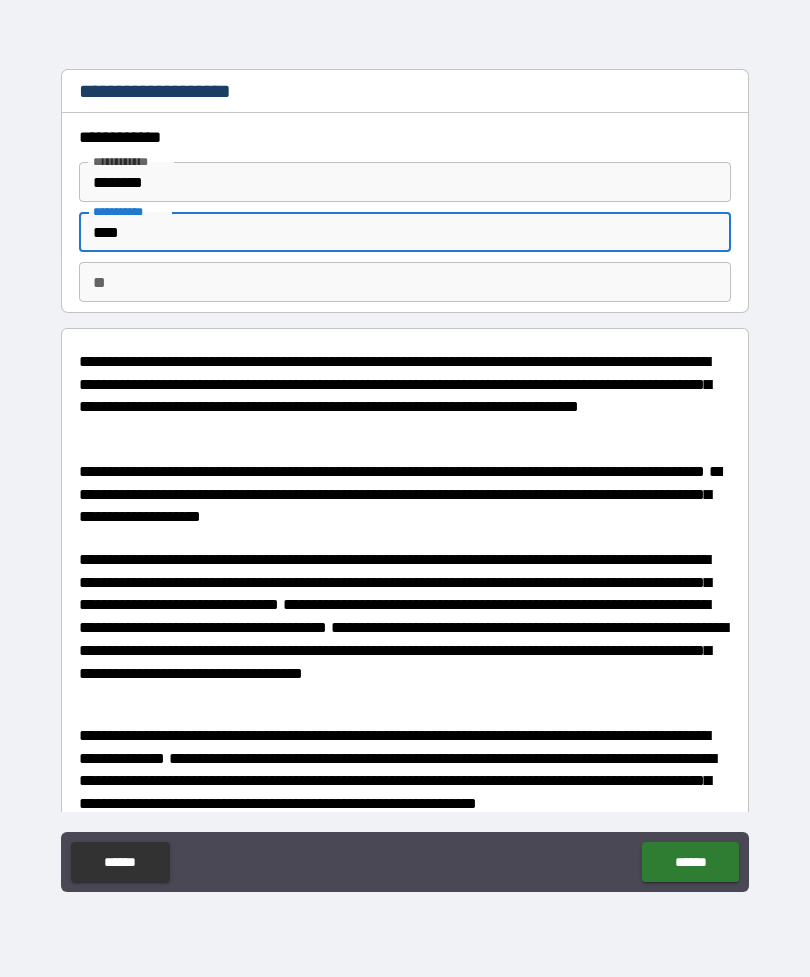 type on "*" 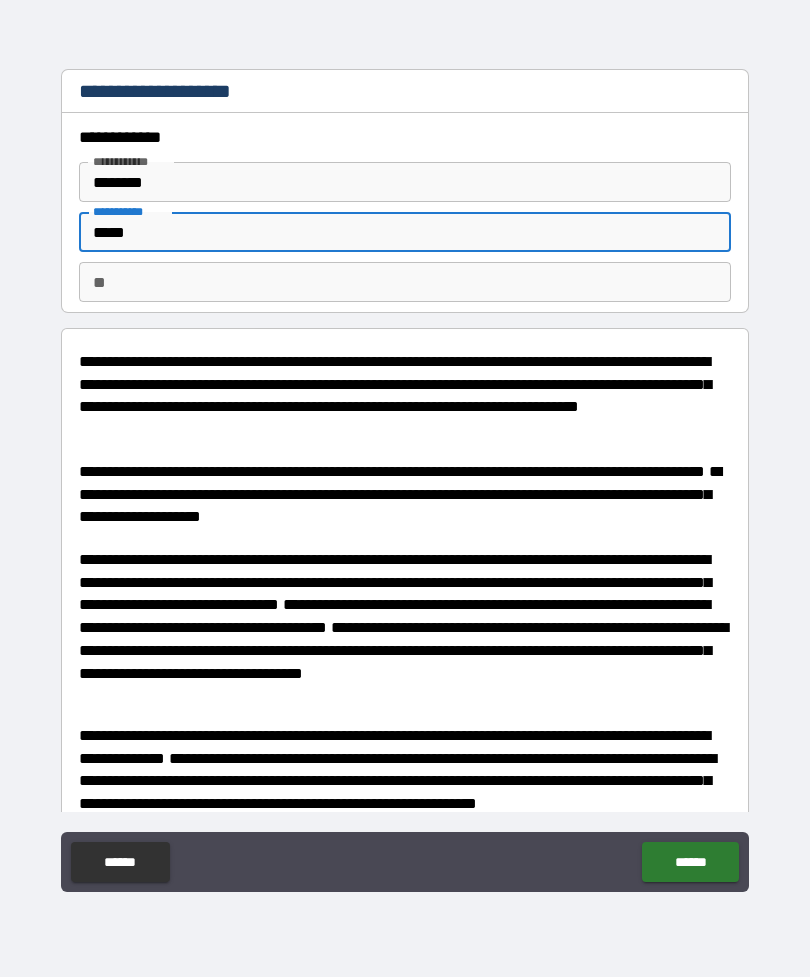type on "*" 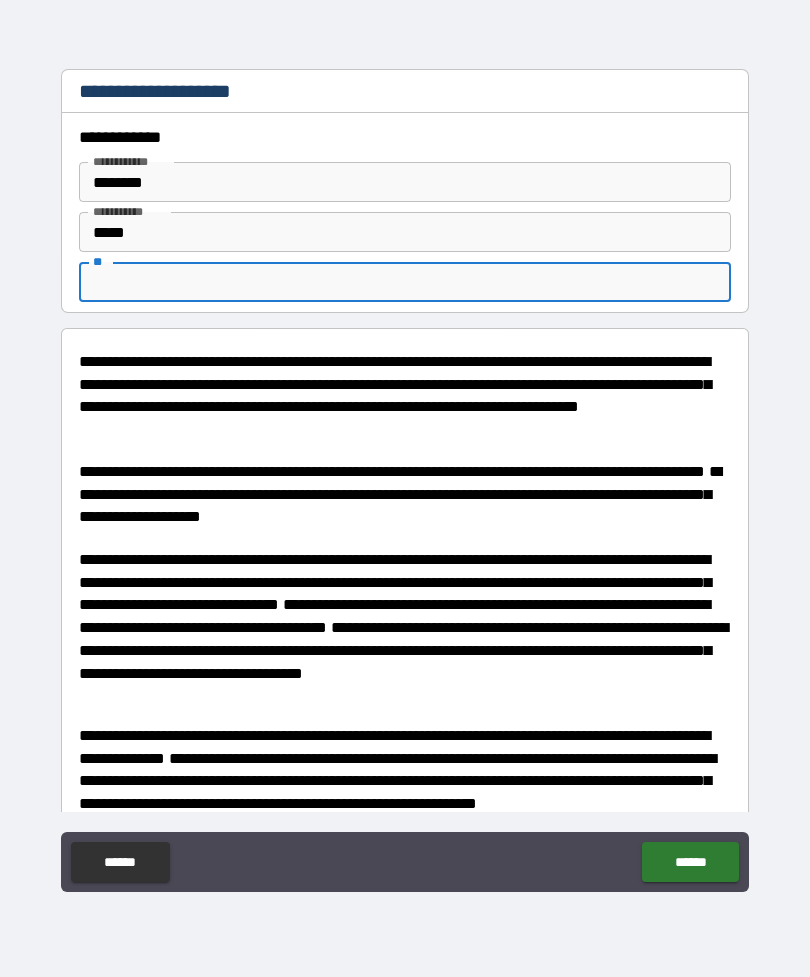 type on "*" 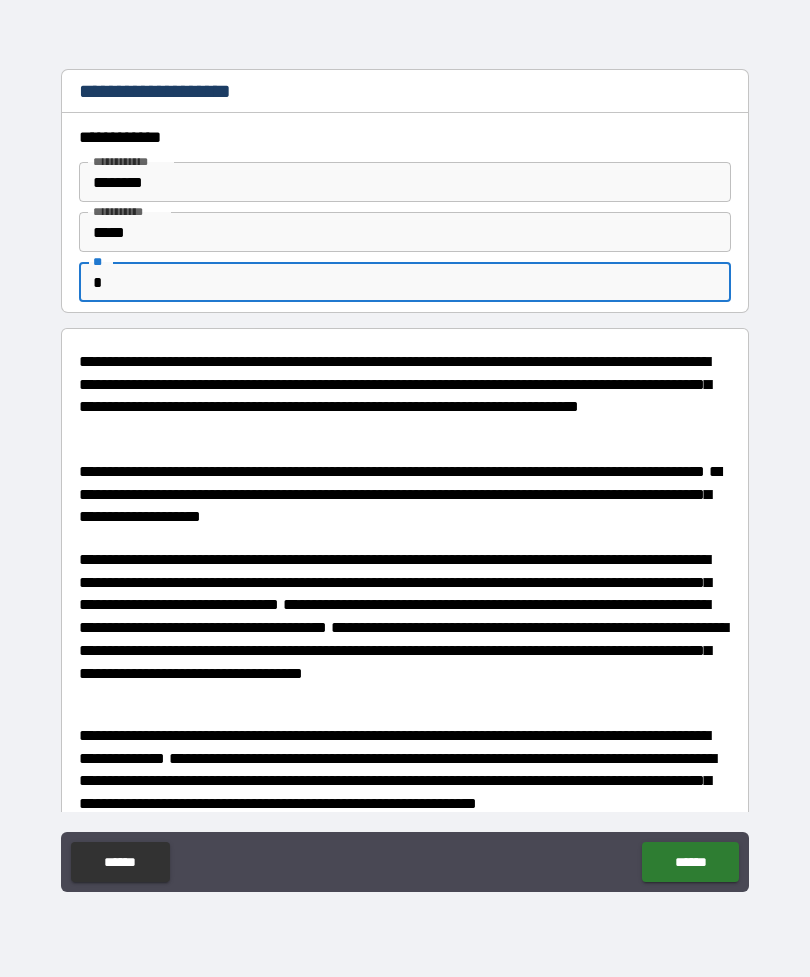 type on "*" 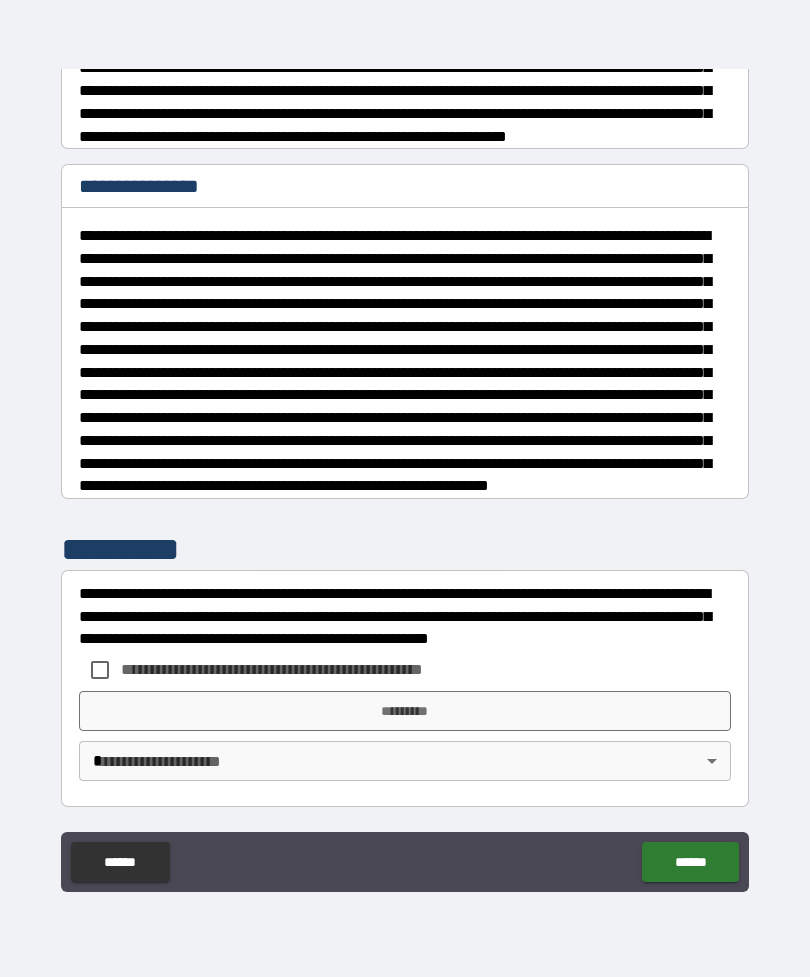 scroll, scrollTop: 1315, scrollLeft: 0, axis: vertical 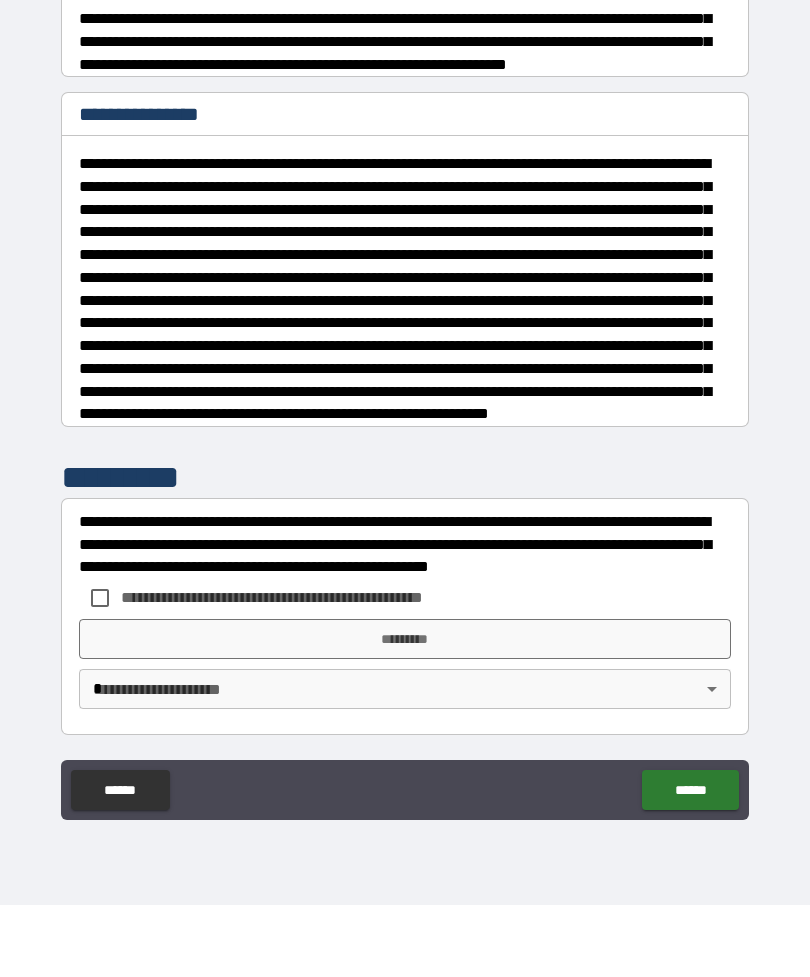 type on "*" 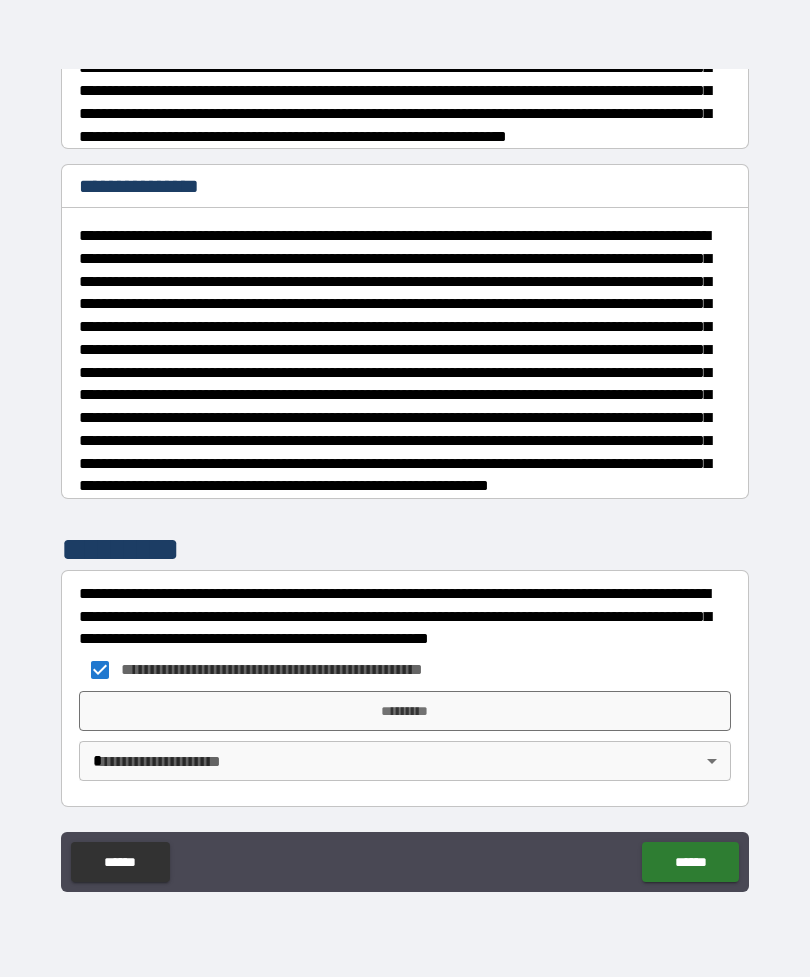 click on "**********" at bounding box center (405, 456) 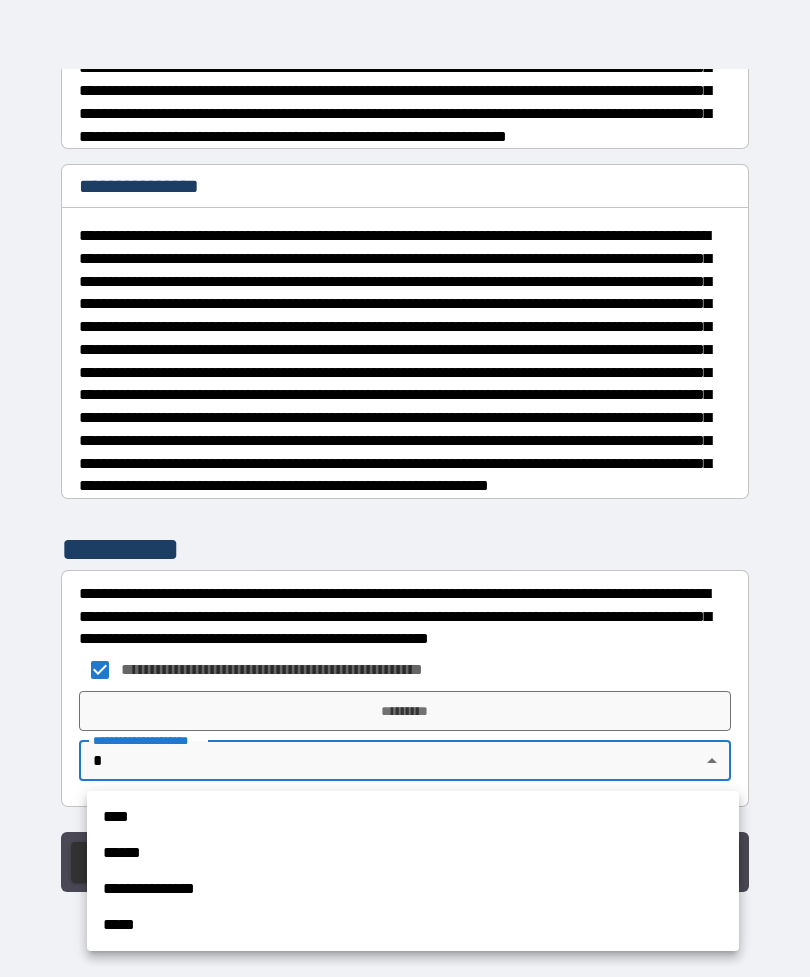 click on "****" at bounding box center [413, 817] 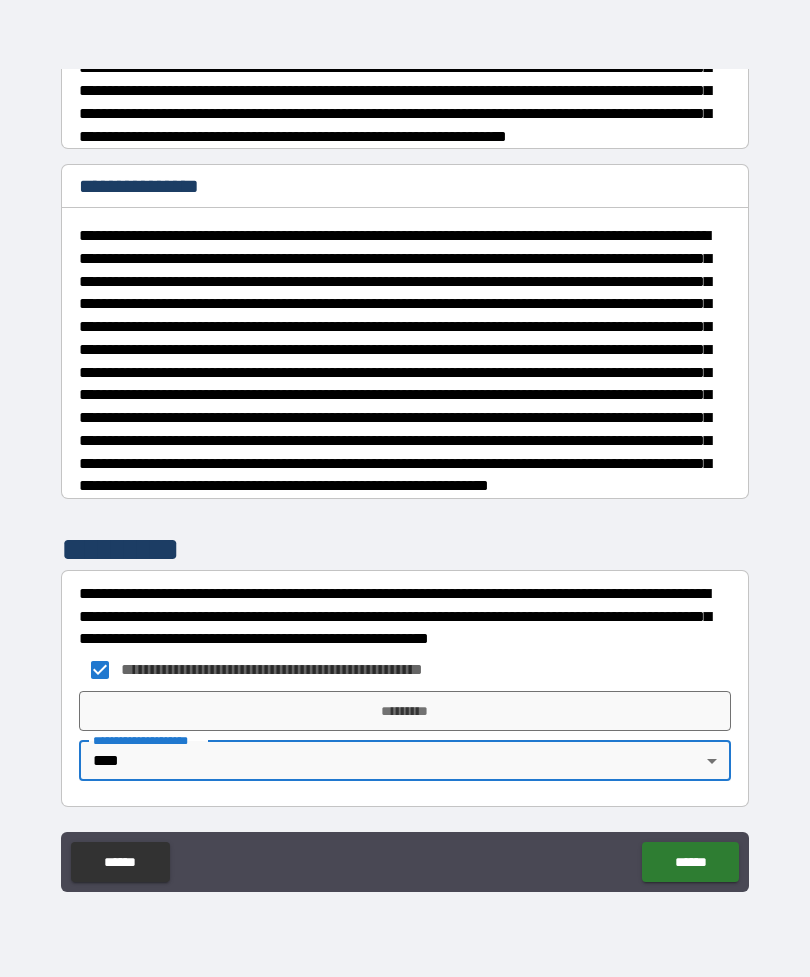 click on "*********" at bounding box center [405, 711] 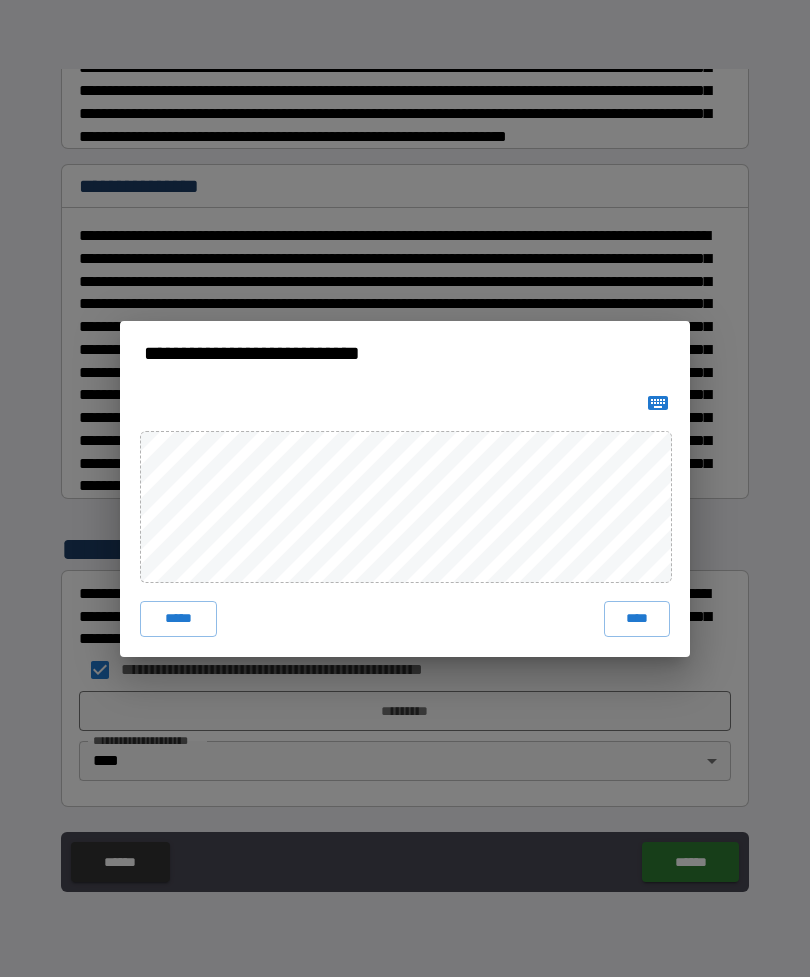 click on "****" at bounding box center (637, 619) 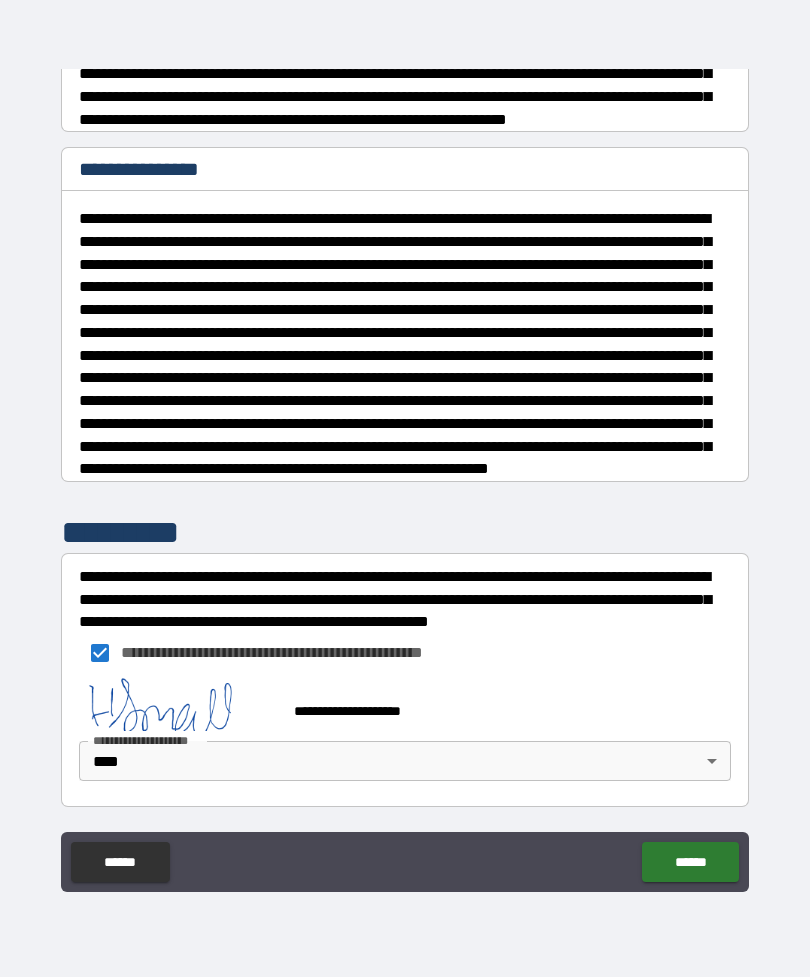 click on "******" at bounding box center [690, 862] 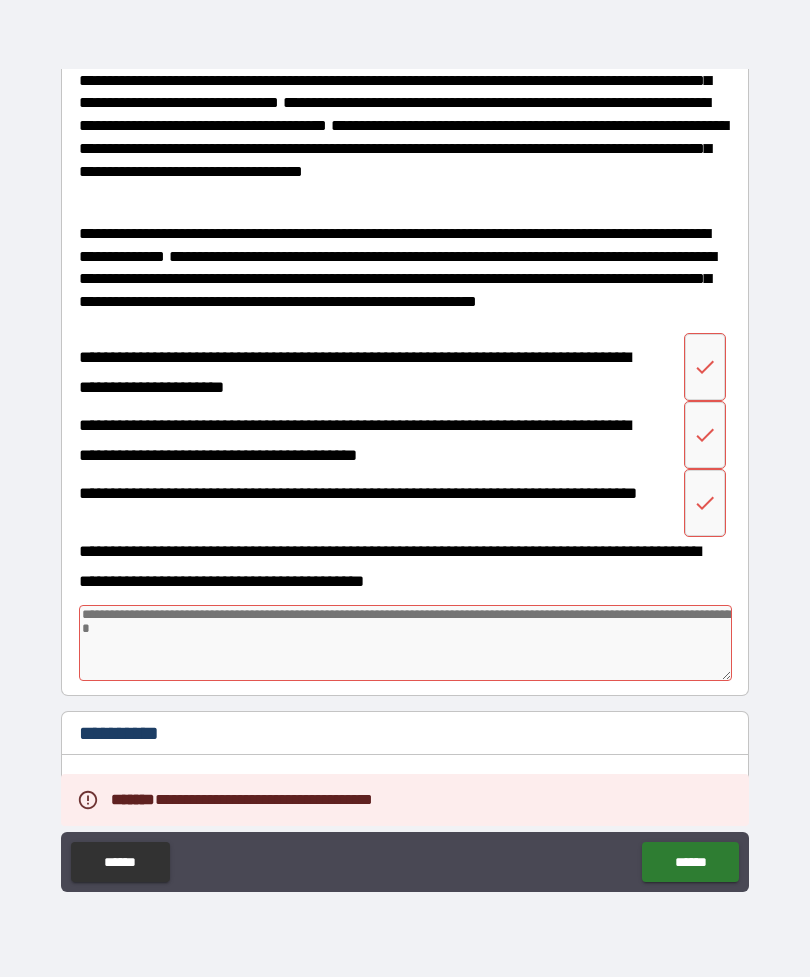 scroll, scrollTop: 496, scrollLeft: 0, axis: vertical 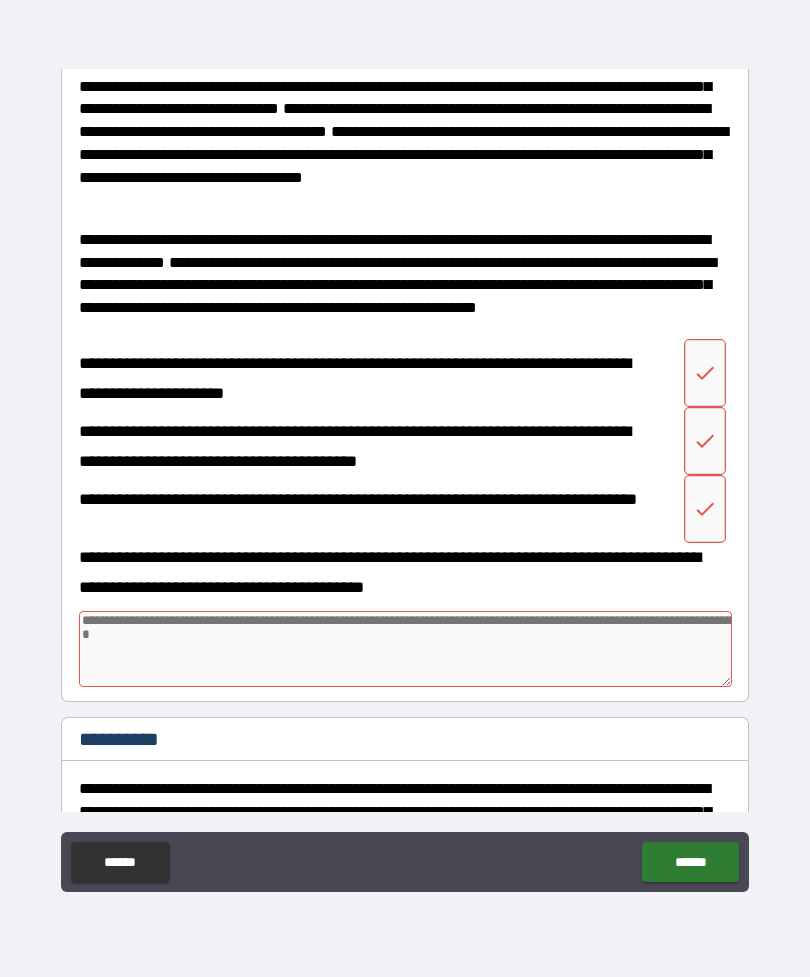 click 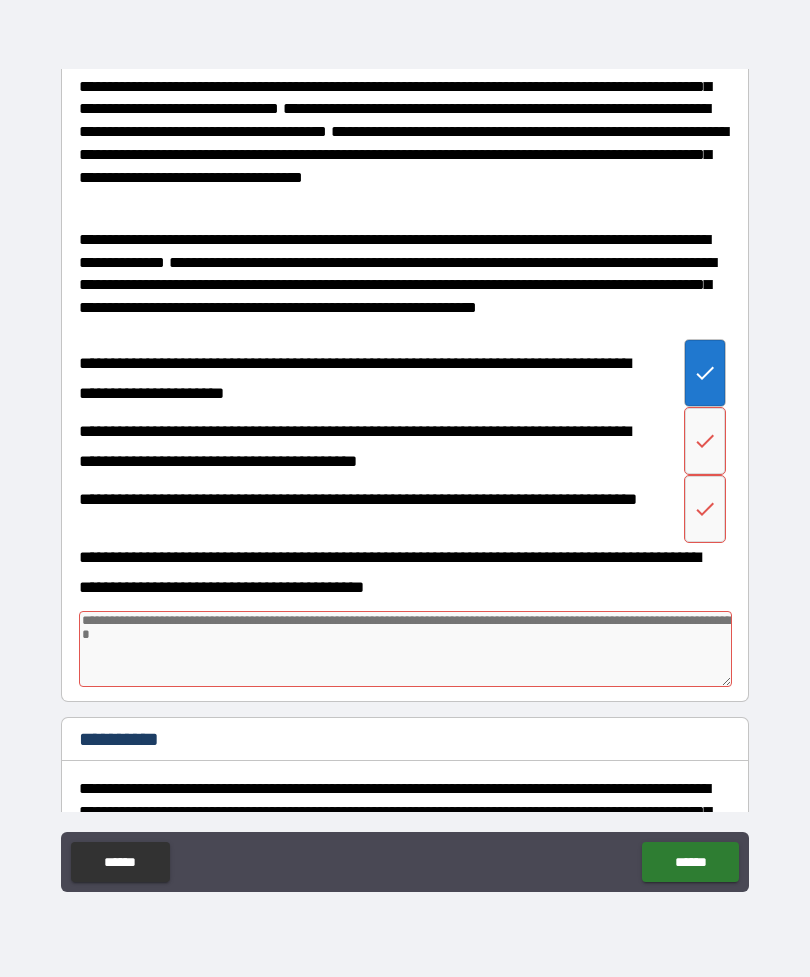 click 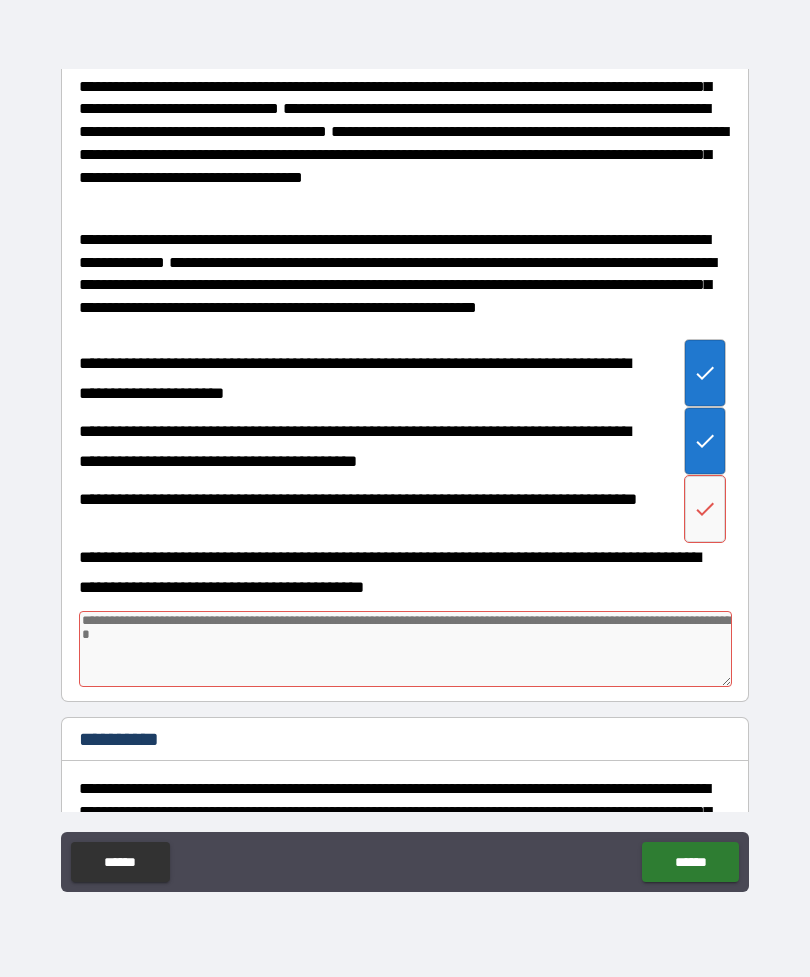 click 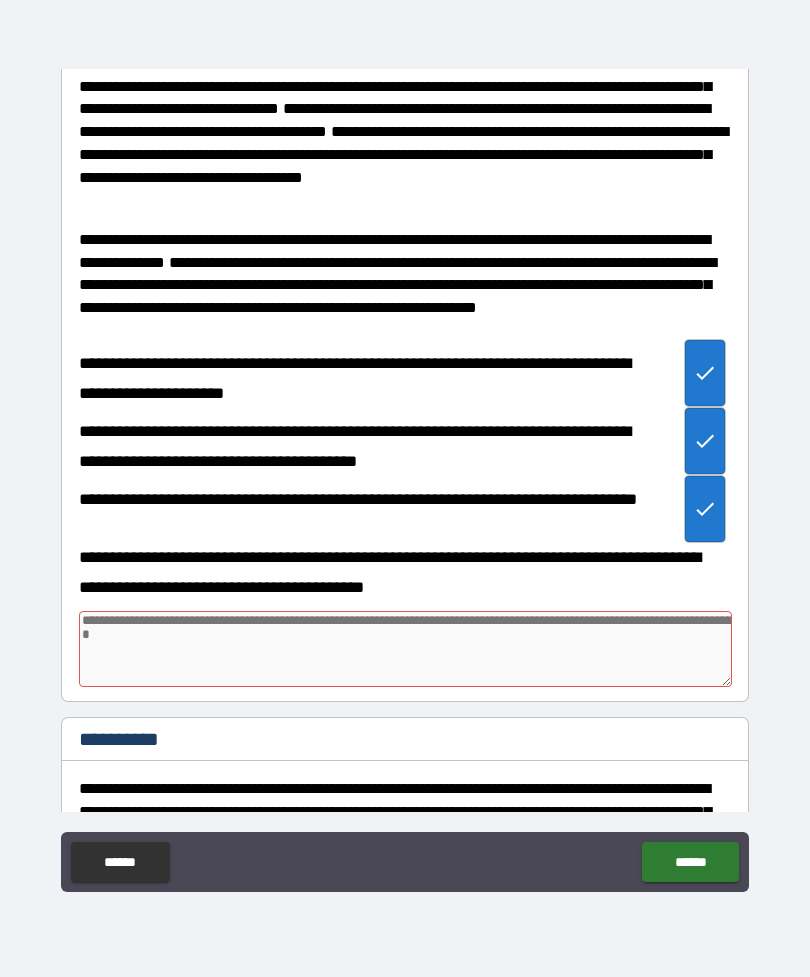 type on "*" 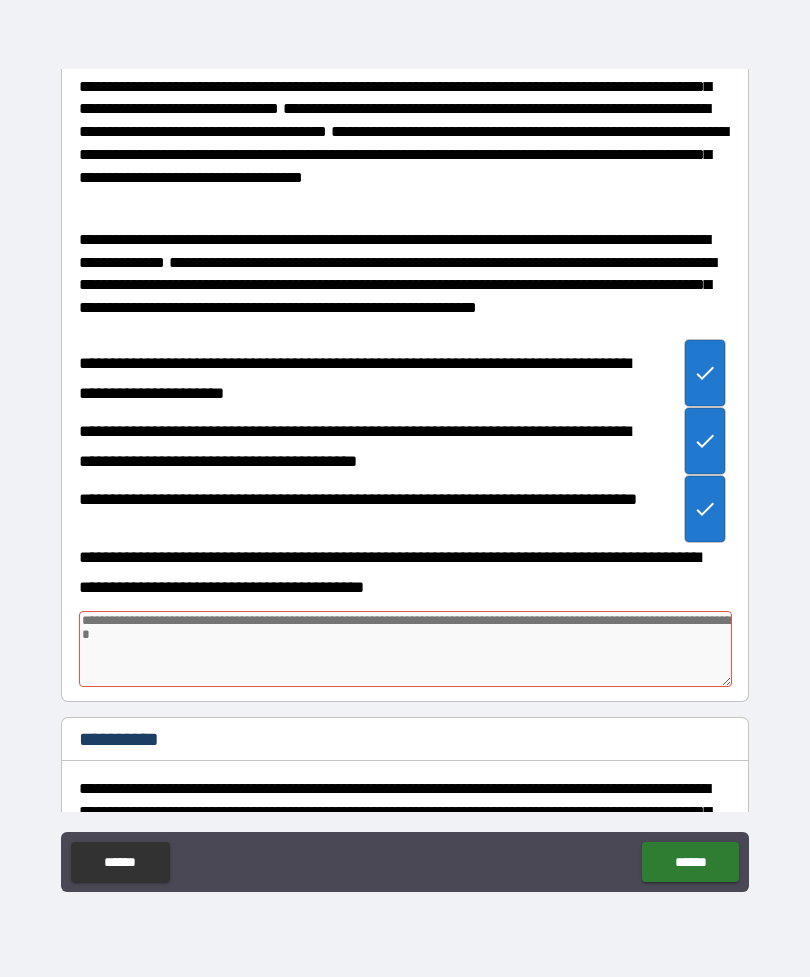 click at bounding box center (405, 649) 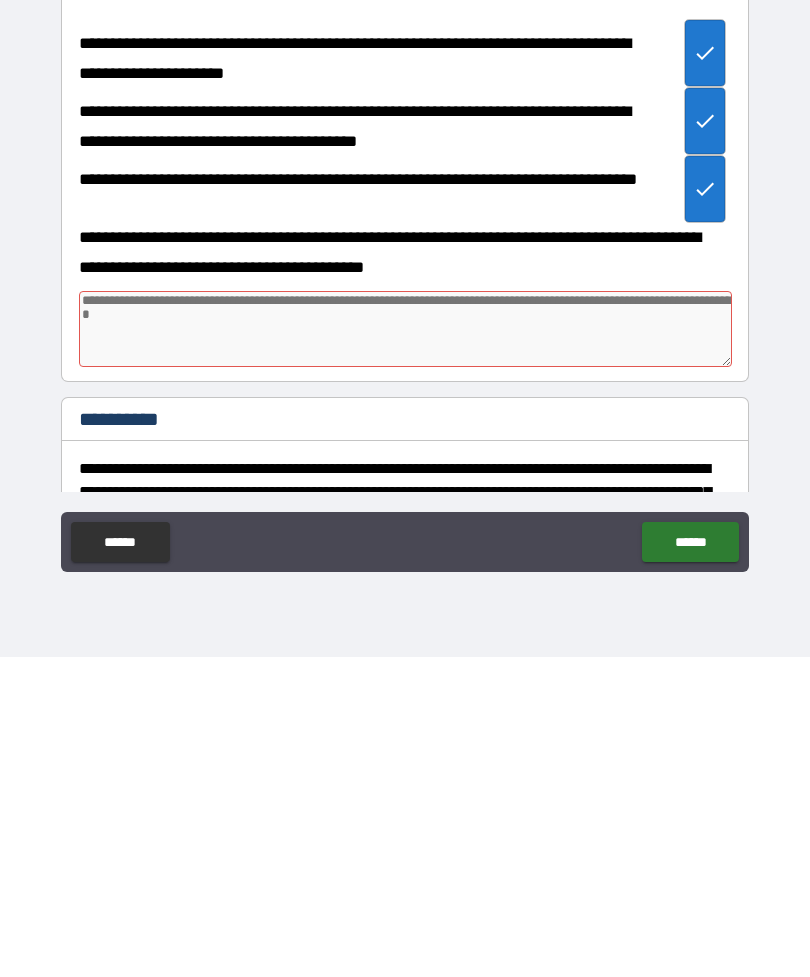 type on "*" 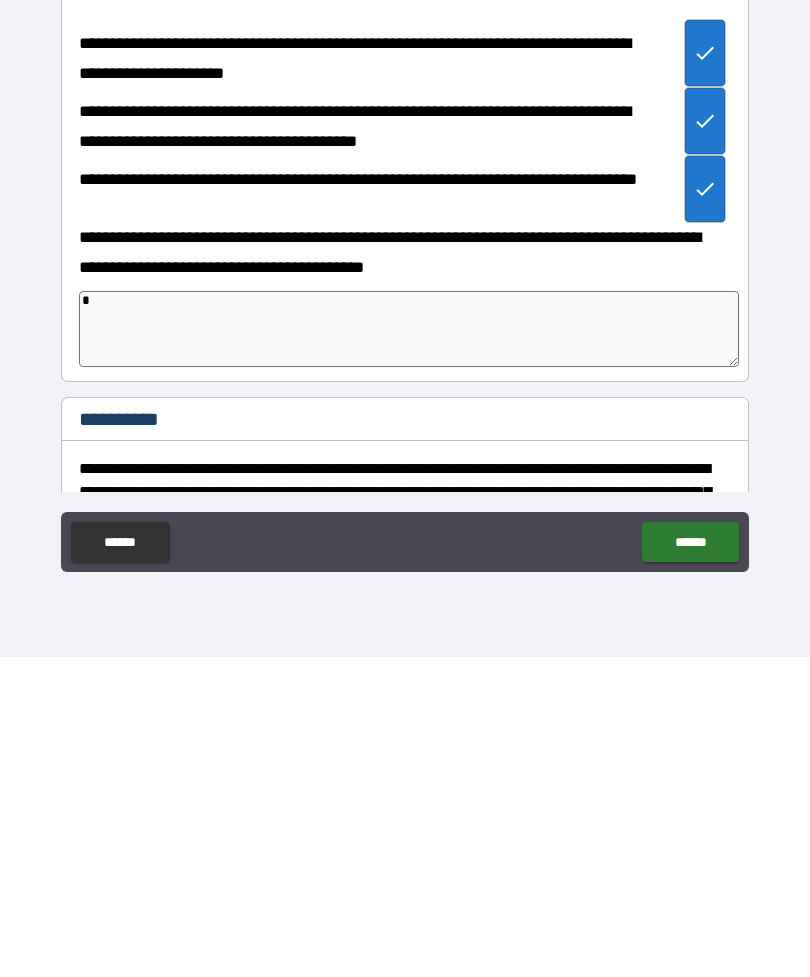 type on "*" 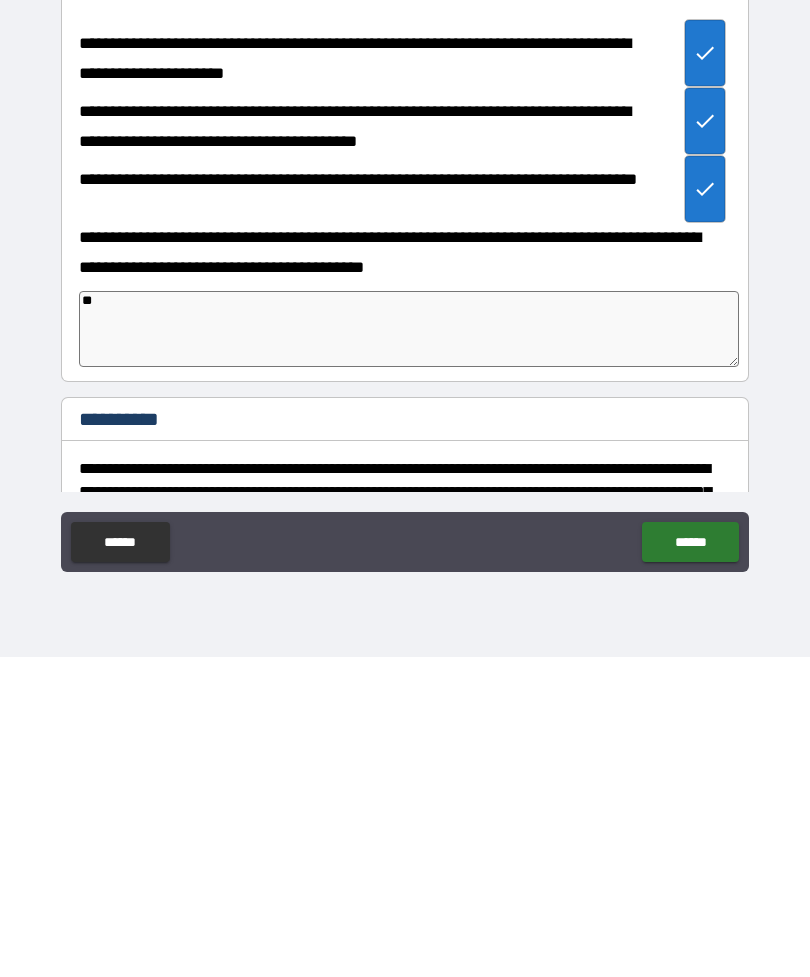 type on "*" 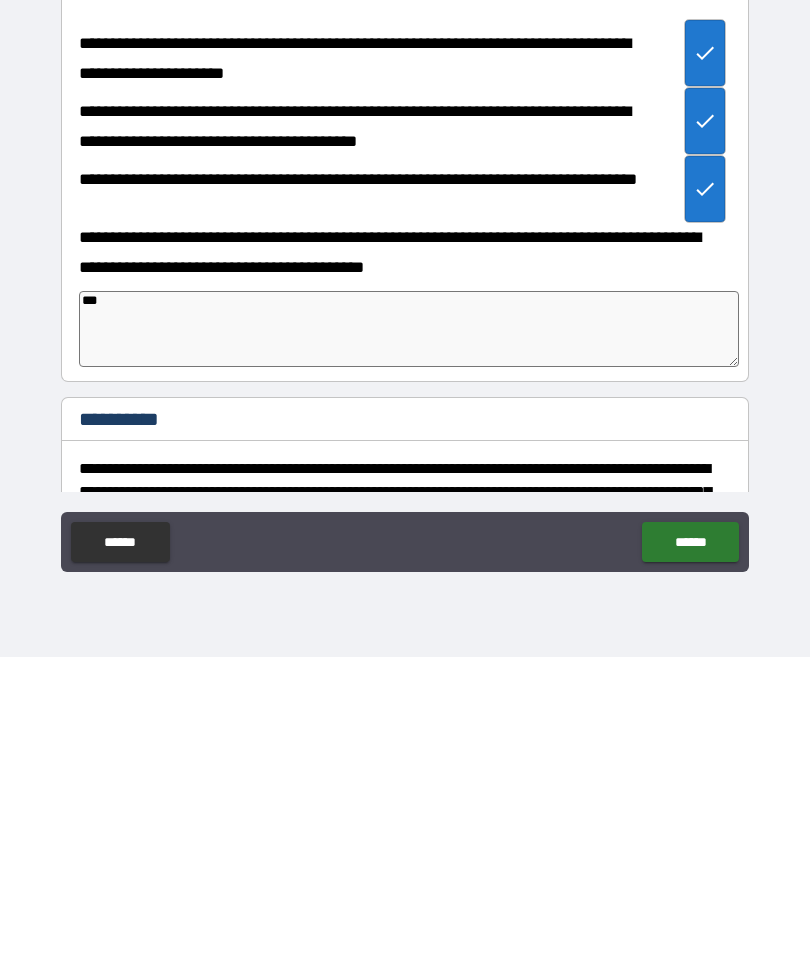 type on "*" 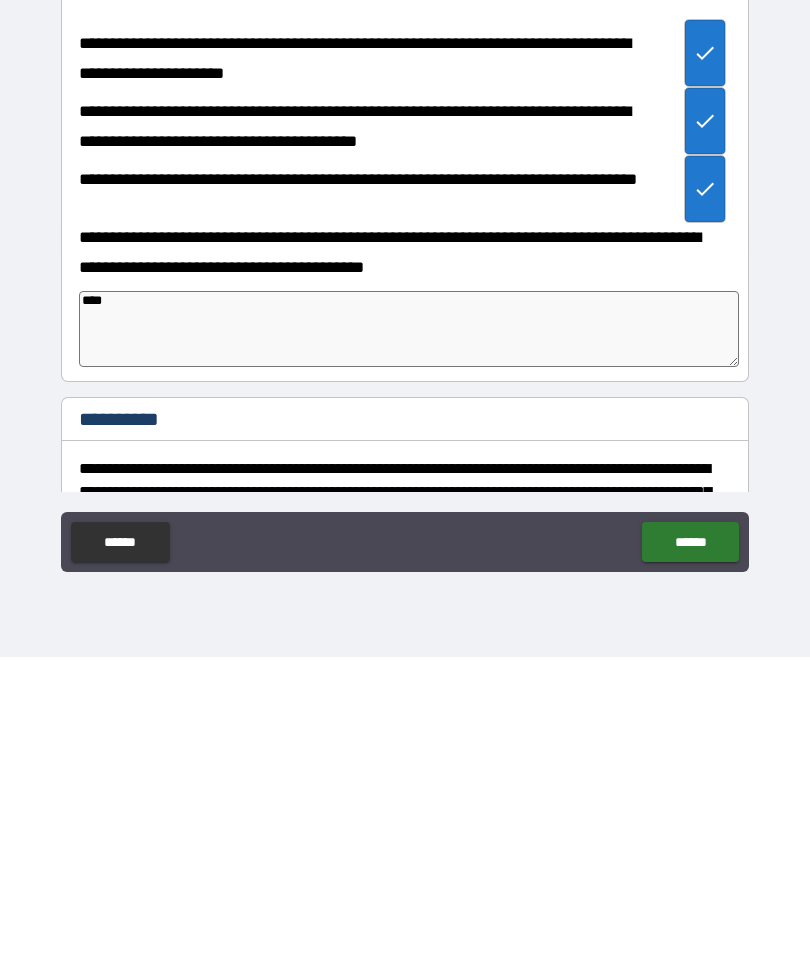 type on "*" 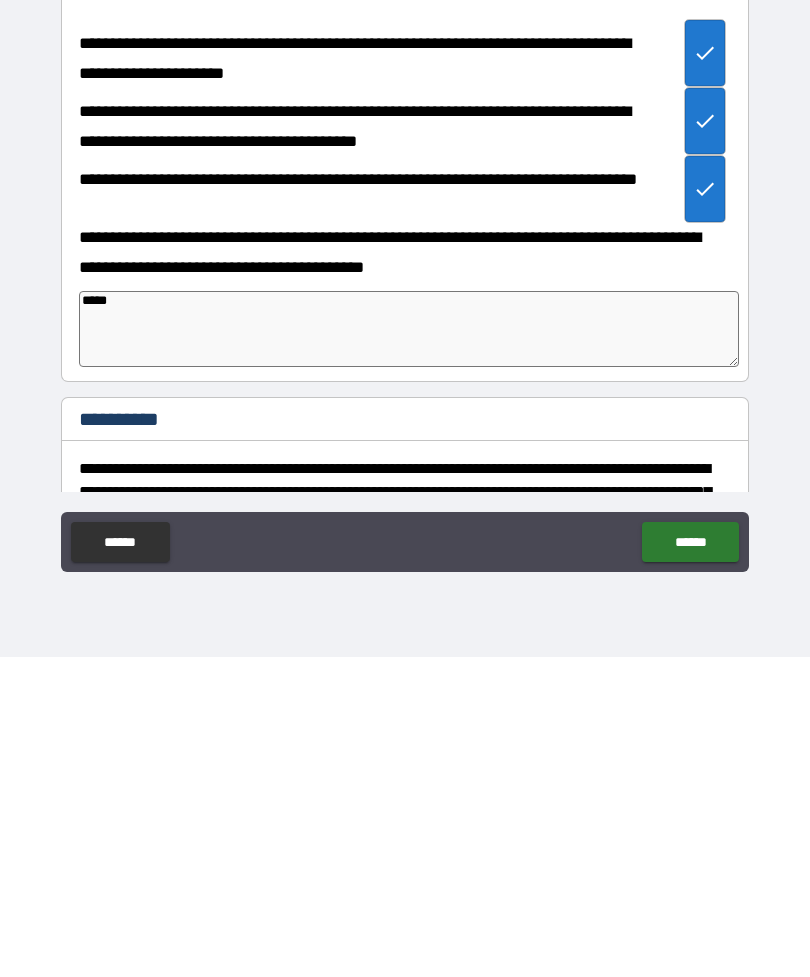 type on "******" 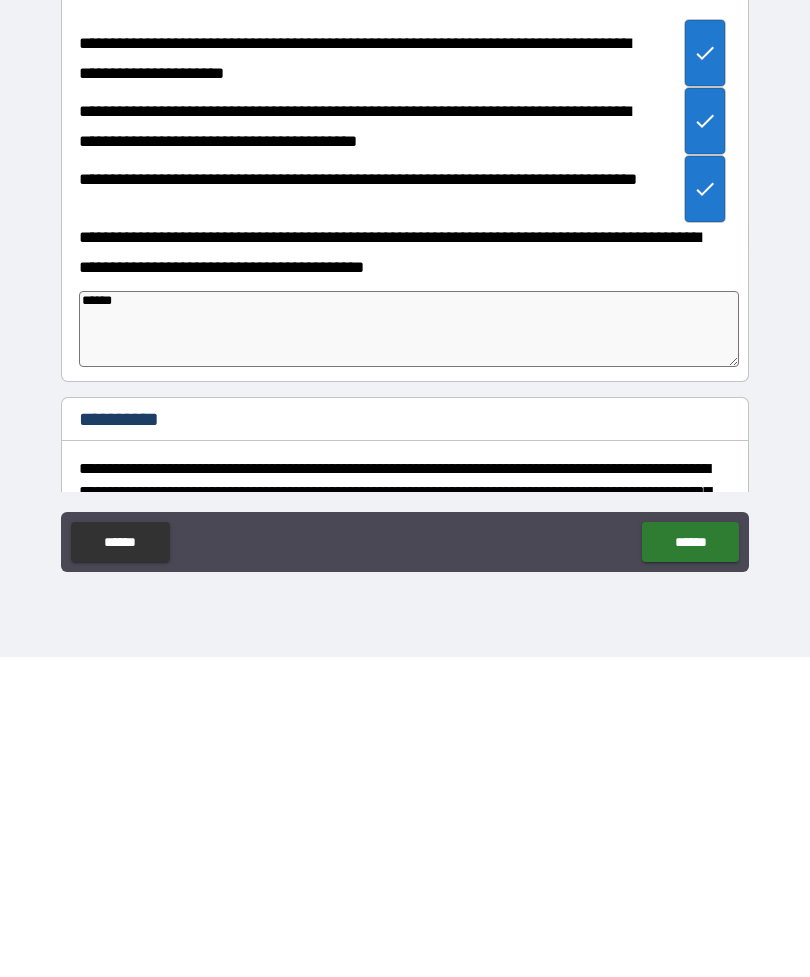 type on "*" 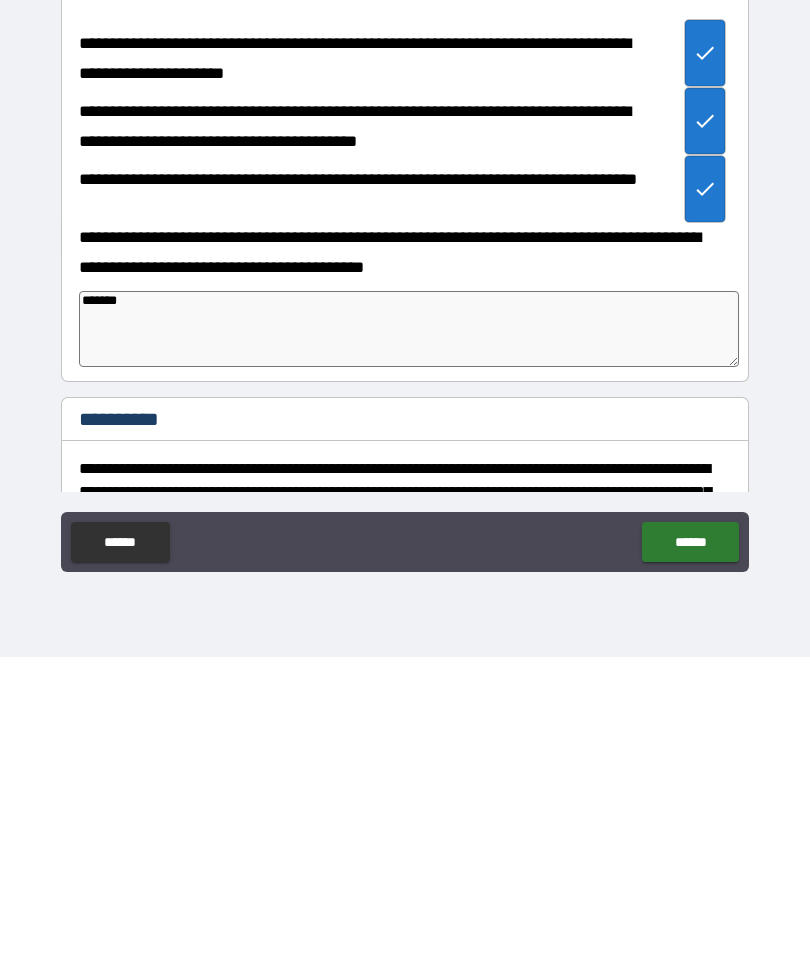 type on "*" 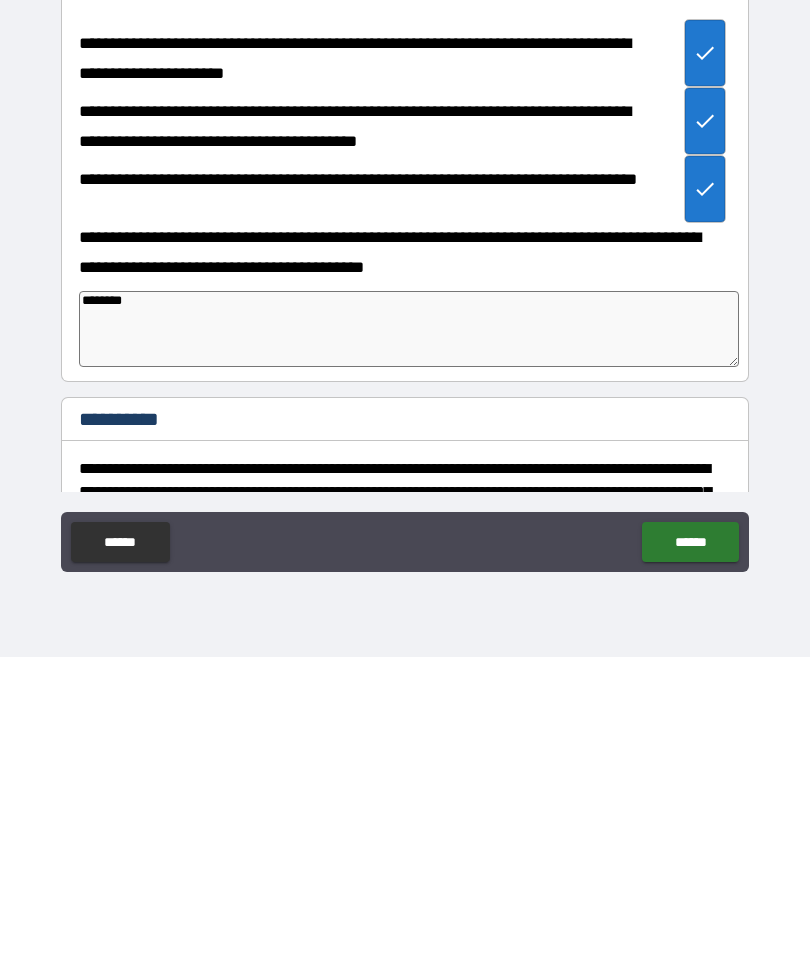 type on "*" 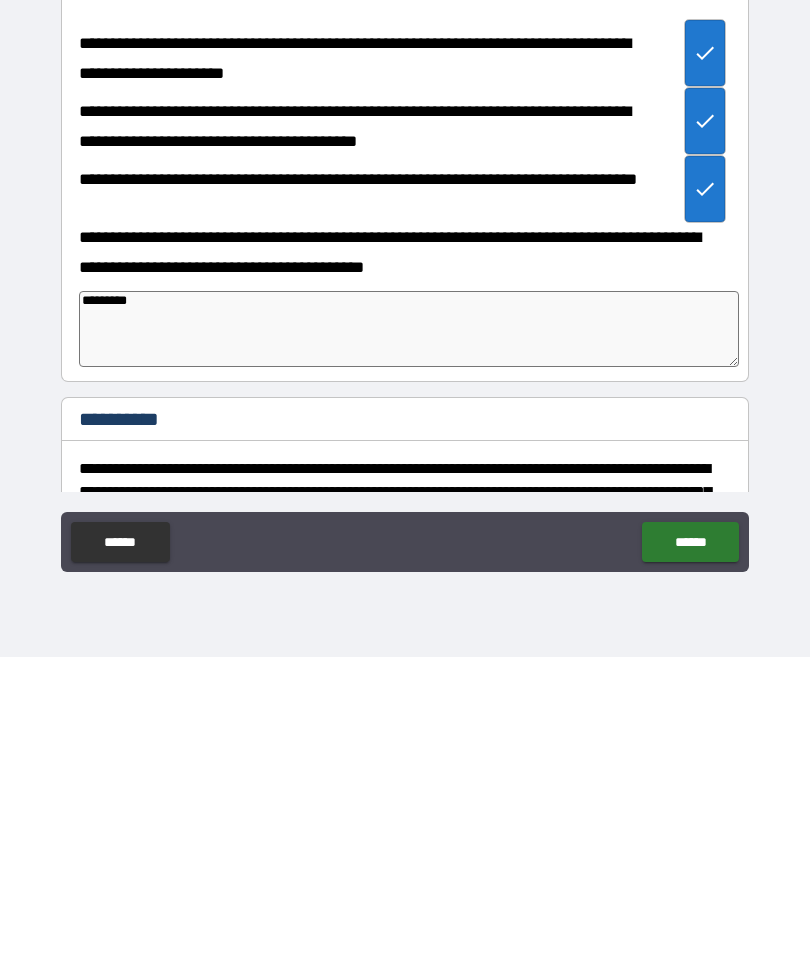 type on "*" 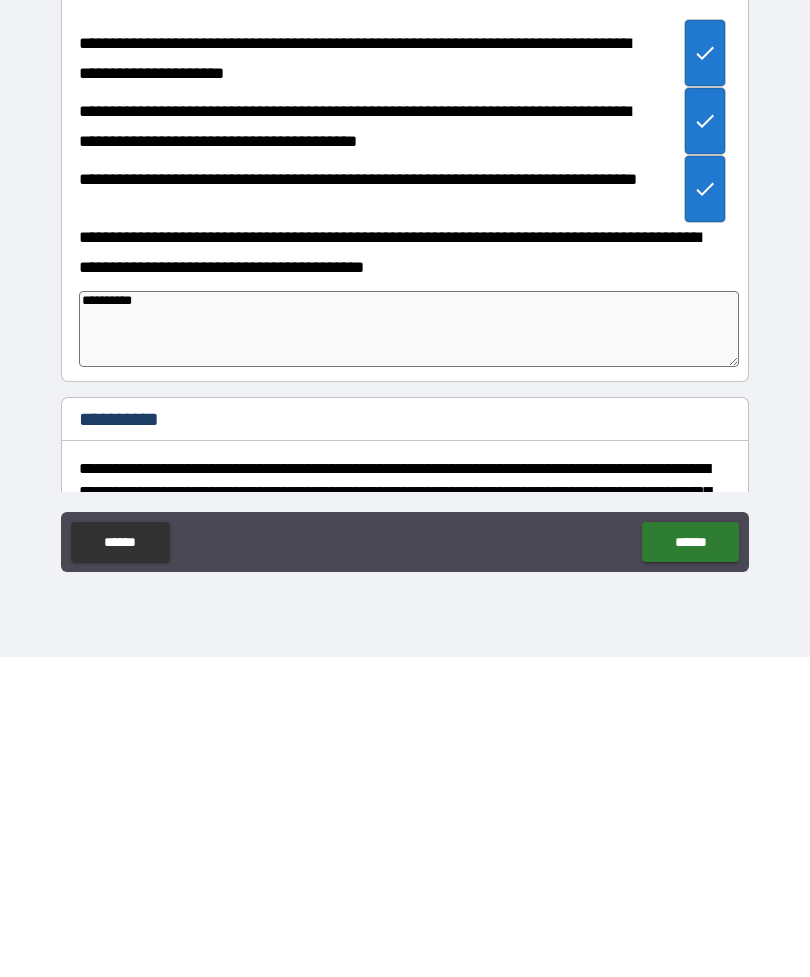 type on "*" 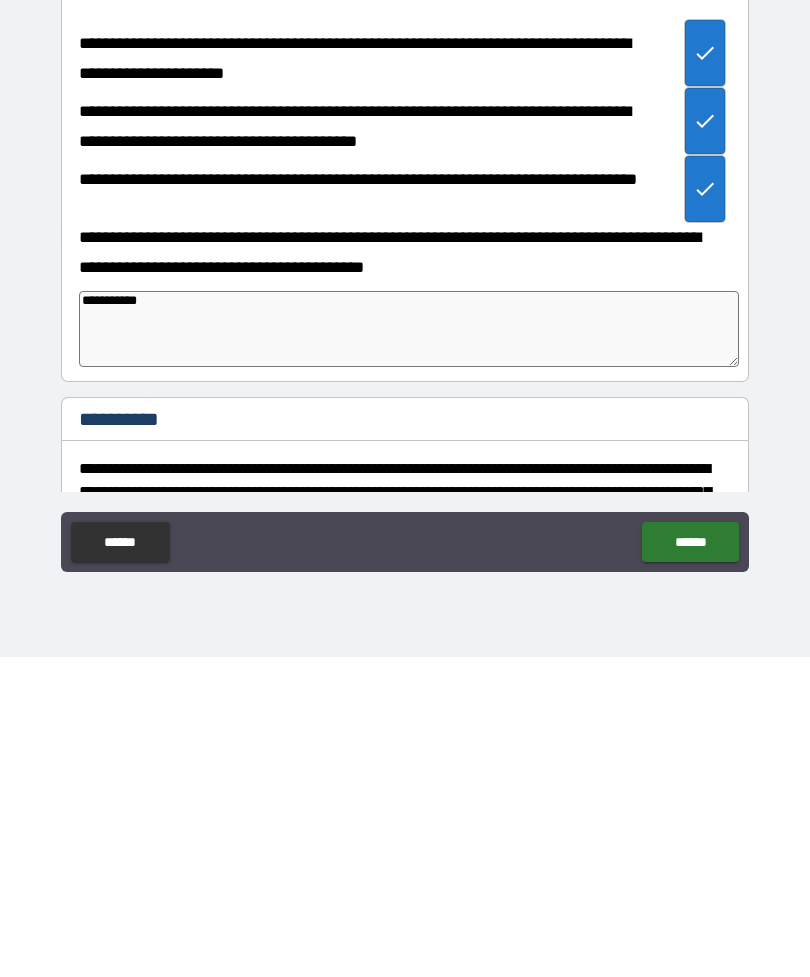 type on "*" 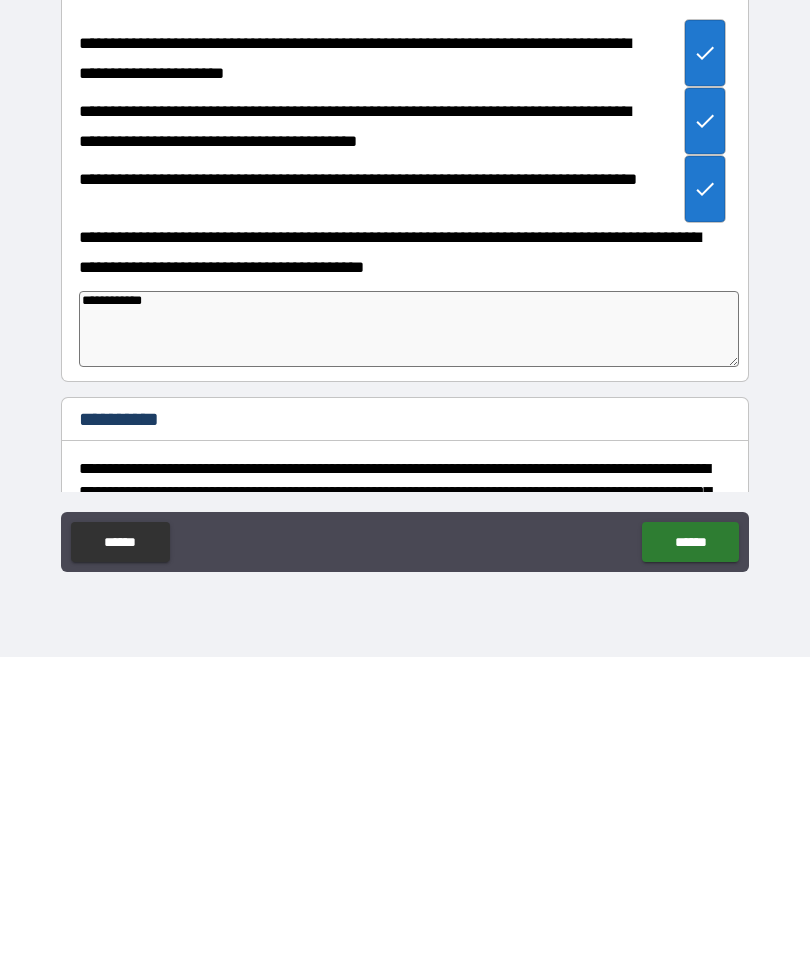 type on "*" 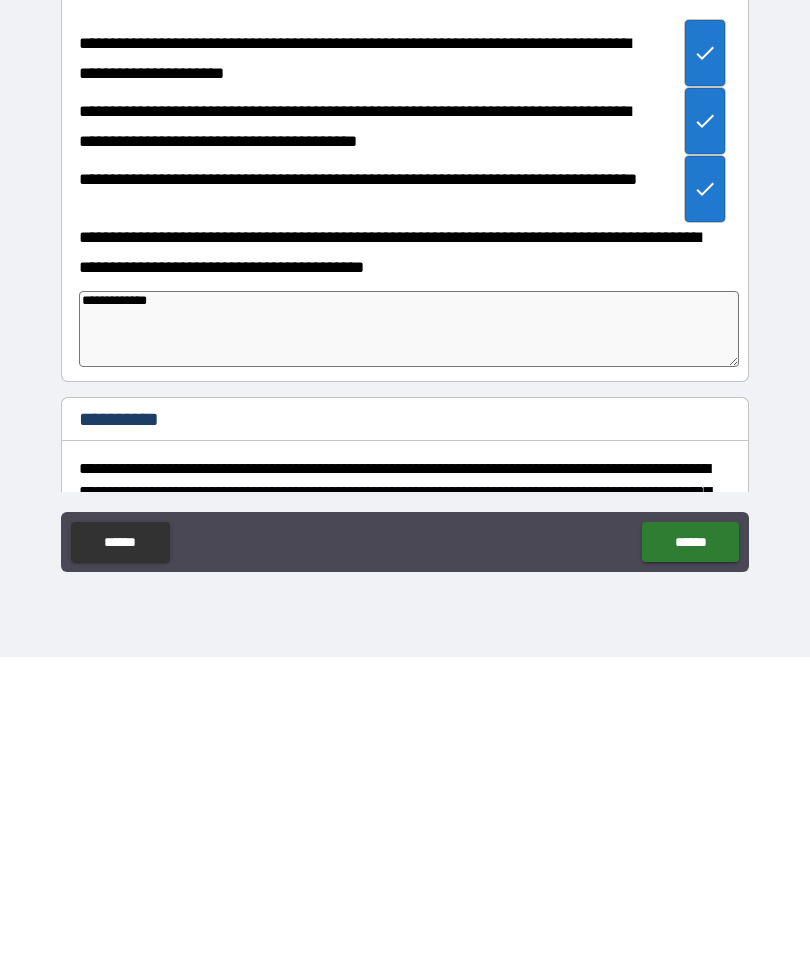 type on "*" 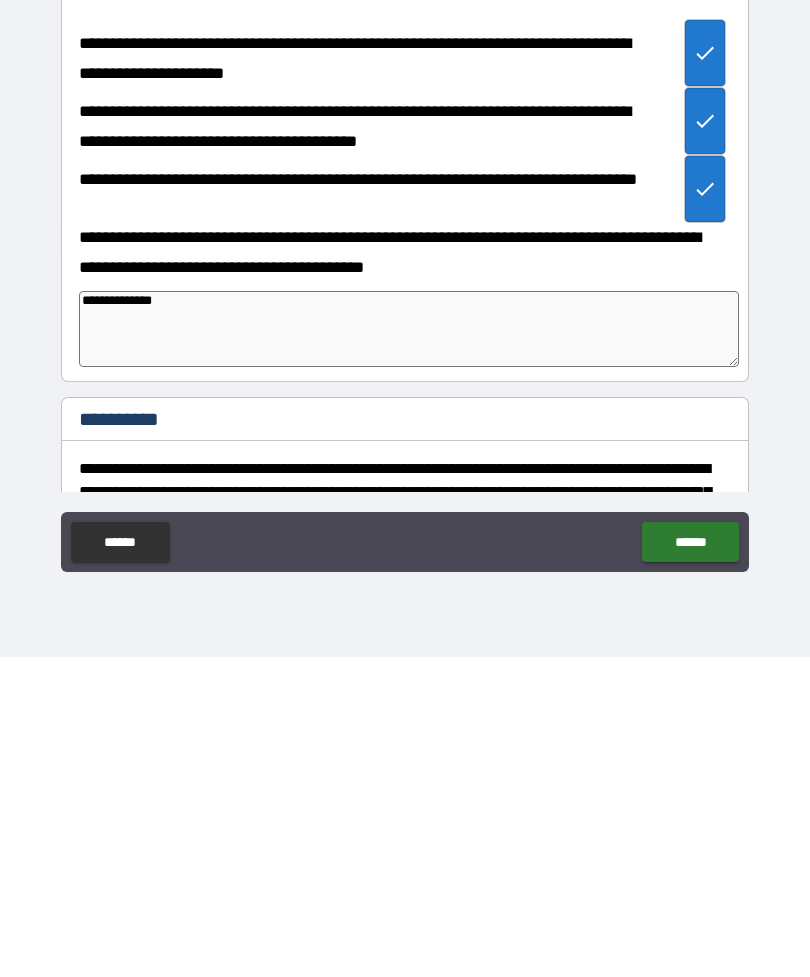 type on "*" 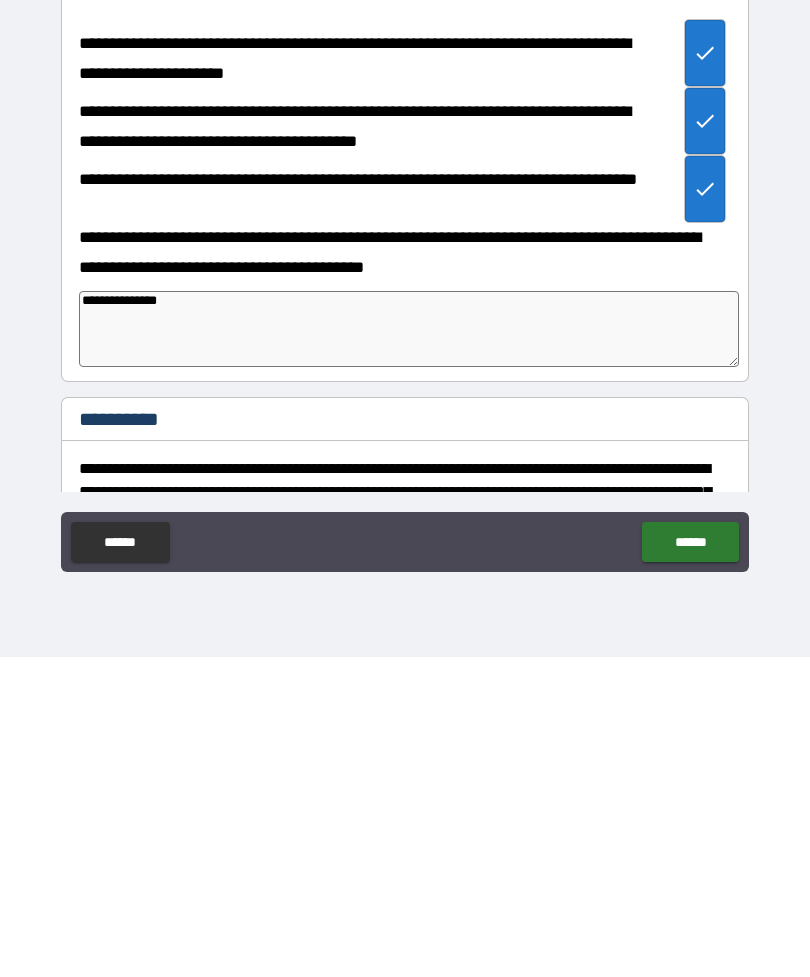 type on "*" 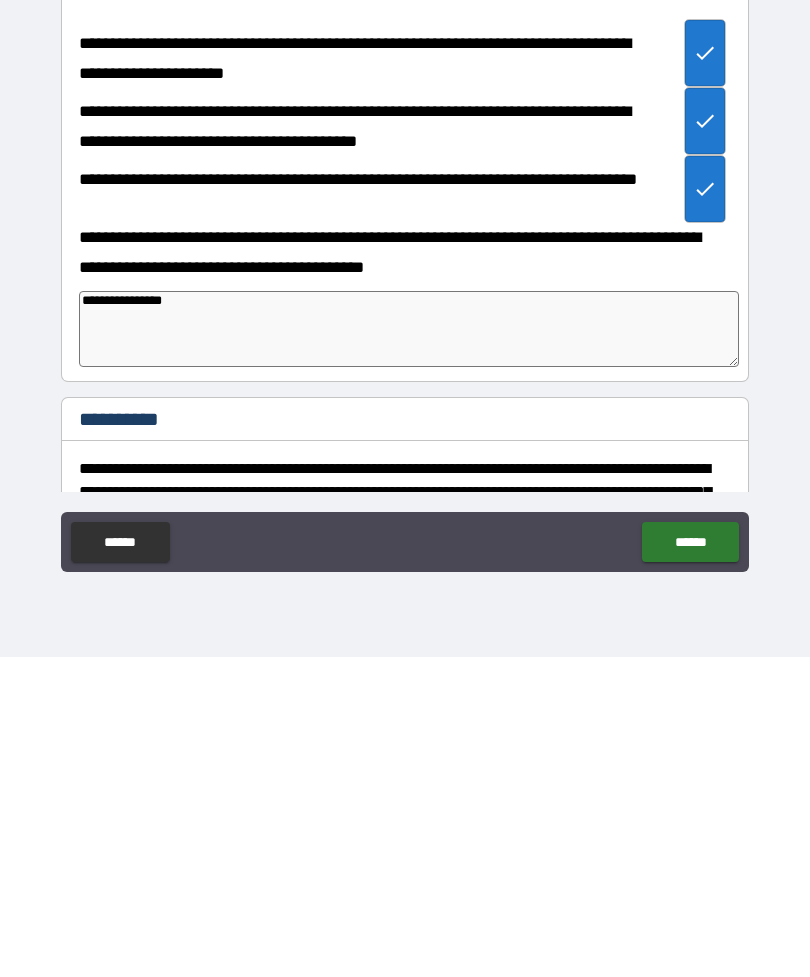 type on "**********" 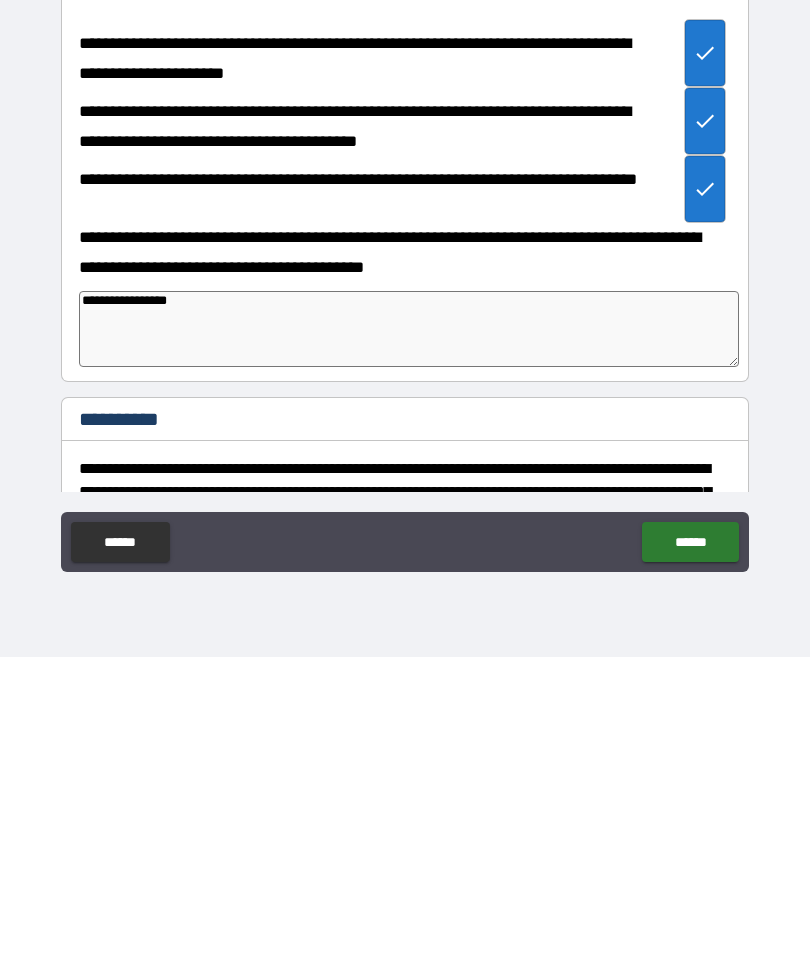 type on "*" 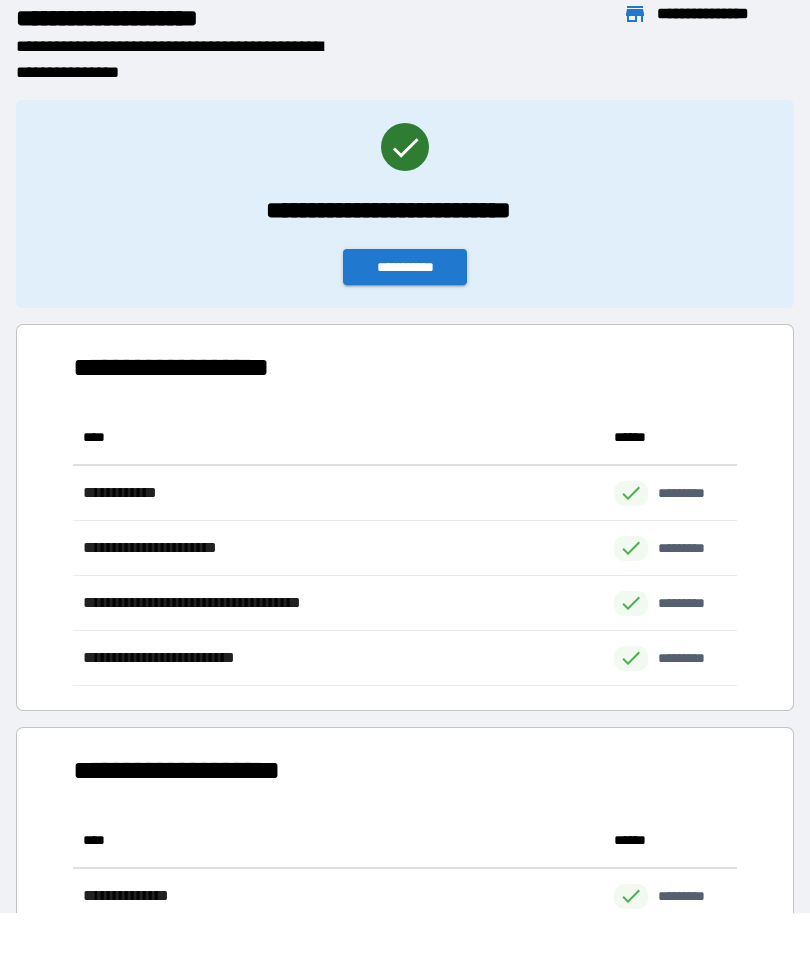 scroll, scrollTop: 1, scrollLeft: 1, axis: both 